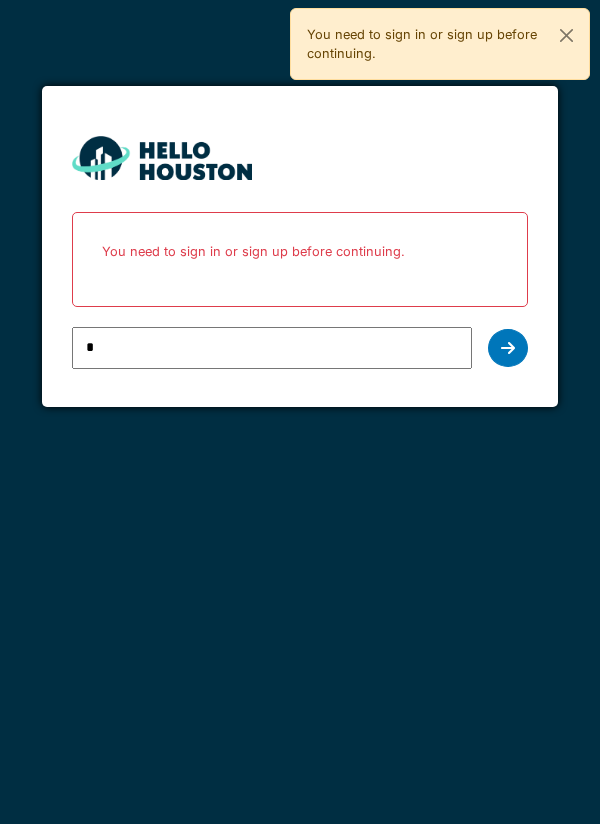 scroll, scrollTop: 0, scrollLeft: 0, axis: both 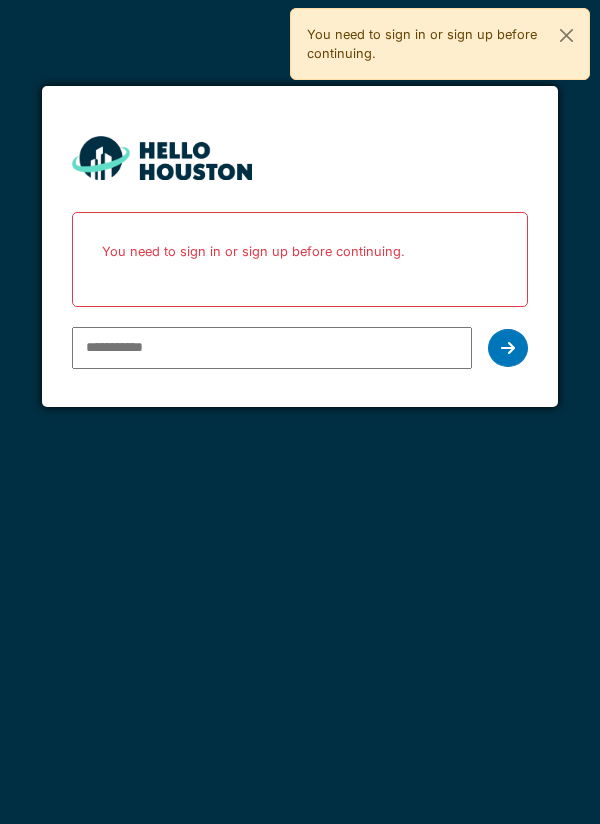 type on "**********" 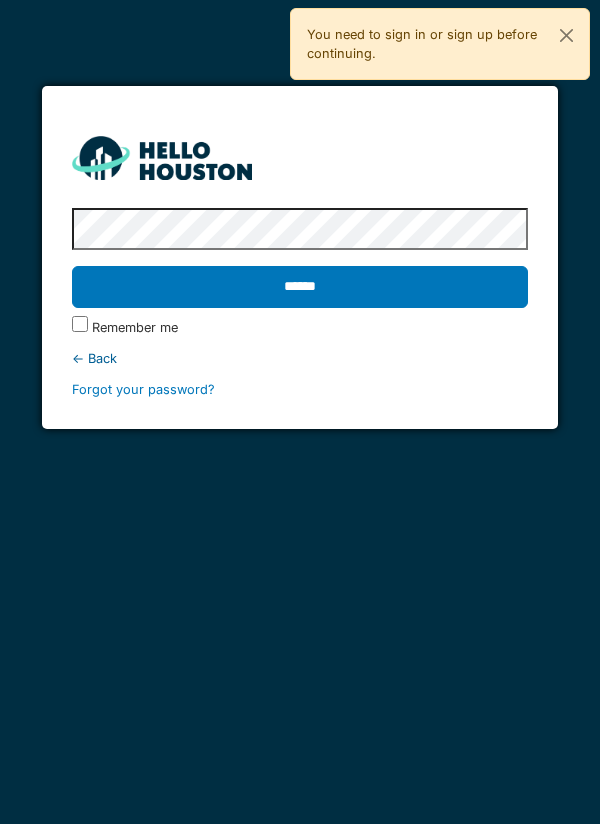 click on "******" at bounding box center (300, 287) 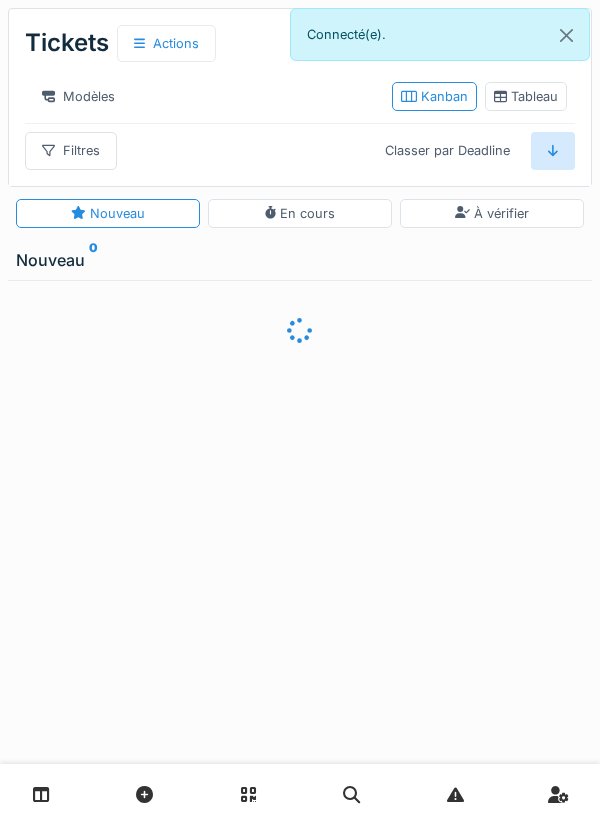 scroll, scrollTop: 0, scrollLeft: 0, axis: both 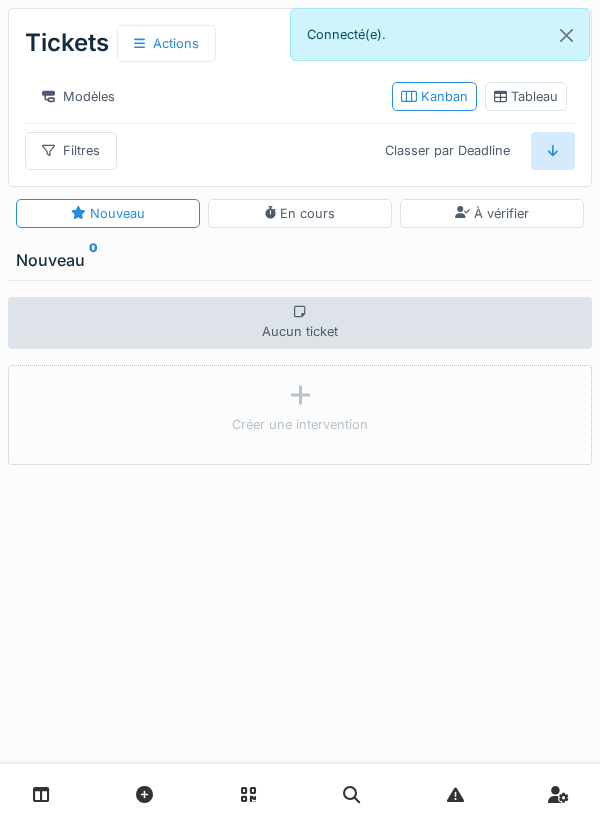 click at bounding box center [41, 794] 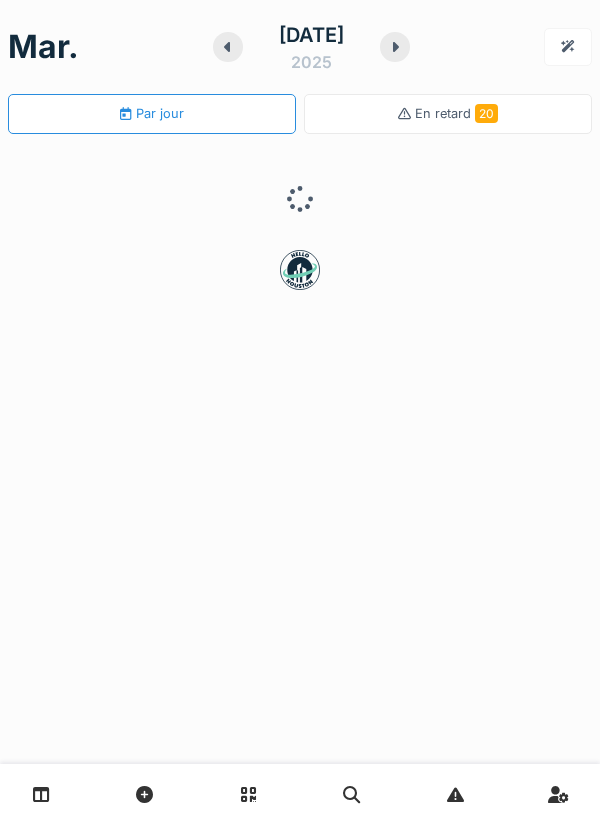 scroll, scrollTop: 0, scrollLeft: 0, axis: both 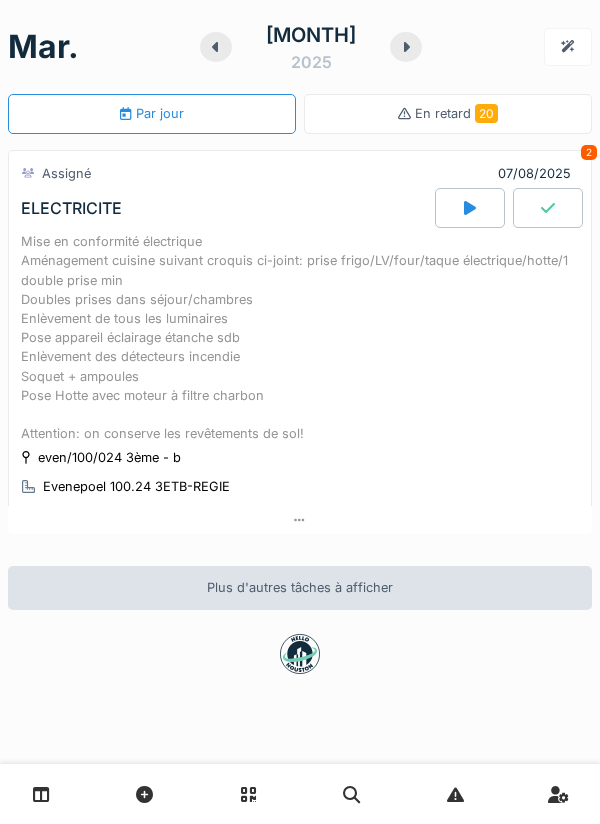 click at bounding box center [216, 47] 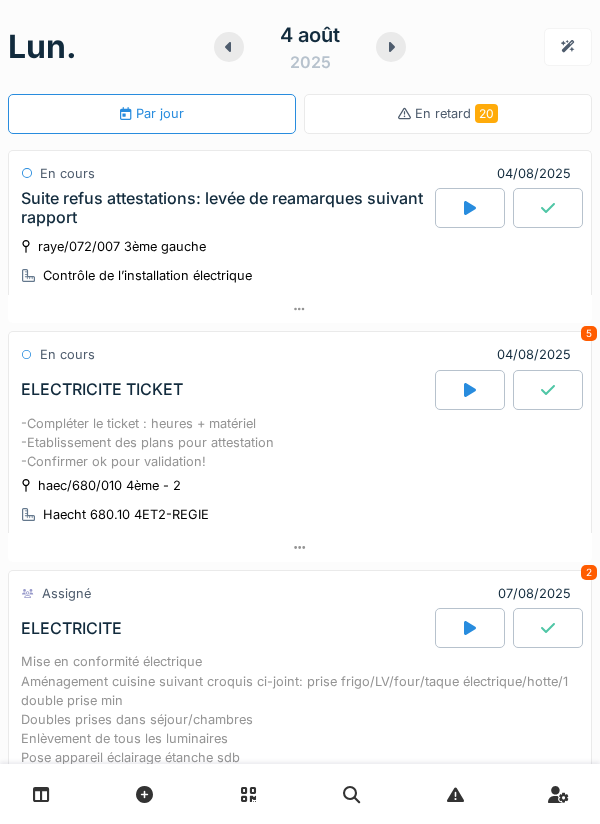 click on "-Compléter le ticket : heures + matériel
-Etablissement des plans pour attestation
-Confirmer ok pour validation!" at bounding box center [300, 443] 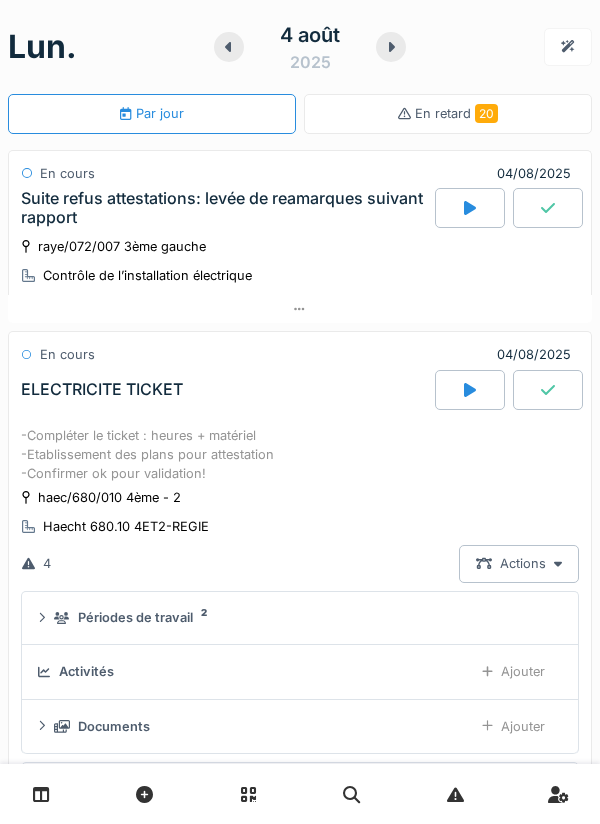 scroll, scrollTop: 252, scrollLeft: 0, axis: vertical 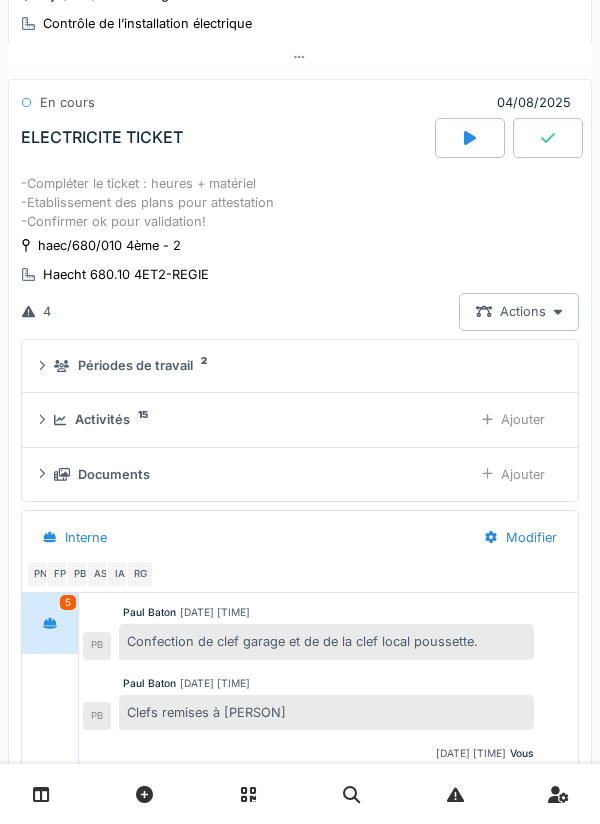 click on "Ajouter" at bounding box center (513, 419) 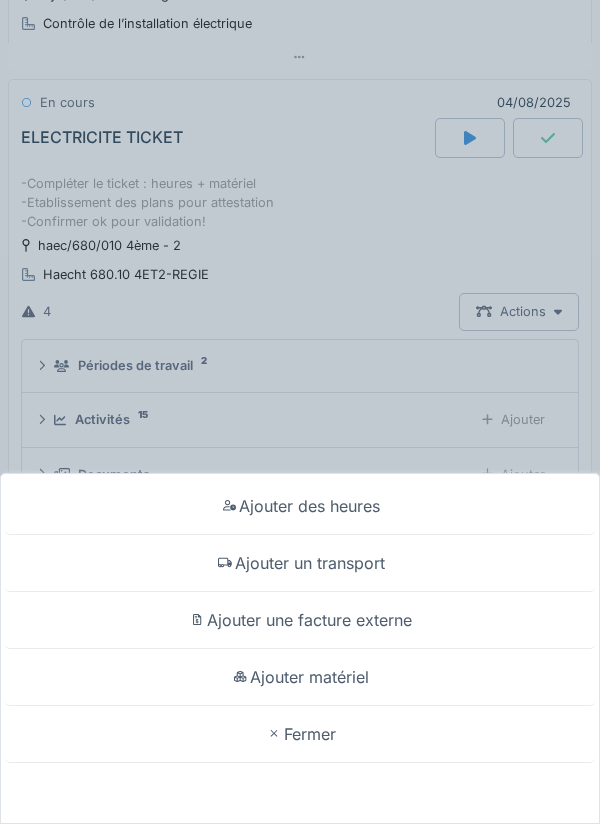 click on "Ajouter matériel" at bounding box center [300, 677] 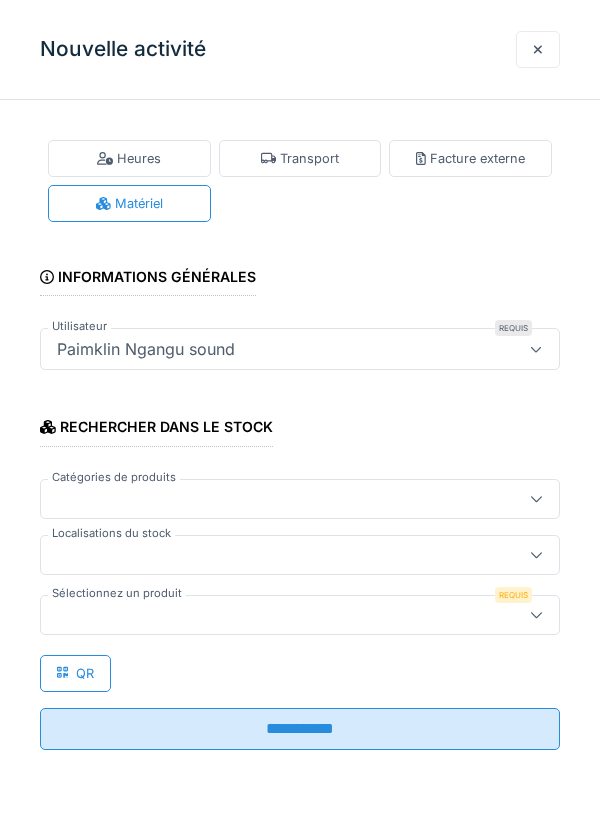 click at bounding box center [274, 555] 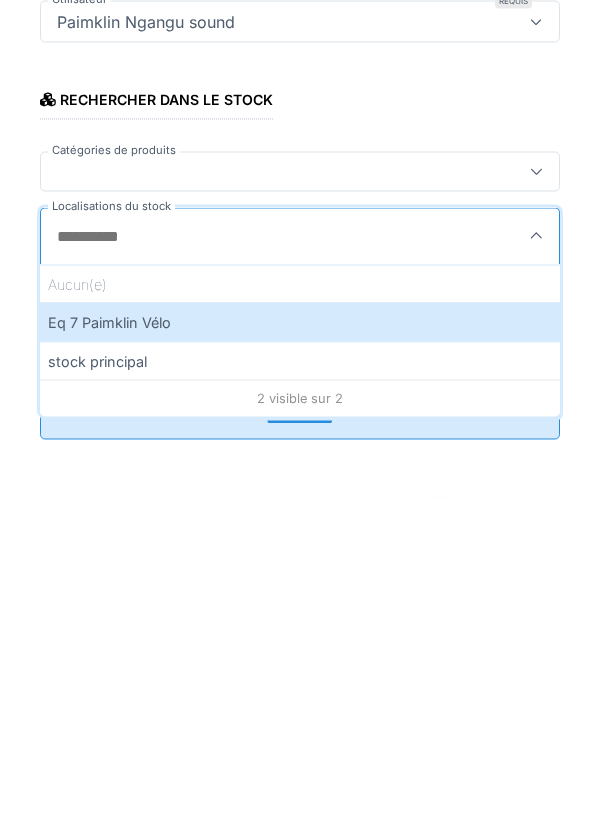 click on "Eq 7 Paimklin Vélo" at bounding box center (300, 649) 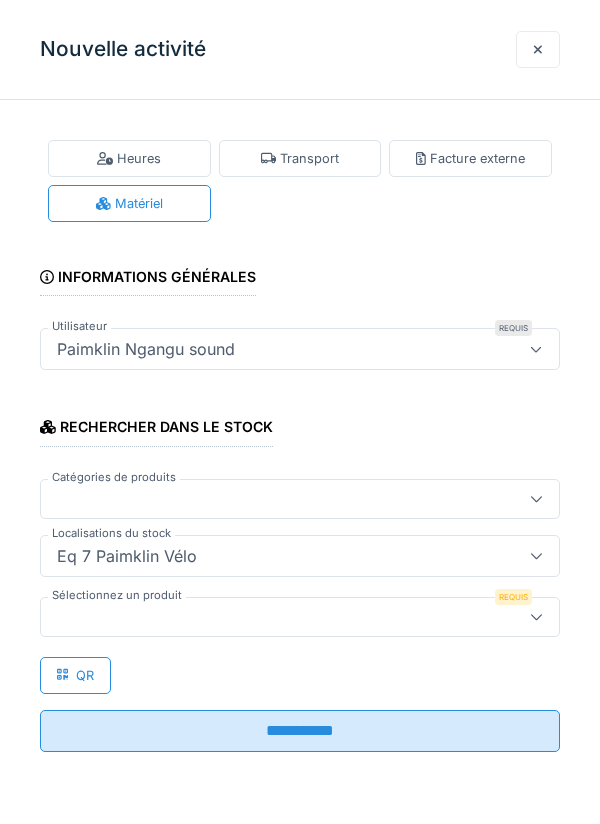 click at bounding box center (274, 617) 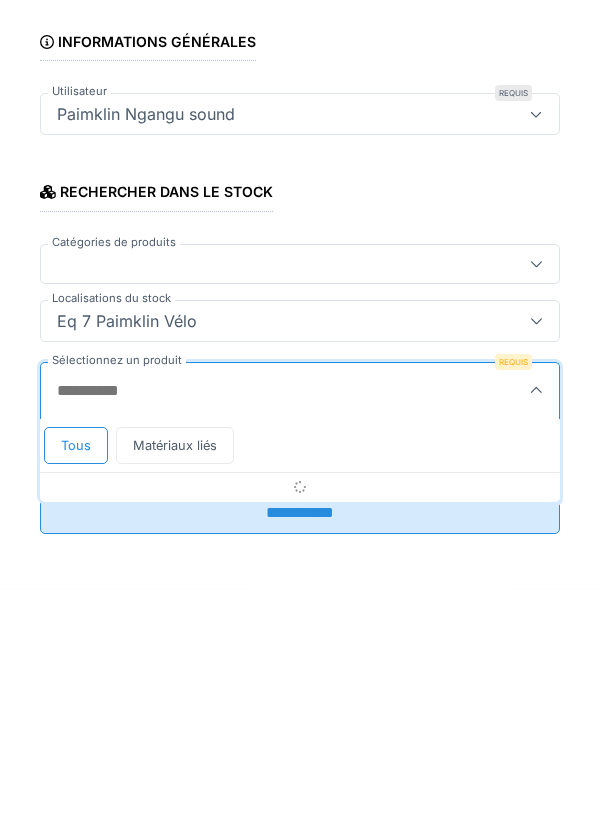 scroll, scrollTop: 1, scrollLeft: 0, axis: vertical 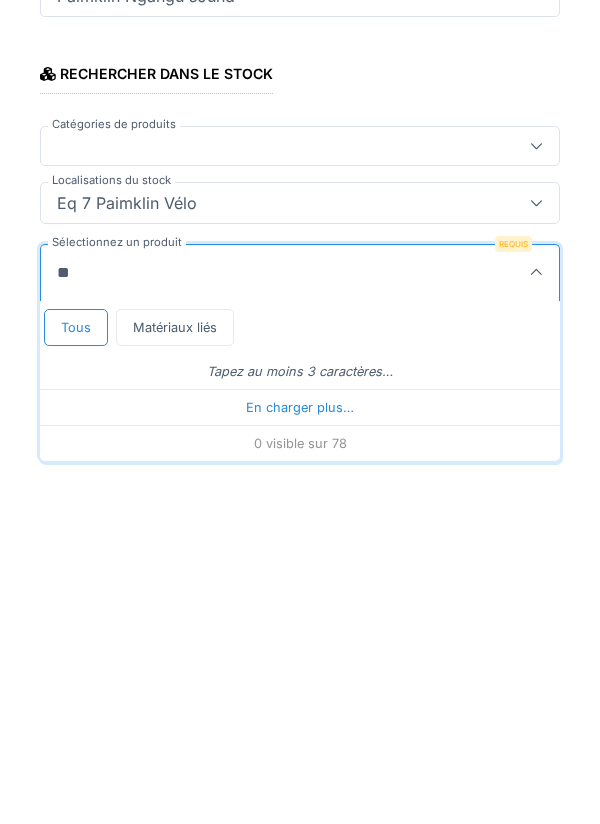 type on "***" 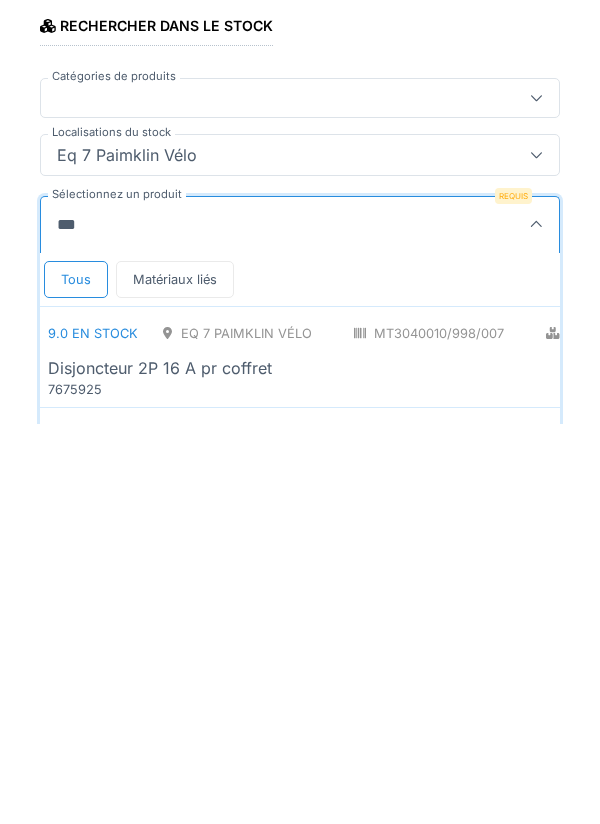 scroll, scrollTop: 53, scrollLeft: 0, axis: vertical 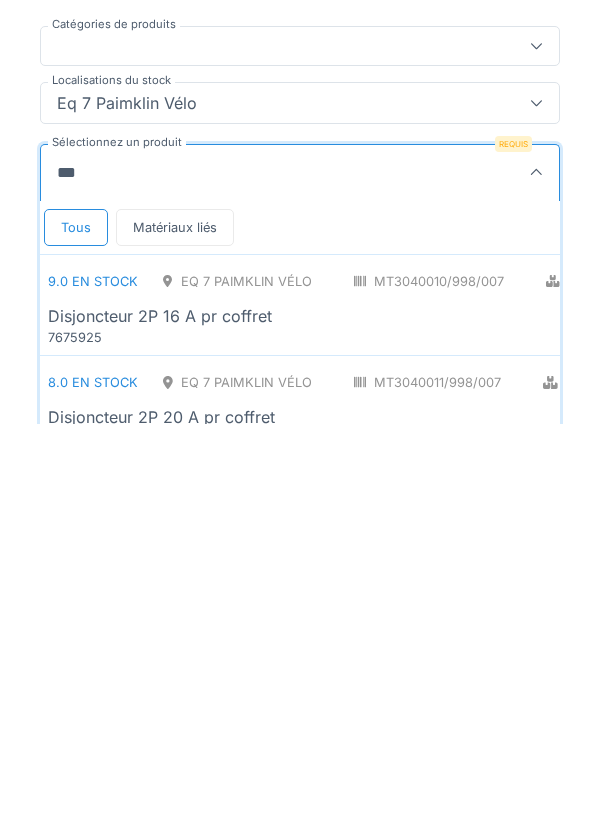 click on "Disjoncteur 2P 16 A pr coffret" at bounding box center [160, 716] 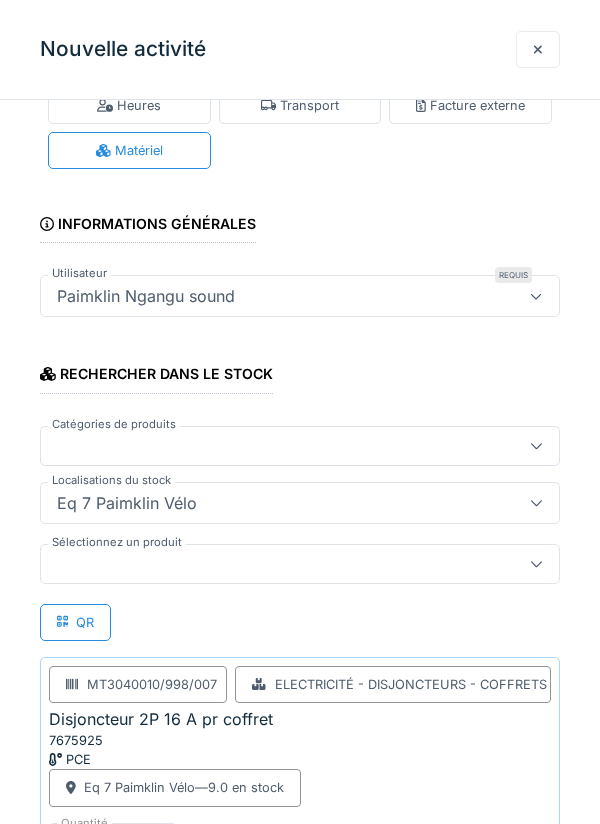 scroll, scrollTop: 129, scrollLeft: 0, axis: vertical 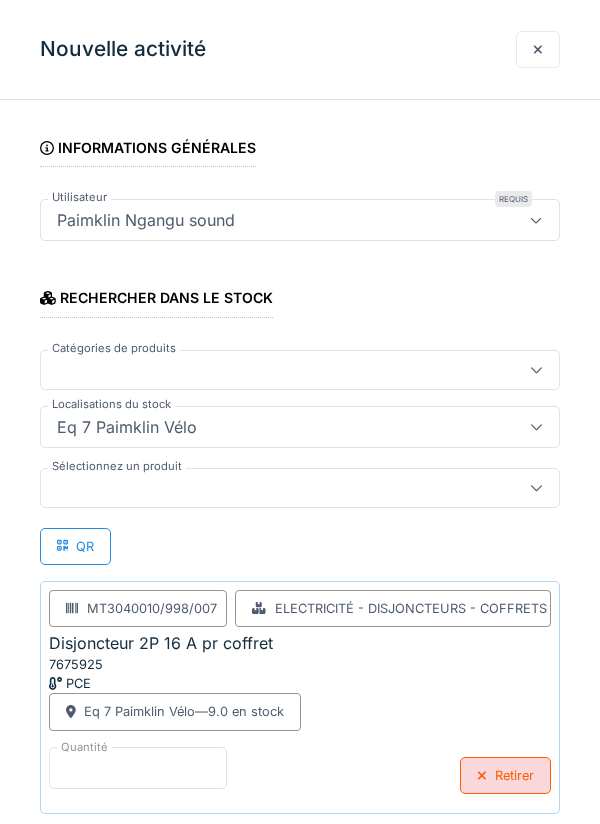 click on "*" at bounding box center [138, 768] 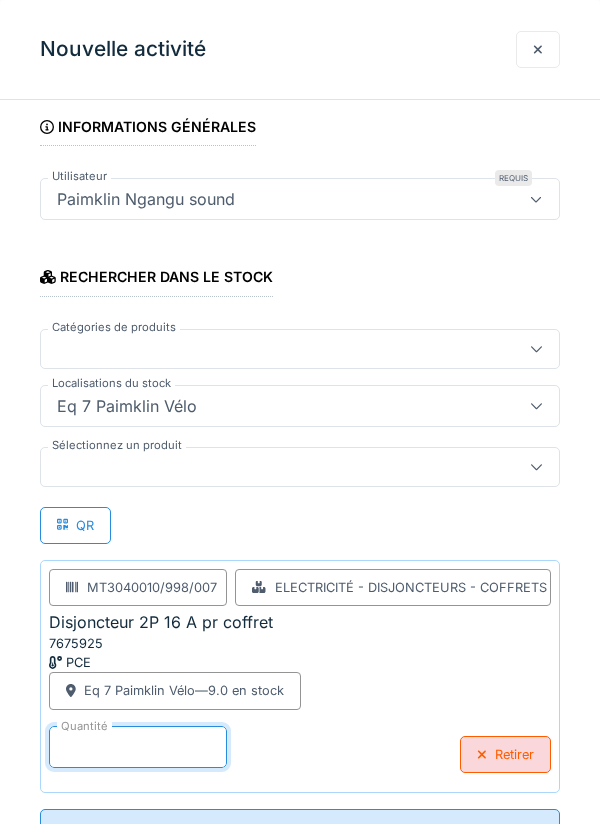 scroll, scrollTop: 55, scrollLeft: 0, axis: vertical 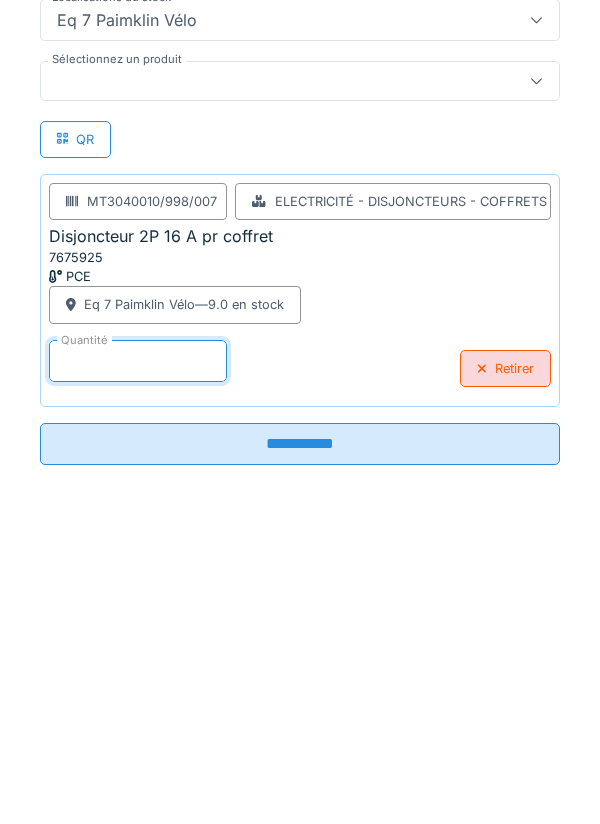 type on "*" 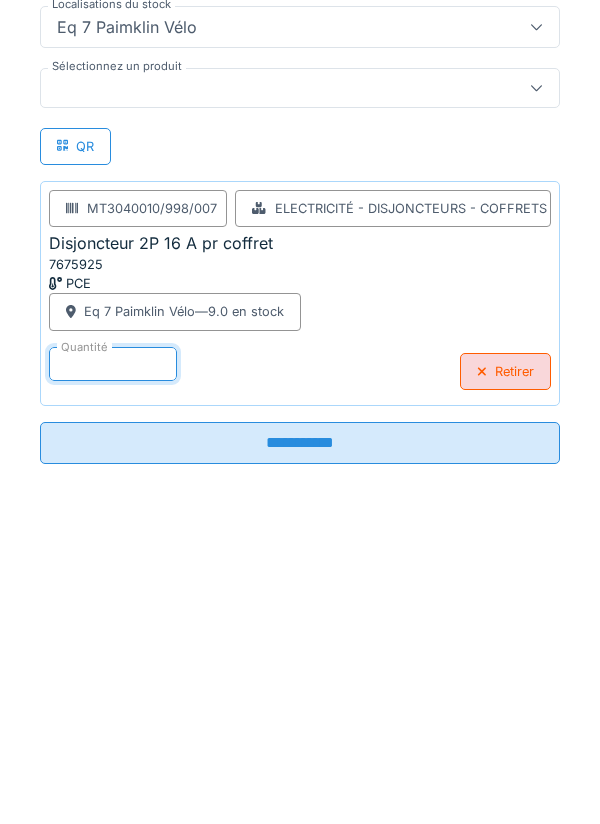 click on "**********" at bounding box center [300, 747] 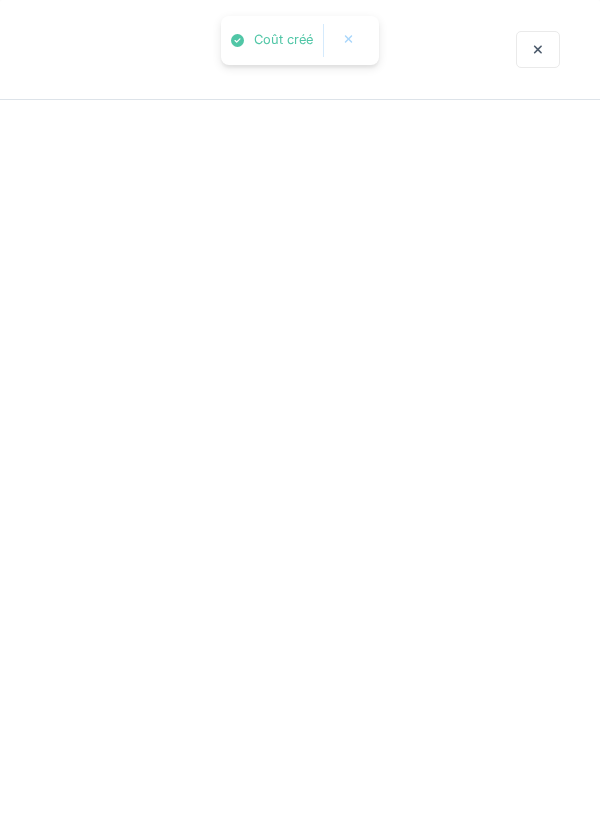 scroll, scrollTop: 0, scrollLeft: 0, axis: both 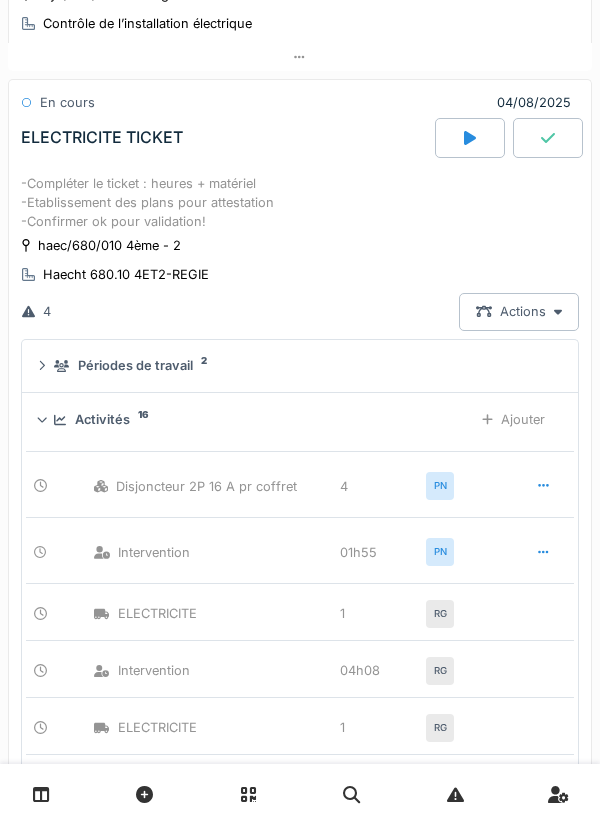 click on "Ajouter" at bounding box center (513, 419) 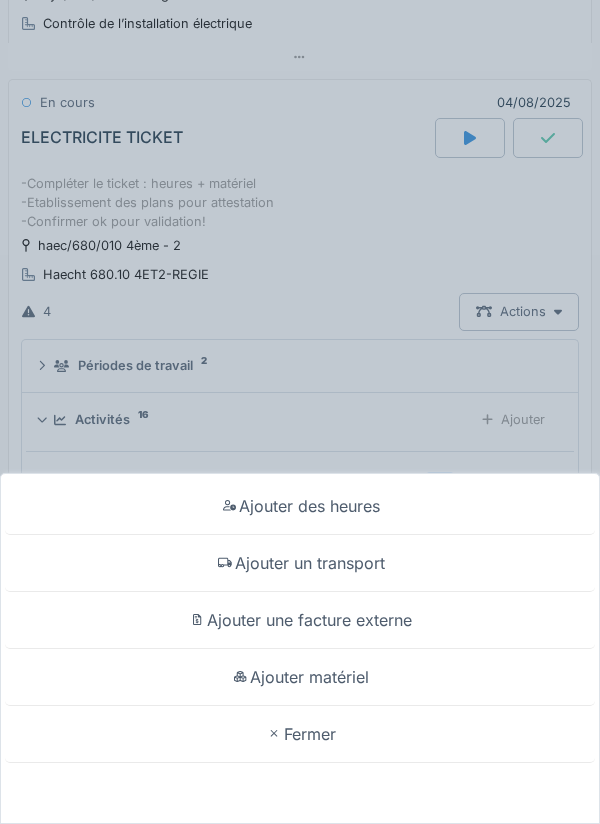 click on "Ajouter matériel" at bounding box center [300, 677] 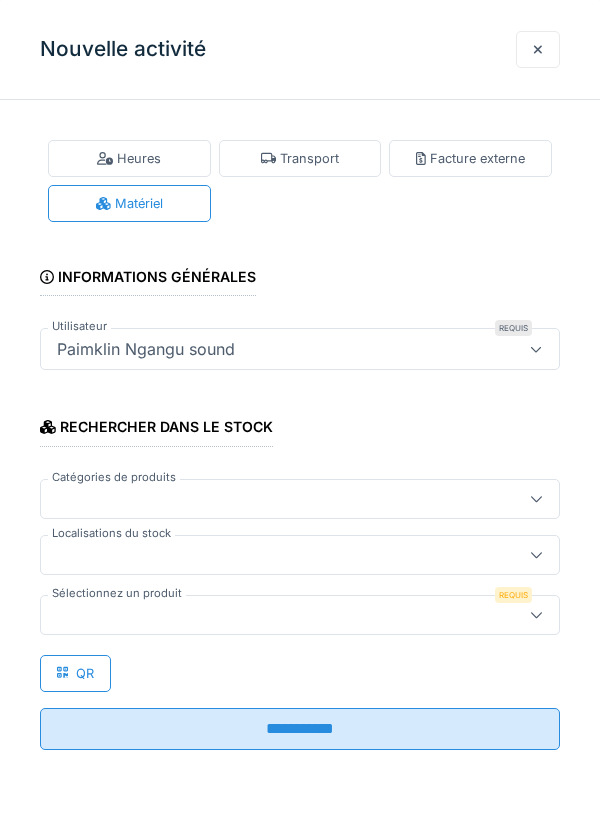 click at bounding box center (274, 555) 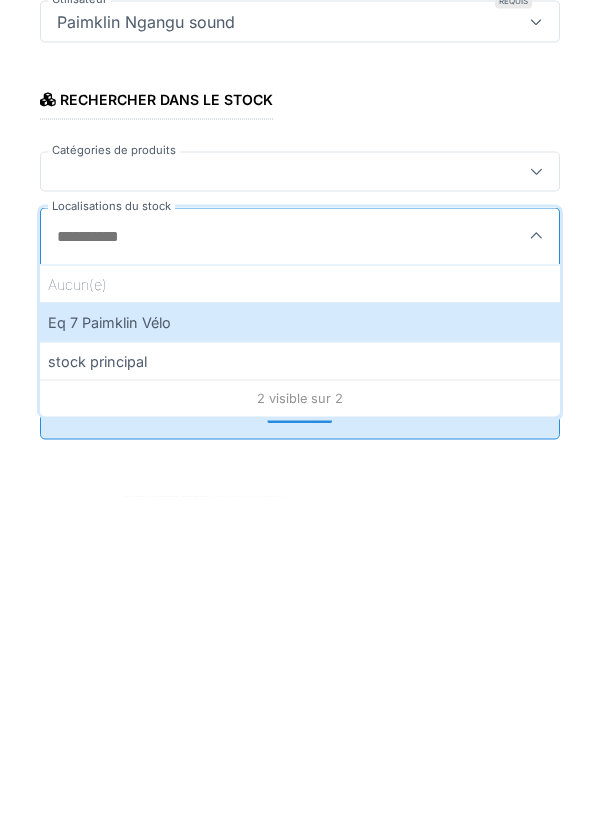 click on "Eq 7 Paimklin Vélo" at bounding box center [300, 649] 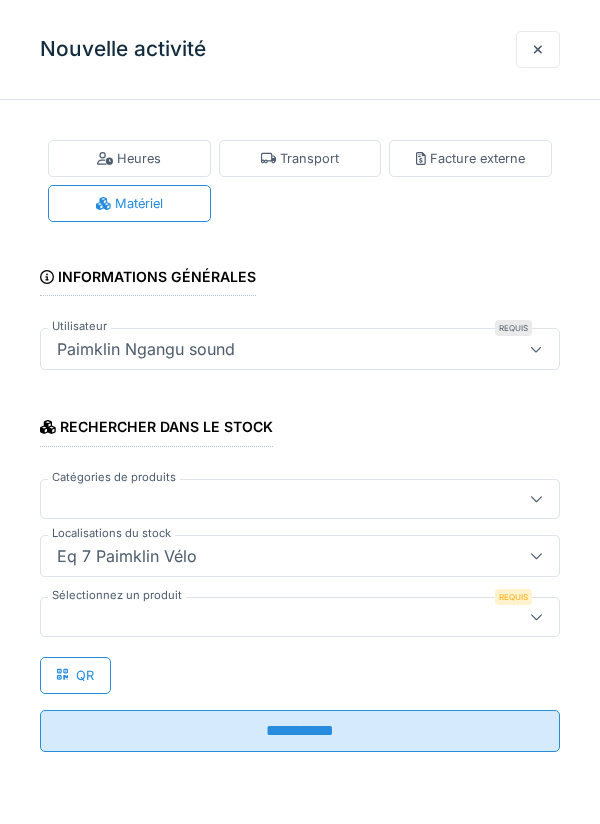 click at bounding box center (274, 617) 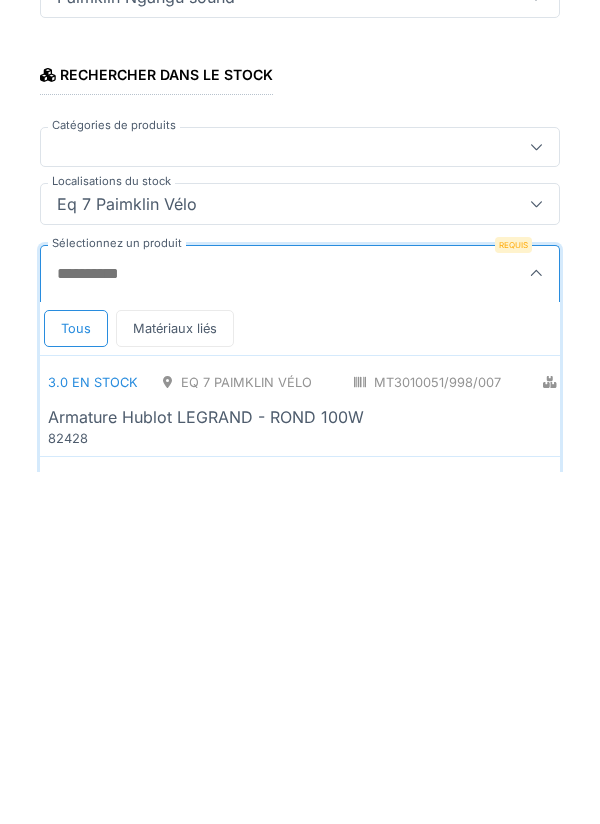 scroll, scrollTop: 1, scrollLeft: 0, axis: vertical 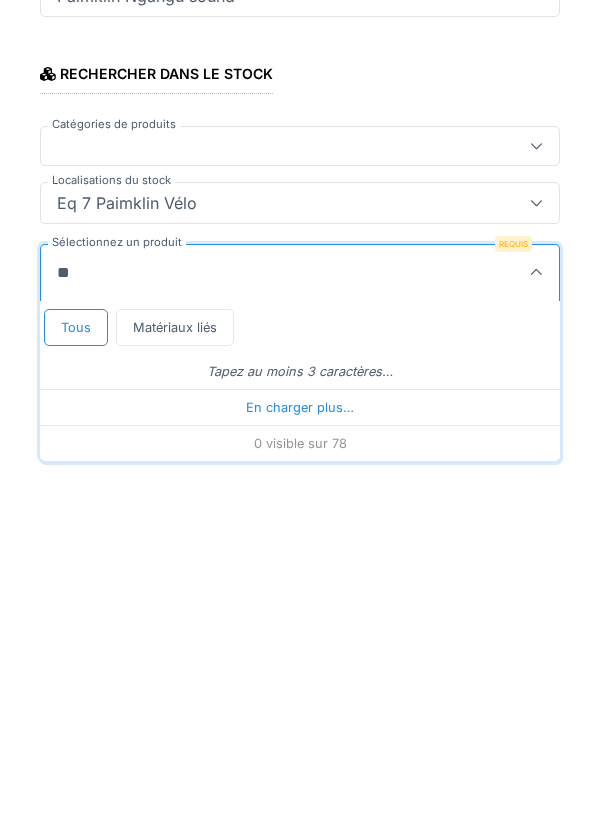 type on "***" 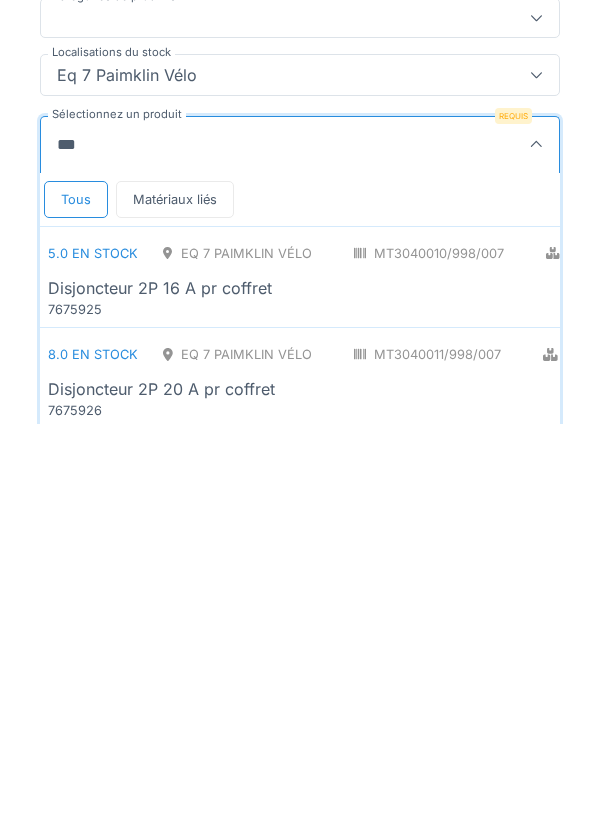 scroll, scrollTop: 91, scrollLeft: 0, axis: vertical 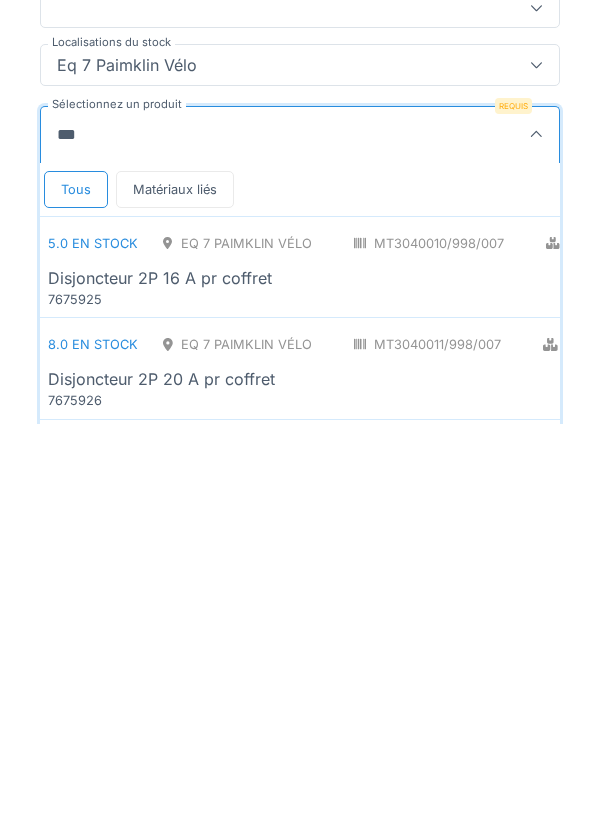 click on "Disjoncteur 2P 20 A pr coffret" at bounding box center (161, 779) 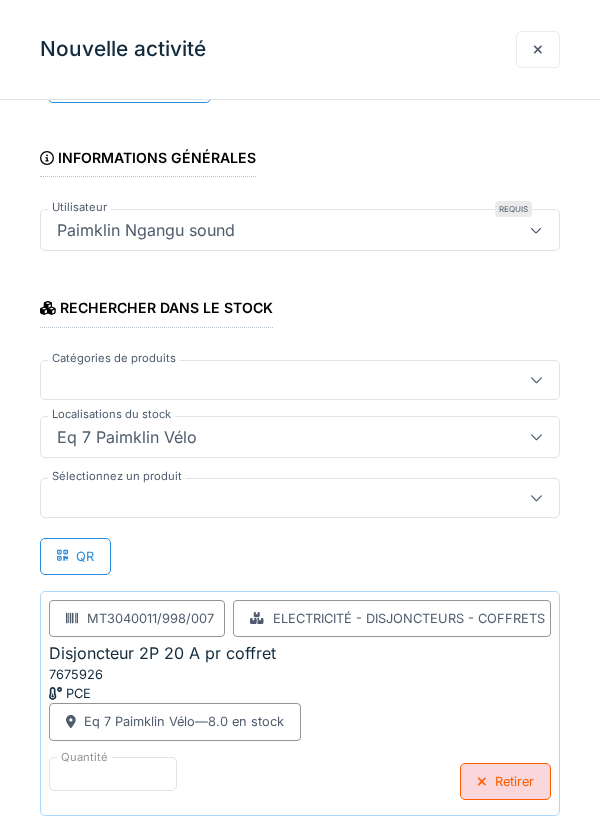 scroll, scrollTop: 129, scrollLeft: 0, axis: vertical 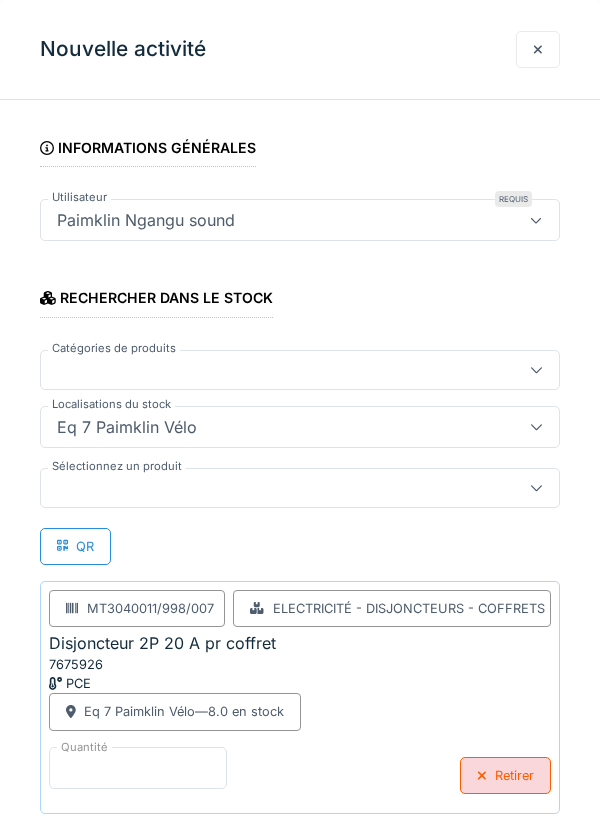 click on "*" at bounding box center (138, 768) 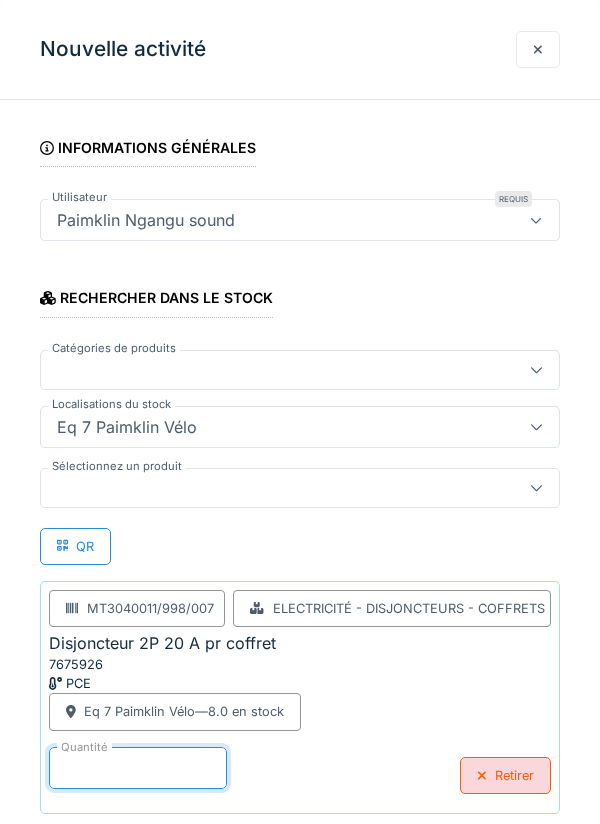 scroll, scrollTop: 39, scrollLeft: 0, axis: vertical 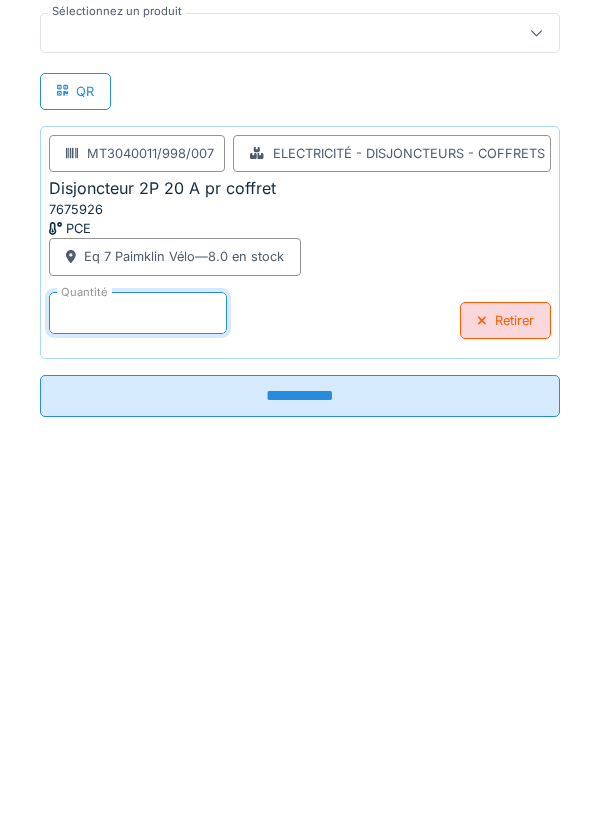 type on "*" 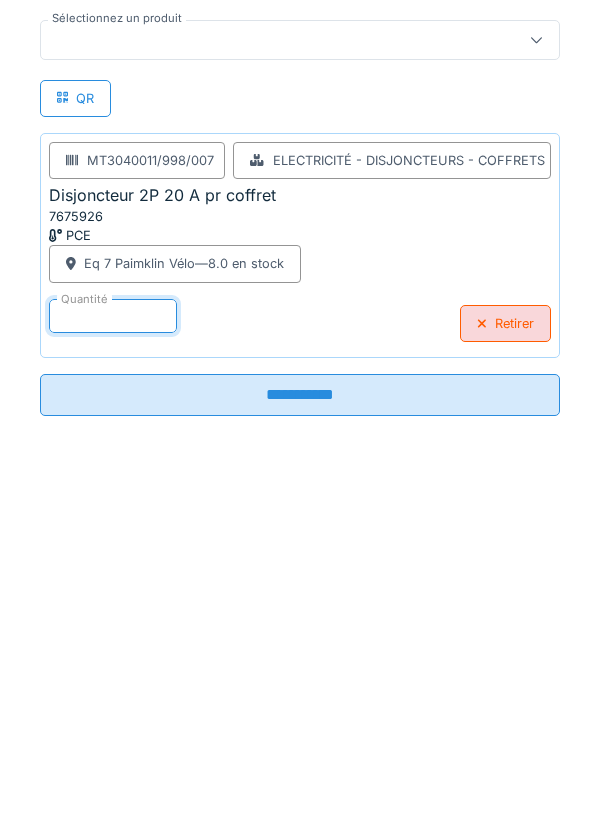 click on "**********" at bounding box center [300, 747] 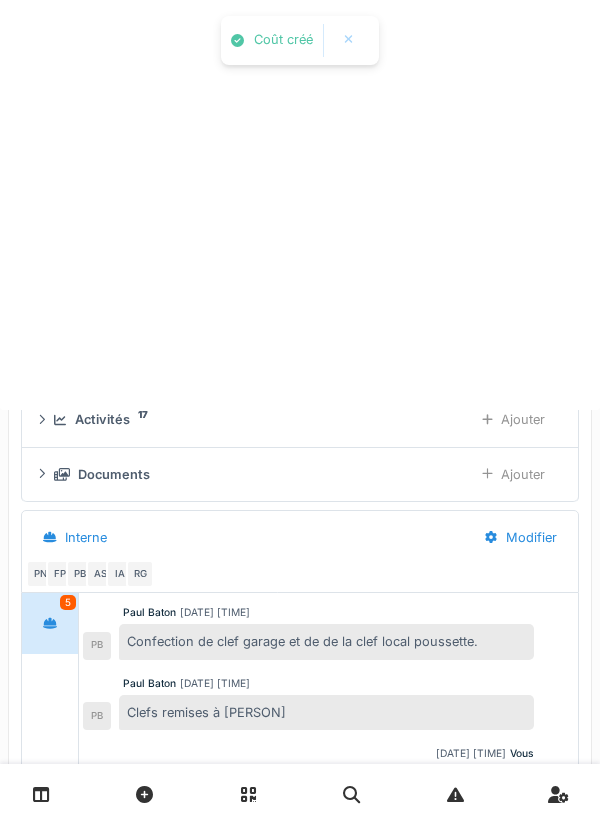 scroll, scrollTop: 0, scrollLeft: 0, axis: both 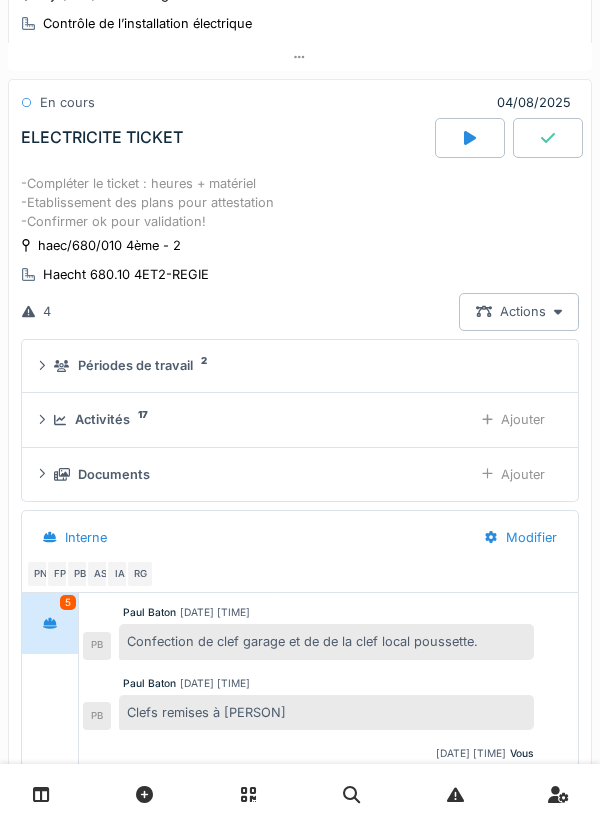 click on "Ajouter" at bounding box center (513, 474) 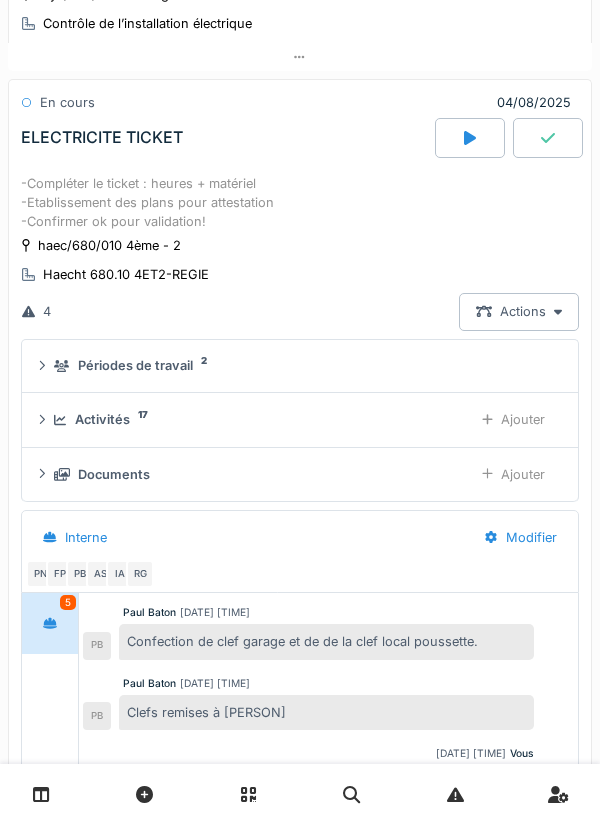 click on "Ajouter" at bounding box center (513, 419) 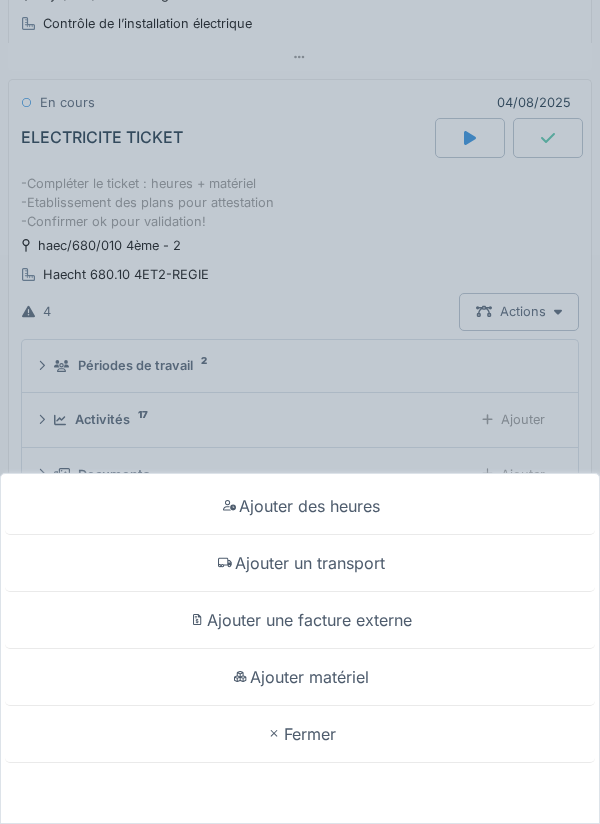 click on "Ajouter matériel" at bounding box center (300, 677) 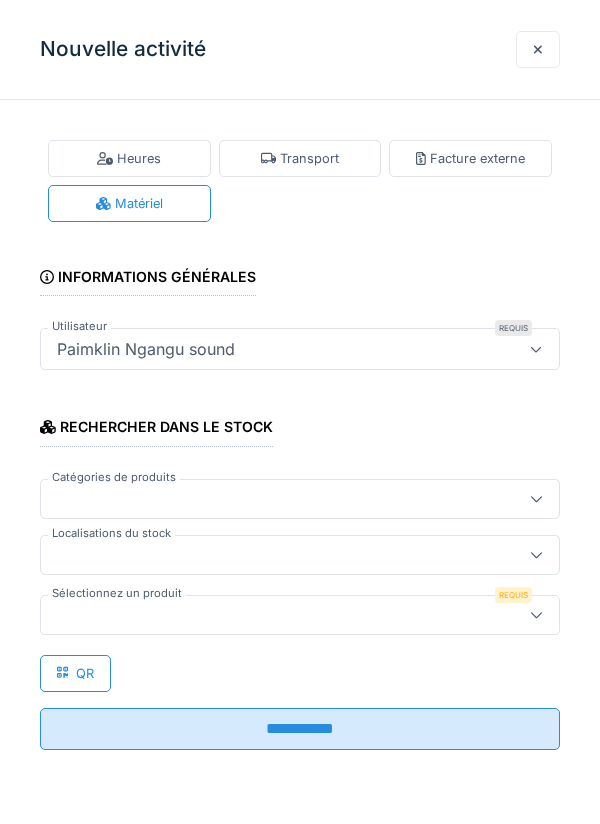 click at bounding box center [274, 555] 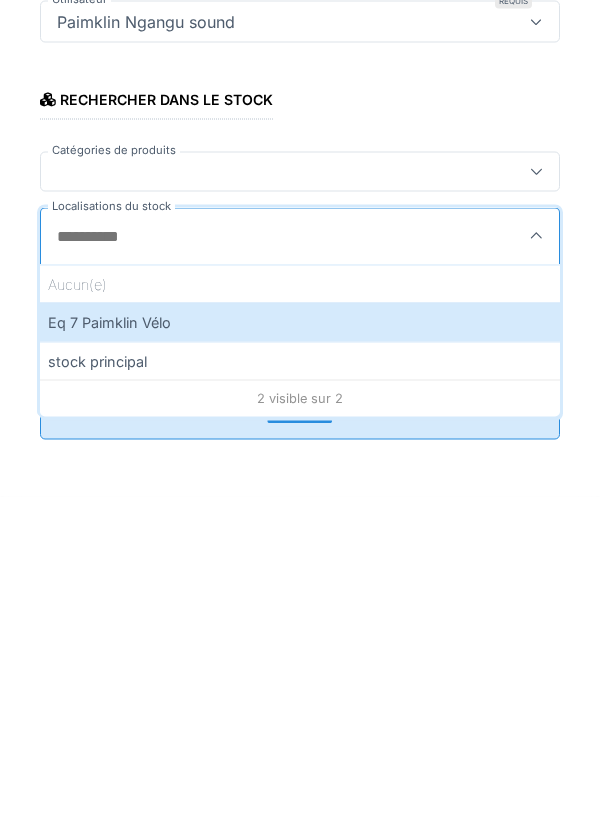 click on "Eq 7 Paimklin Vélo" at bounding box center (300, 649) 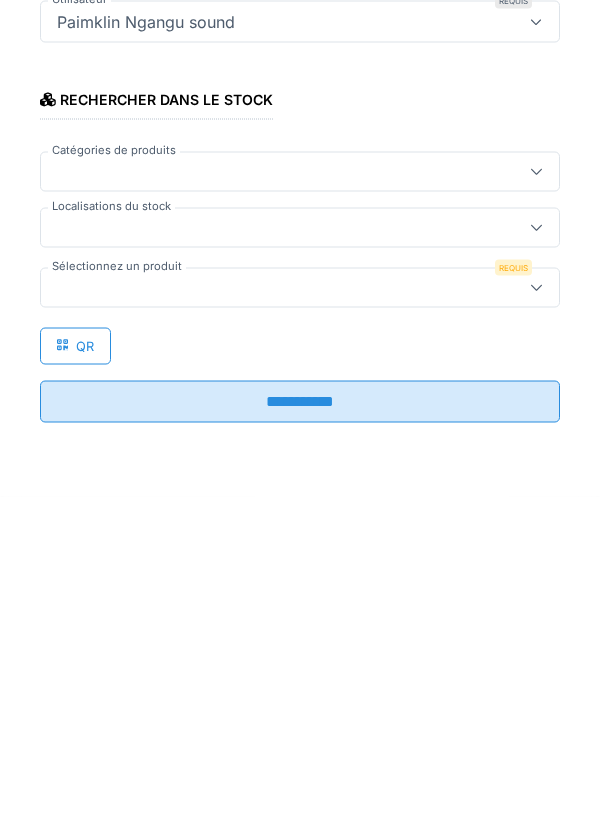 type on "****" 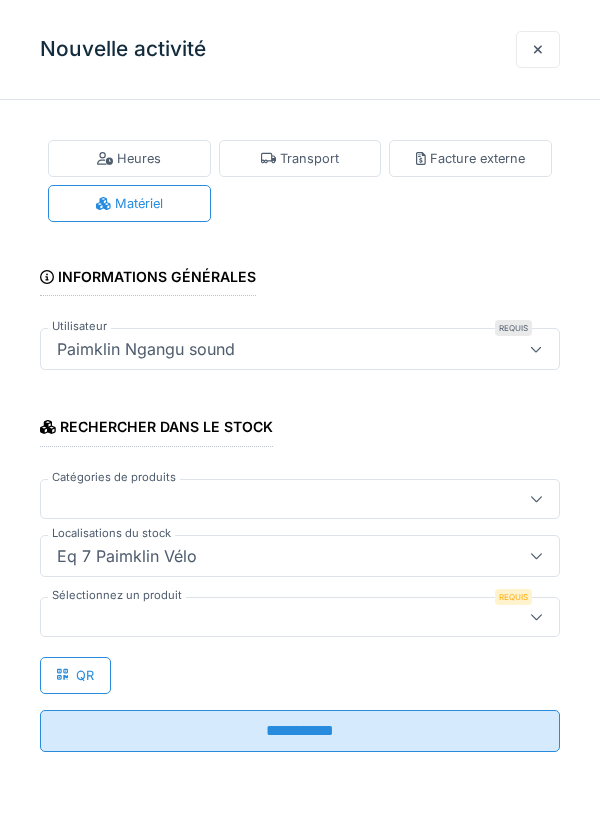 click at bounding box center [274, 617] 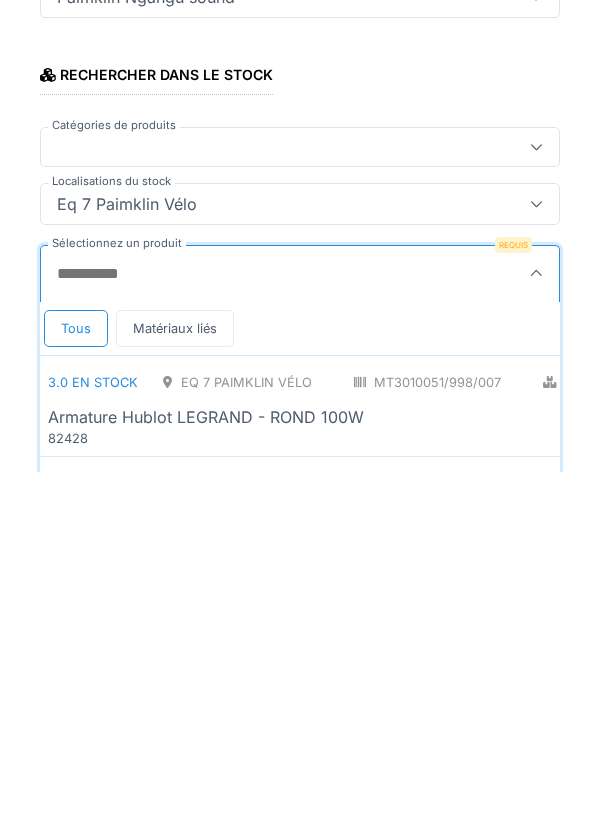 scroll, scrollTop: 1, scrollLeft: 0, axis: vertical 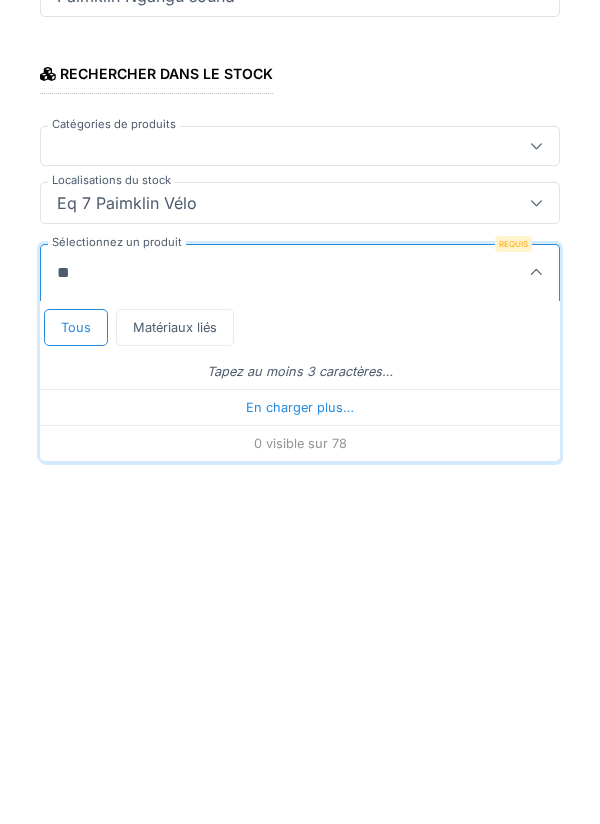 type on "***" 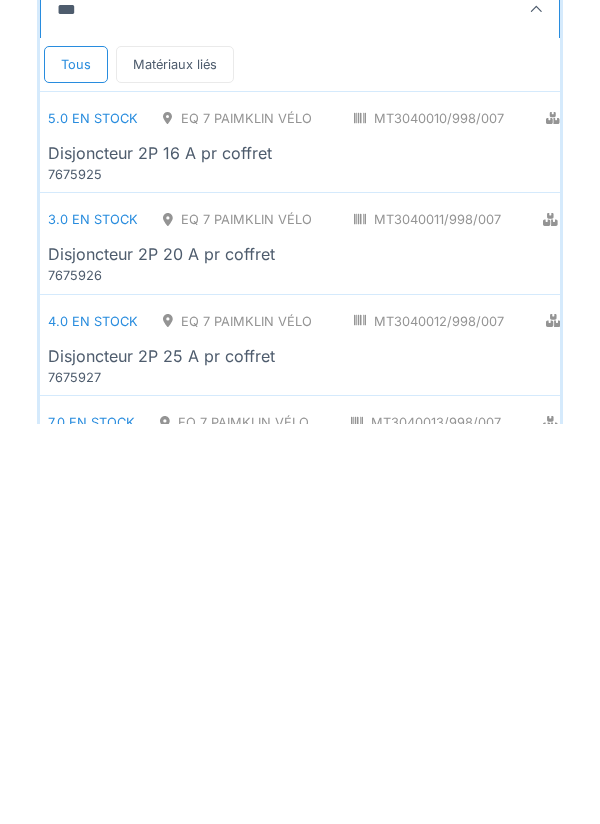 scroll, scrollTop: 417, scrollLeft: 0, axis: vertical 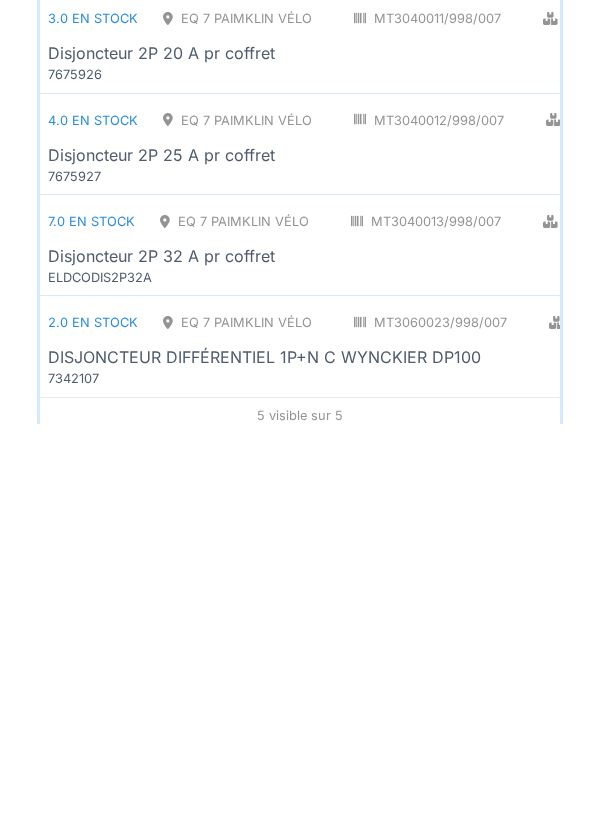 click on "Disjoncteur 2P 32 A pr coffret" at bounding box center [161, 656] 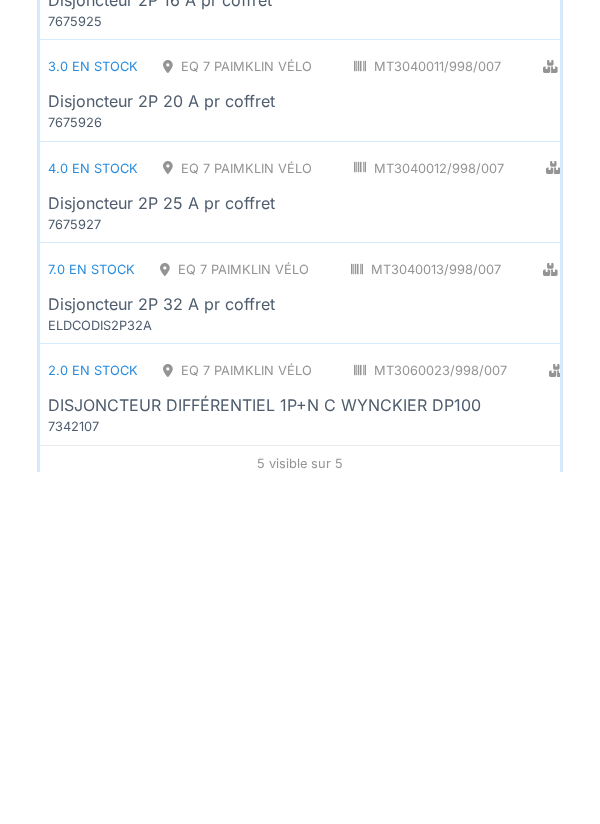 scroll, scrollTop: 225, scrollLeft: 0, axis: vertical 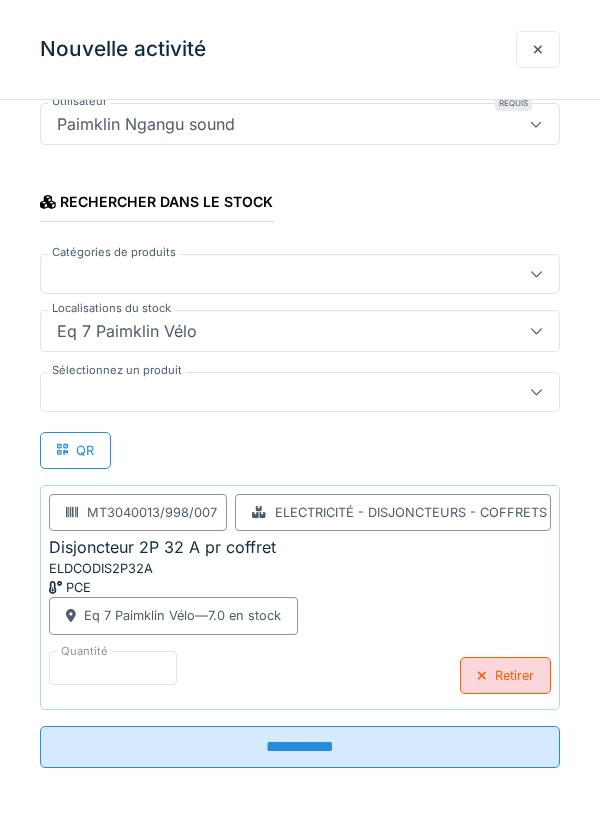 click on "**********" at bounding box center [300, 747] 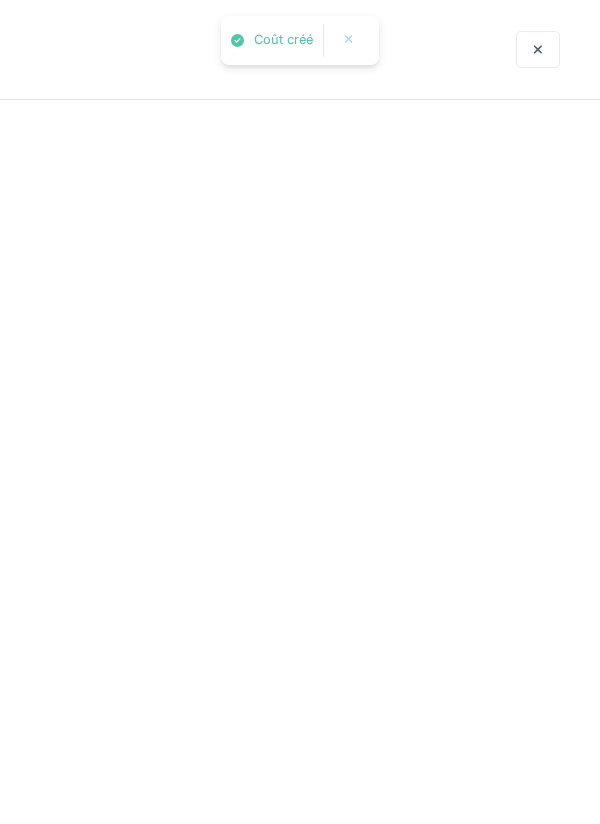 scroll, scrollTop: 0, scrollLeft: 0, axis: both 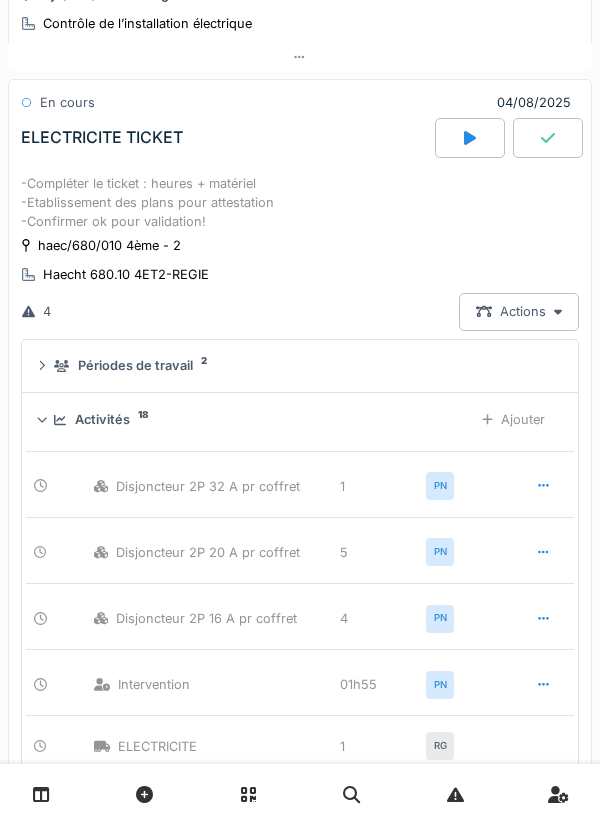click on "Ajouter" at bounding box center (513, 419) 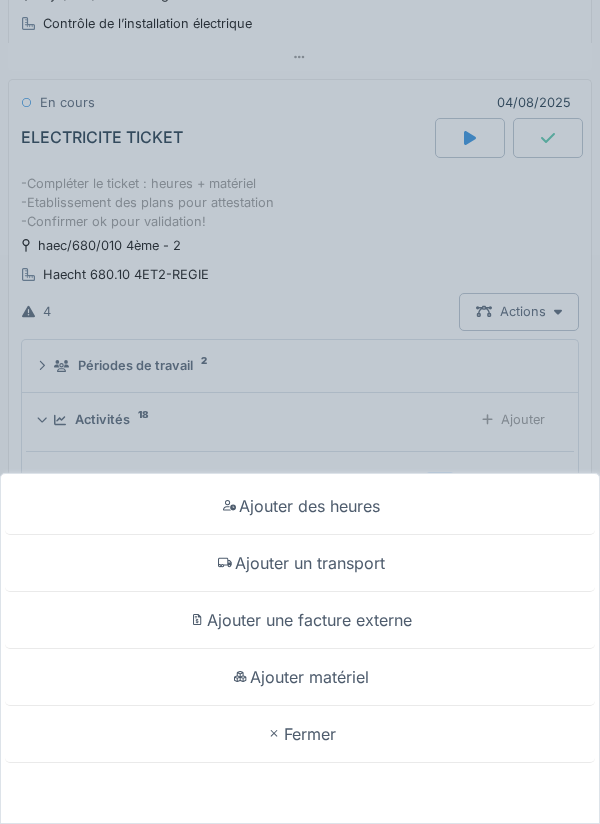 click on "Ajouter matériel" at bounding box center (300, 677) 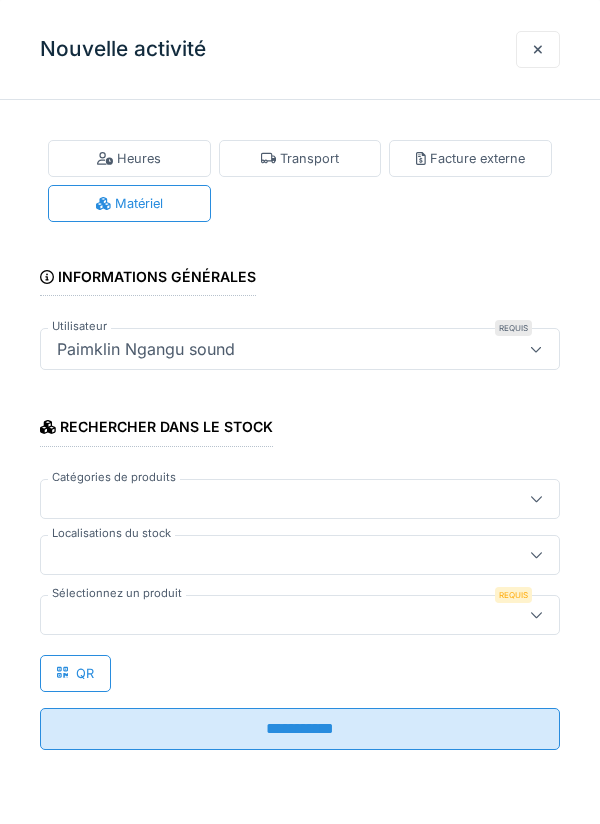 click on "Localisations du stock" at bounding box center (111, 533) 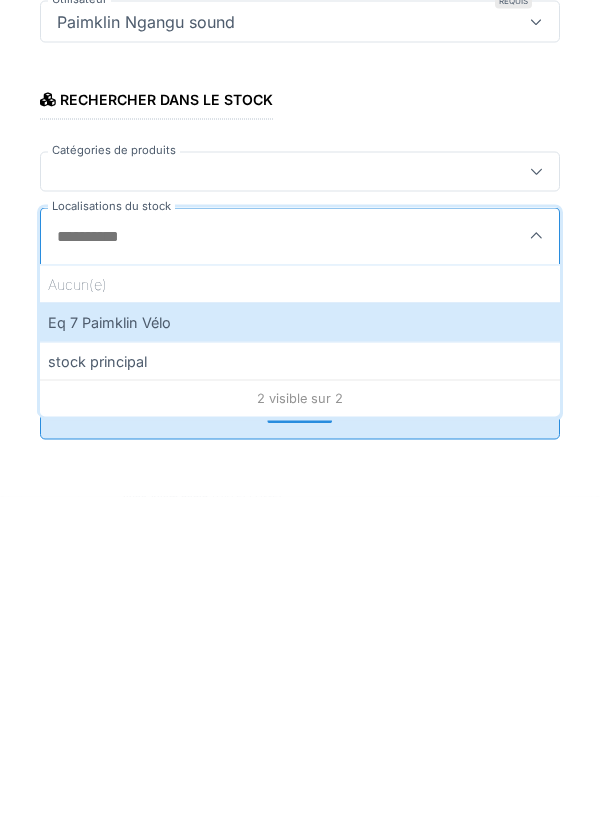 click on "Eq 7 Paimklin Vélo" at bounding box center [300, 649] 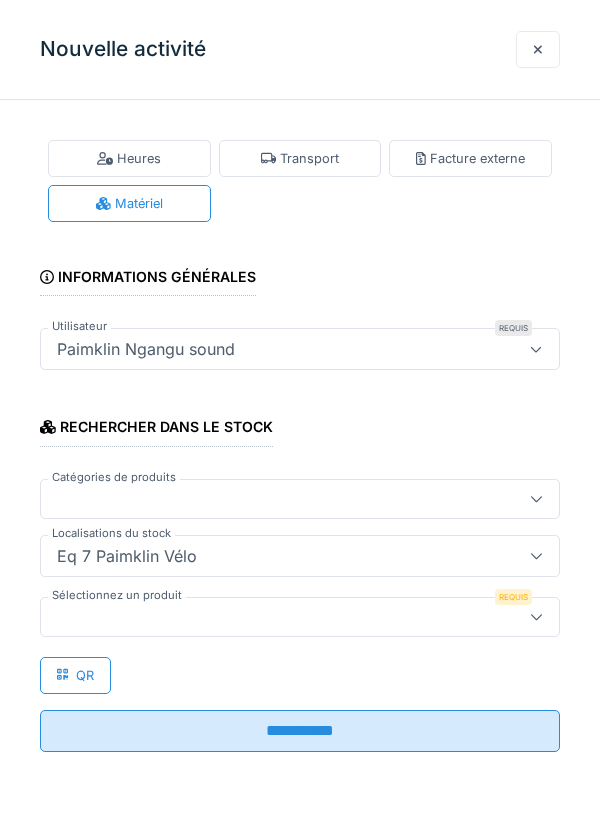 click at bounding box center (274, 617) 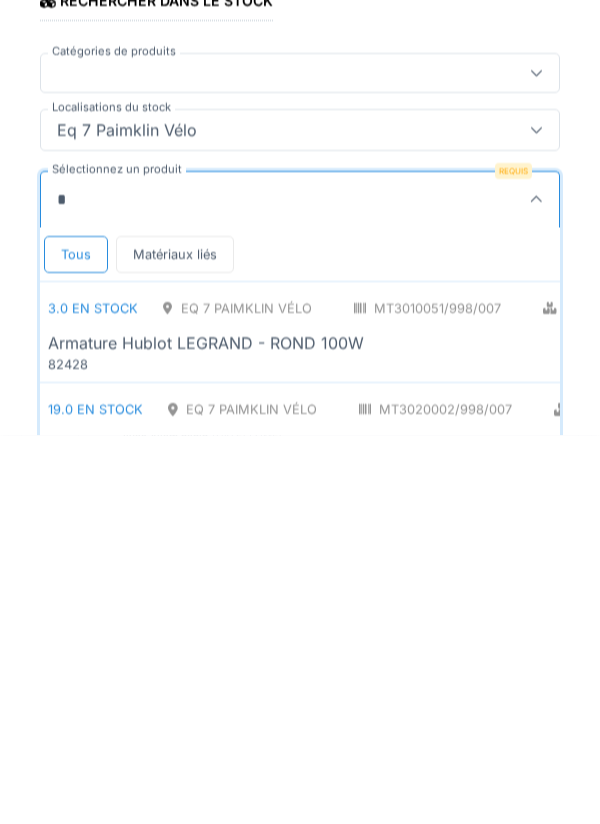 scroll, scrollTop: 1, scrollLeft: 0, axis: vertical 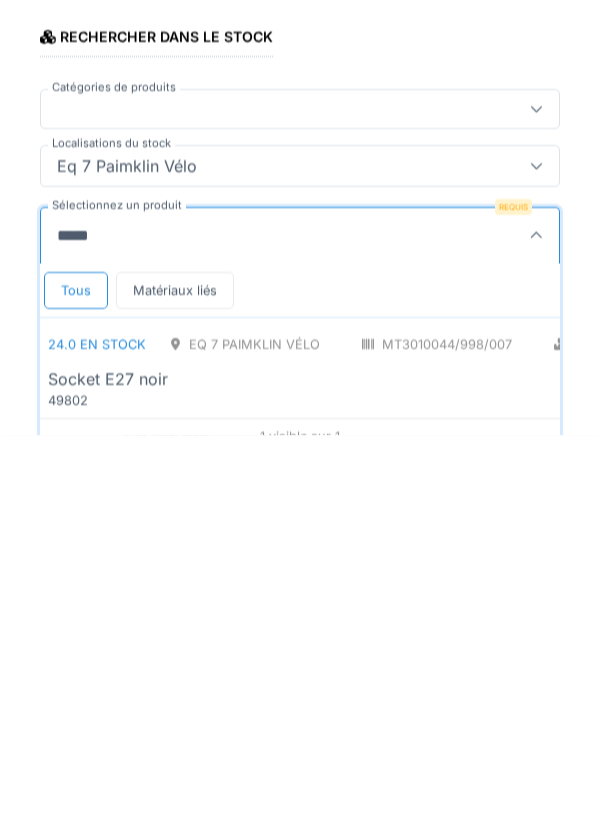 type on "******" 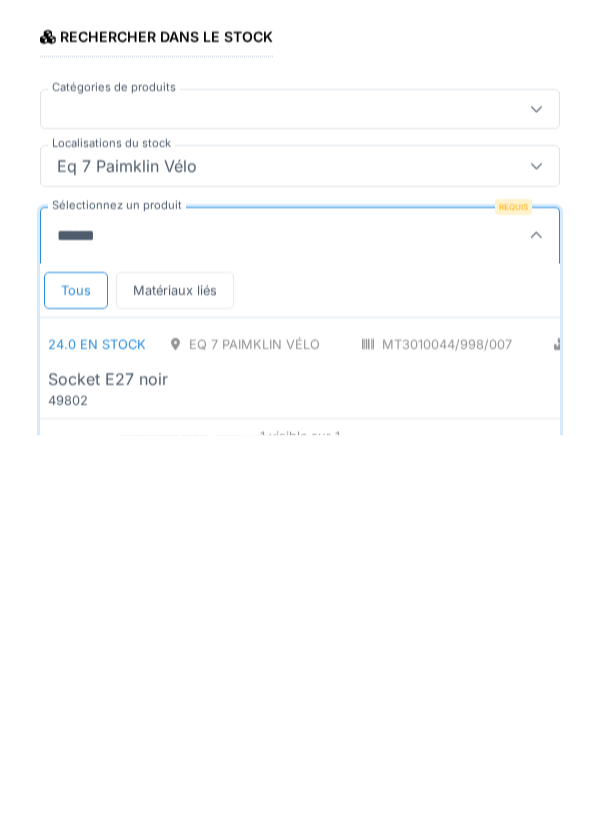 click on "Socket E27 noir" at bounding box center [507, 768] 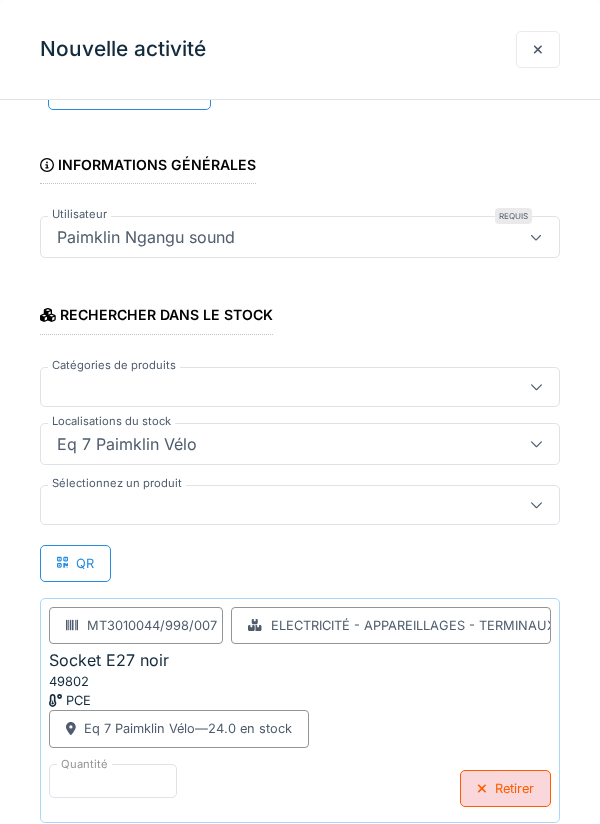 scroll, scrollTop: 129, scrollLeft: 0, axis: vertical 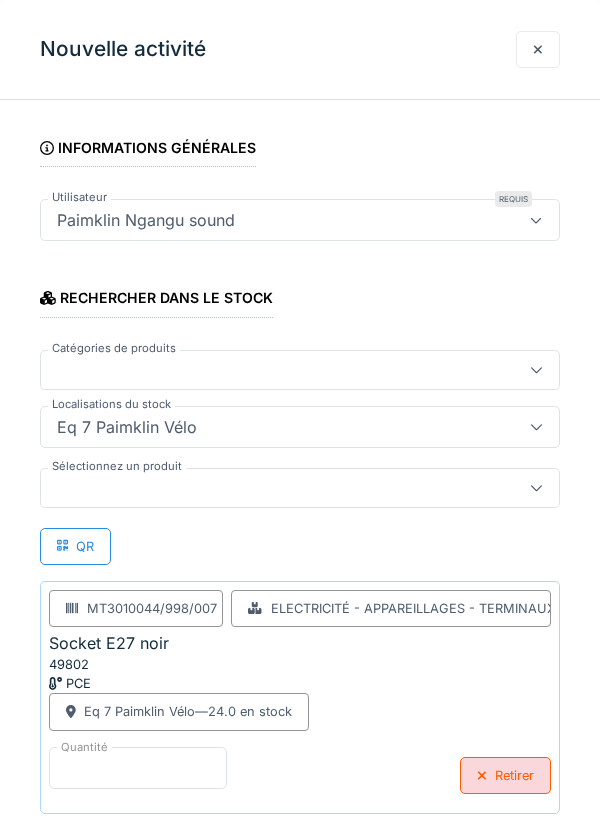 click on "*" at bounding box center [138, 768] 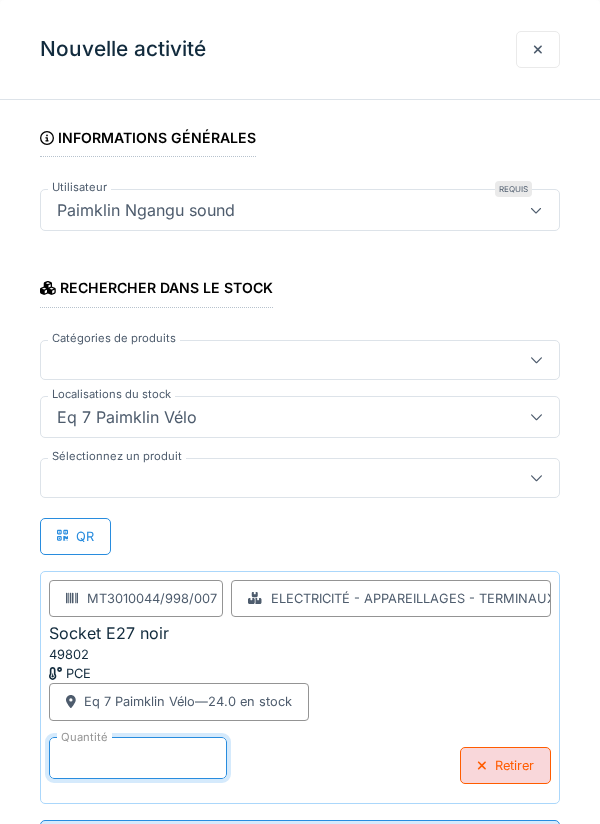 scroll, scrollTop: 40, scrollLeft: 0, axis: vertical 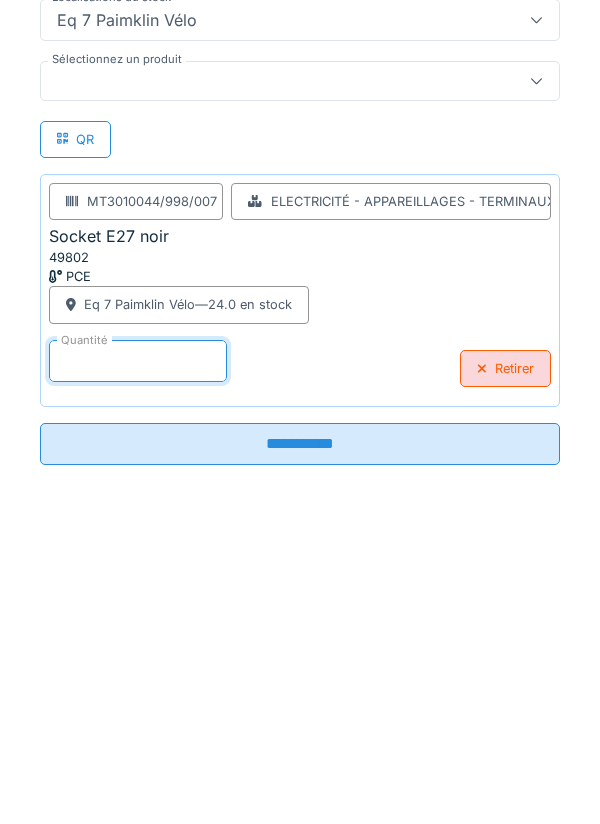type on "*" 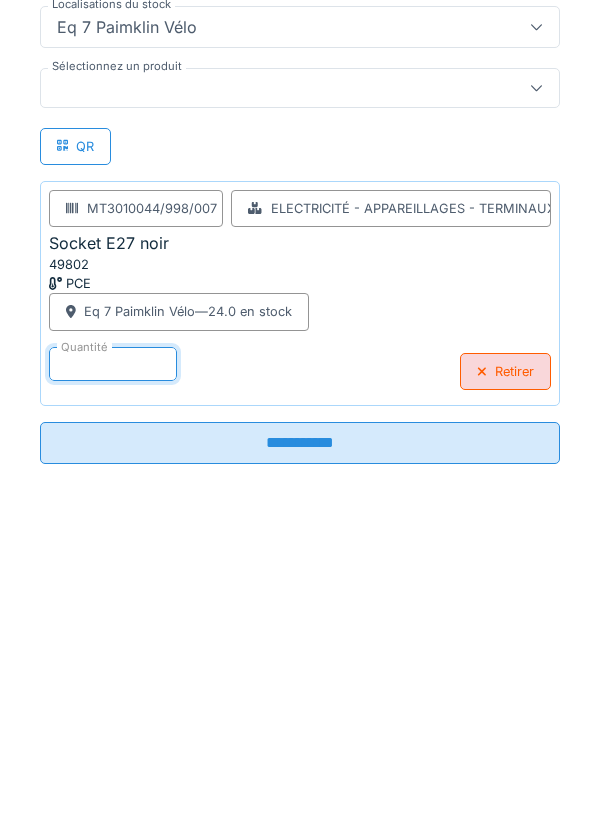 click on "**********" at bounding box center [300, 747] 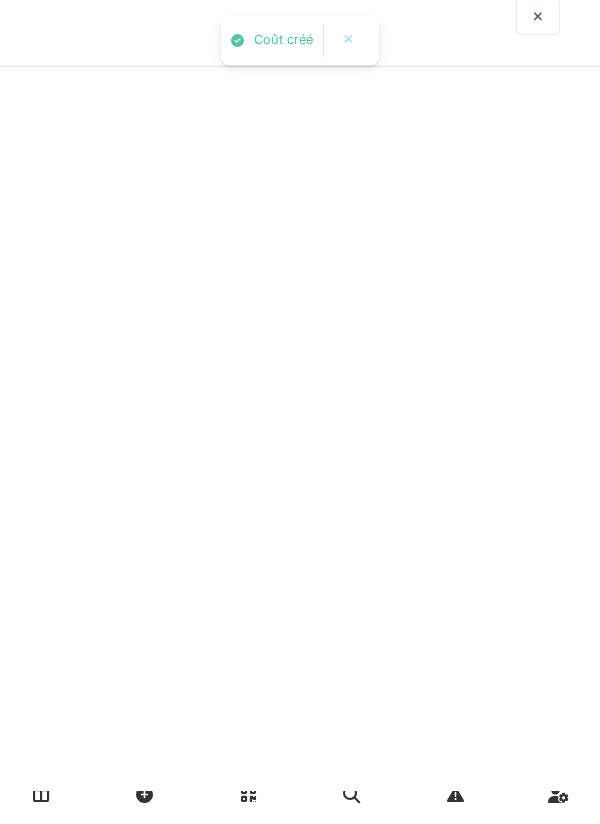 scroll, scrollTop: 0, scrollLeft: 0, axis: both 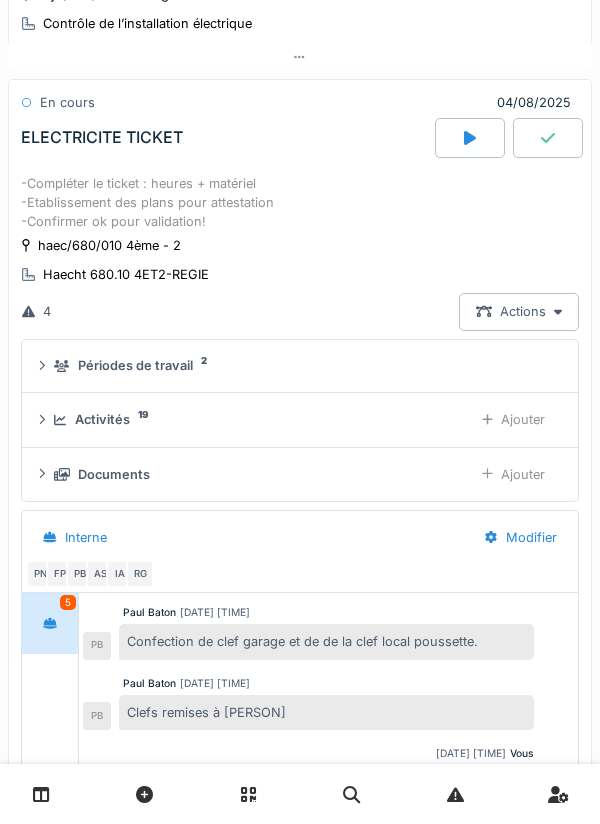 click on "Ajouter" at bounding box center [513, 419] 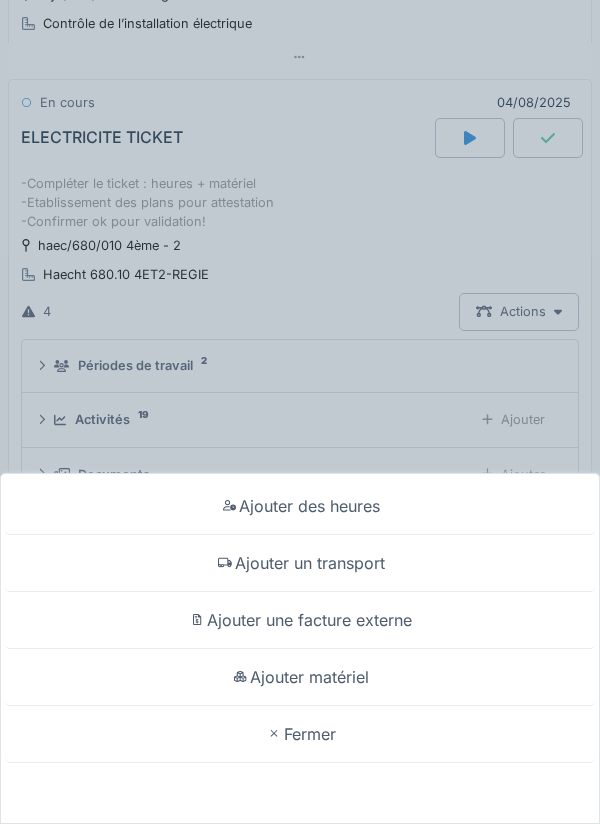 click on "Ajouter matériel" at bounding box center (300, 677) 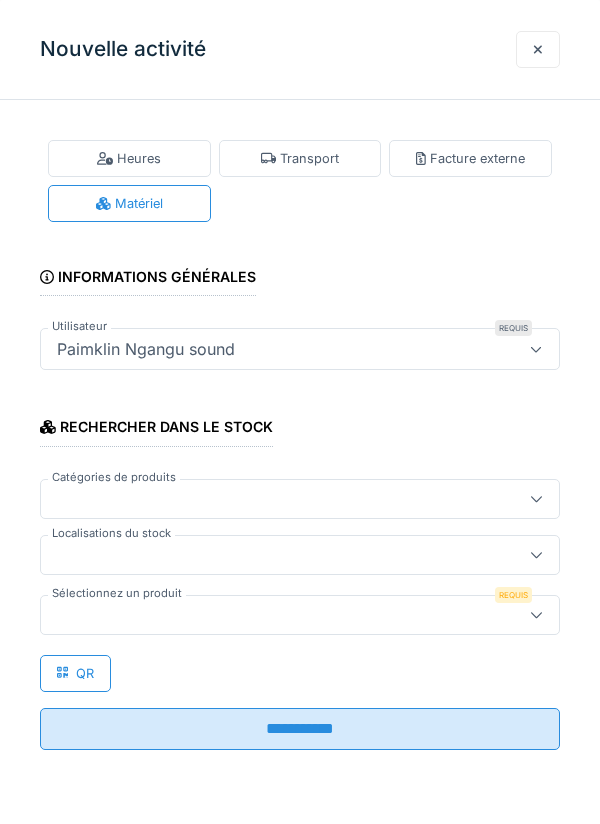 click at bounding box center [274, 555] 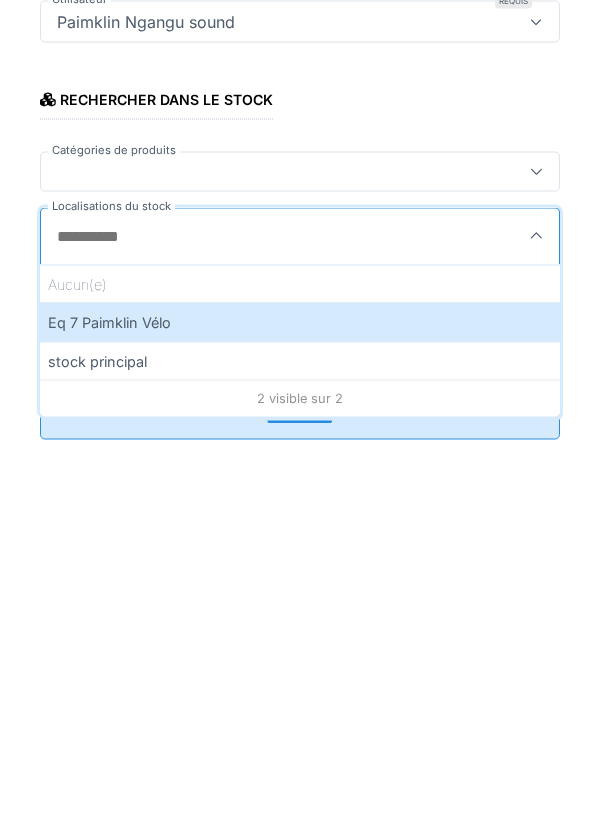 click on "Eq 7 Paimklin Vélo" at bounding box center [300, 649] 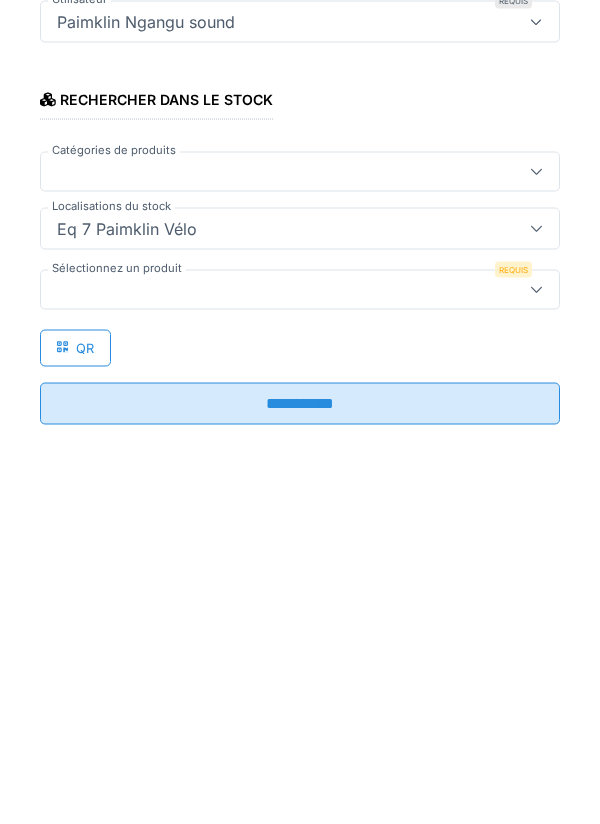 type on "****" 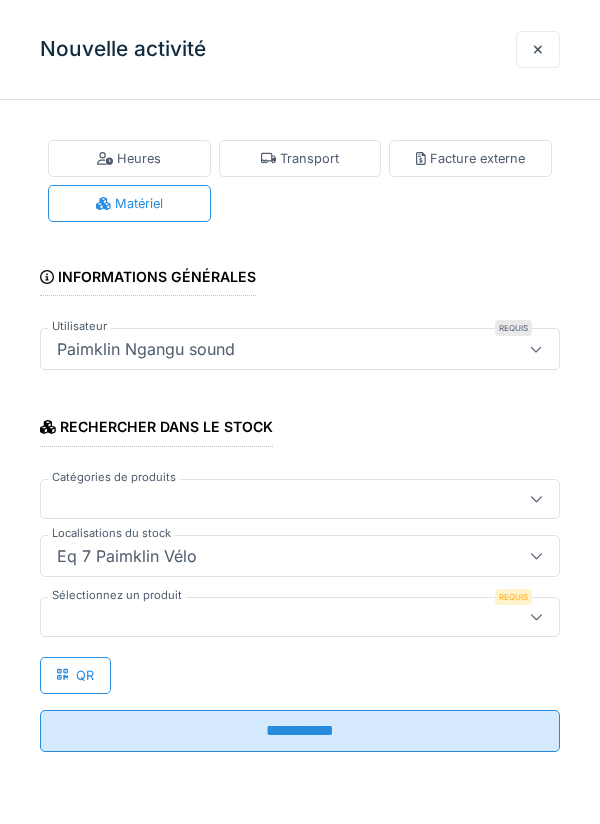 click at bounding box center (274, 617) 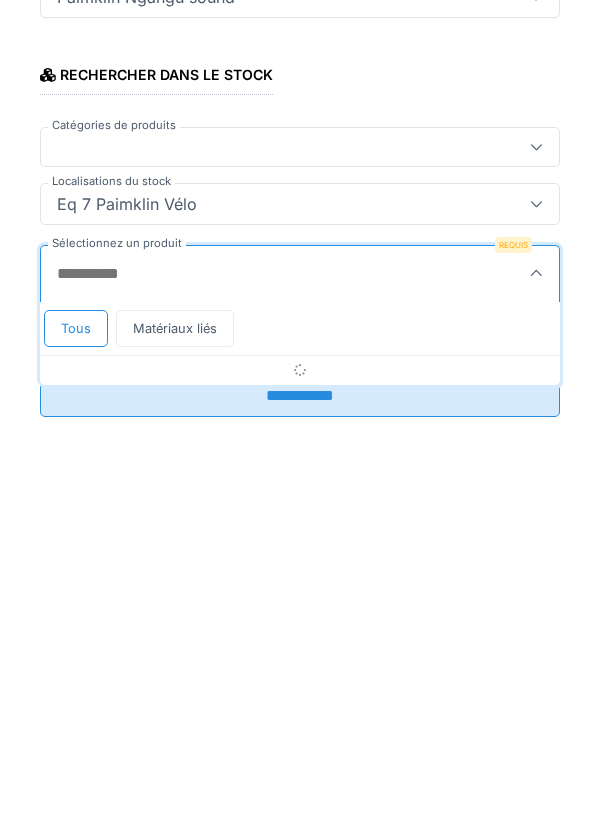 scroll, scrollTop: 1, scrollLeft: 0, axis: vertical 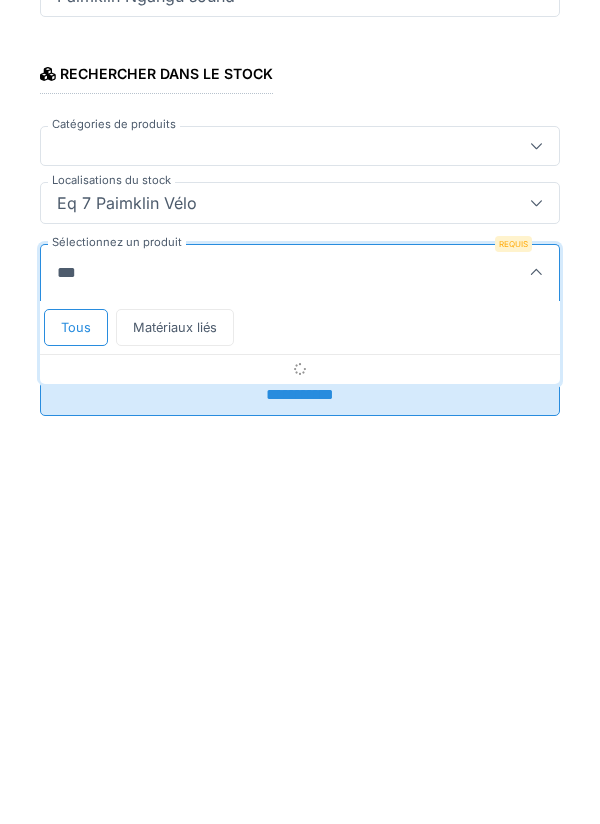 type on "****" 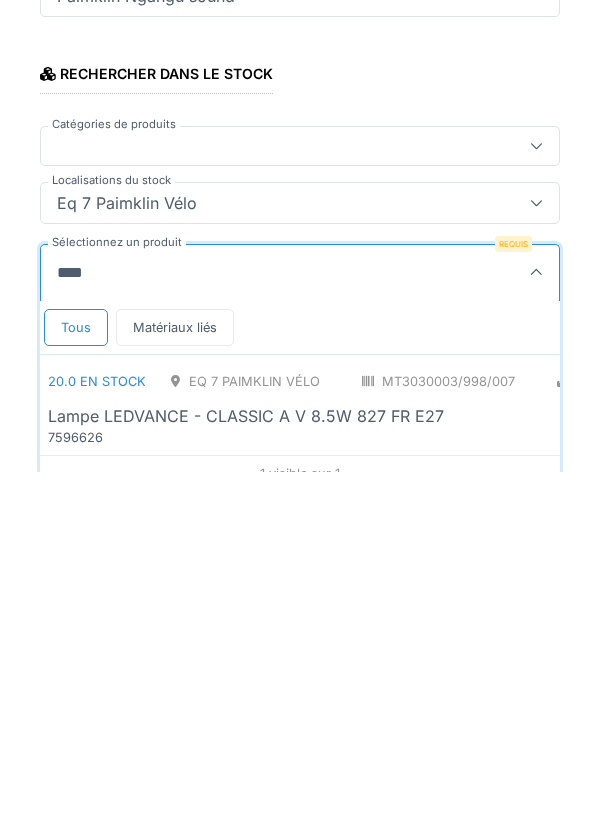 click on "Lampe LEDVANCE - CLASSIC A V 8.5W 827 FR E27" at bounding box center [246, 768] 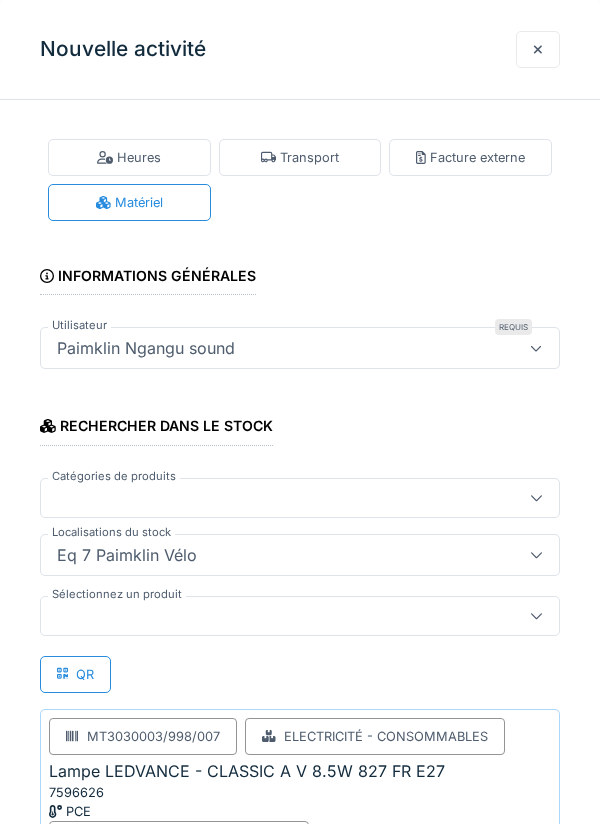 scroll, scrollTop: 129, scrollLeft: 0, axis: vertical 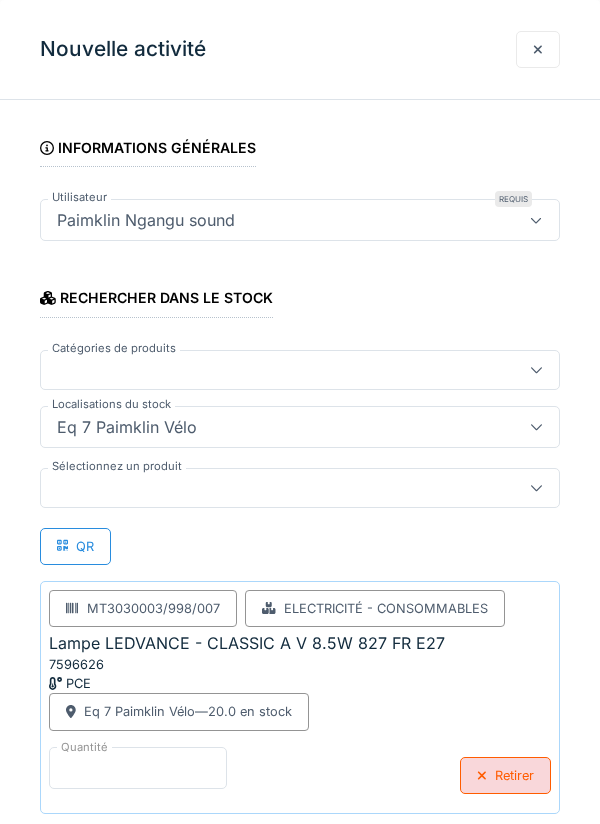 click on "*" at bounding box center (138, 768) 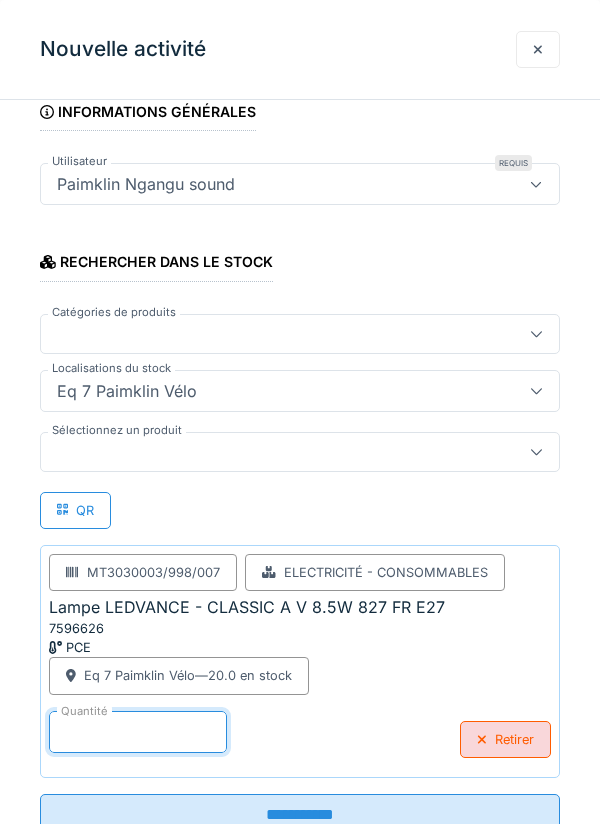 scroll, scrollTop: 47, scrollLeft: 0, axis: vertical 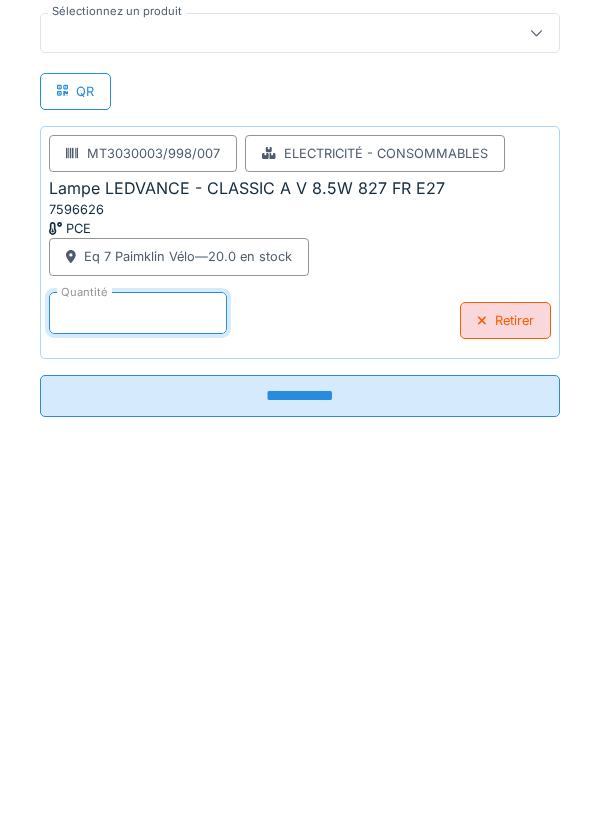 type on "*" 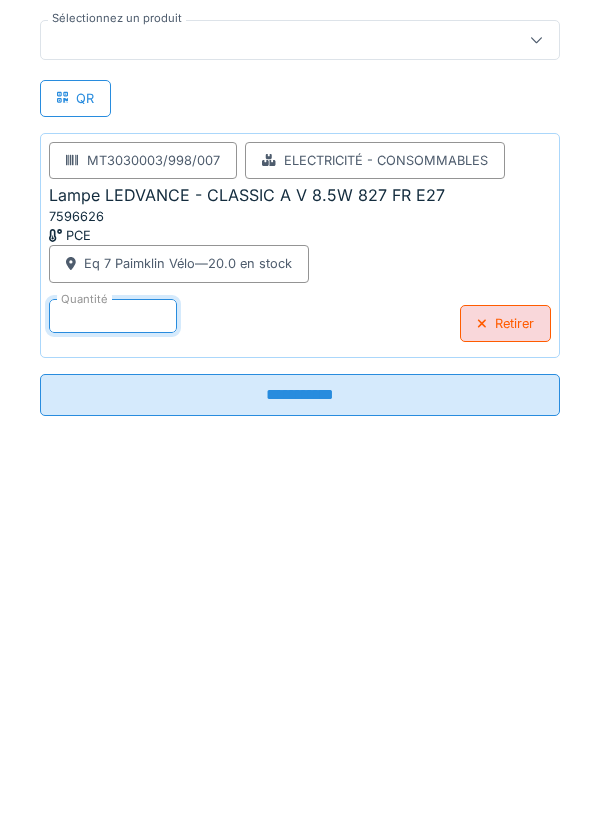 click on "**********" at bounding box center (300, 747) 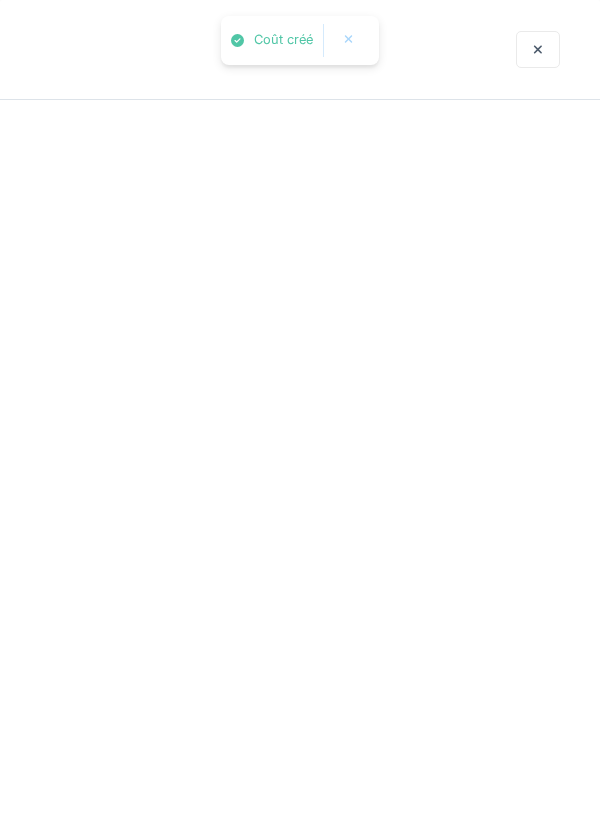 scroll, scrollTop: 0, scrollLeft: 0, axis: both 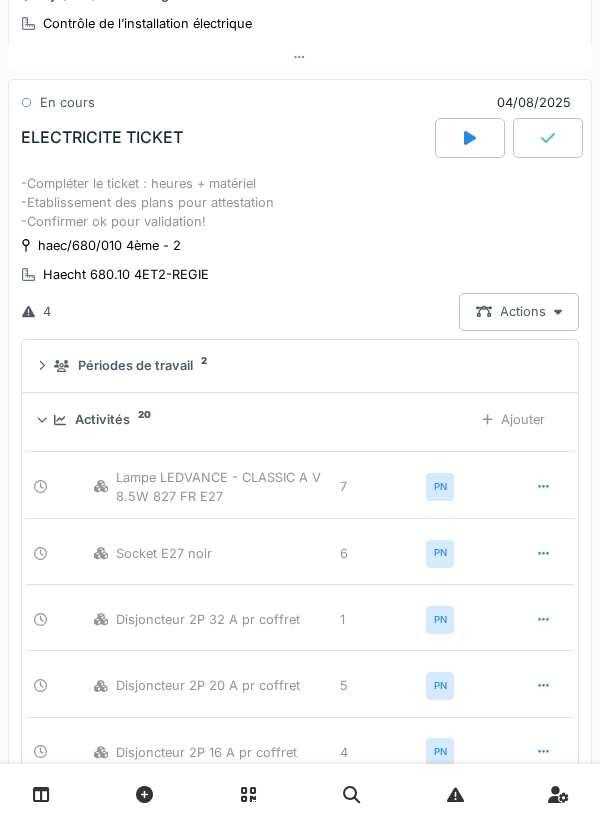 click on "Ajouter" at bounding box center [513, 419] 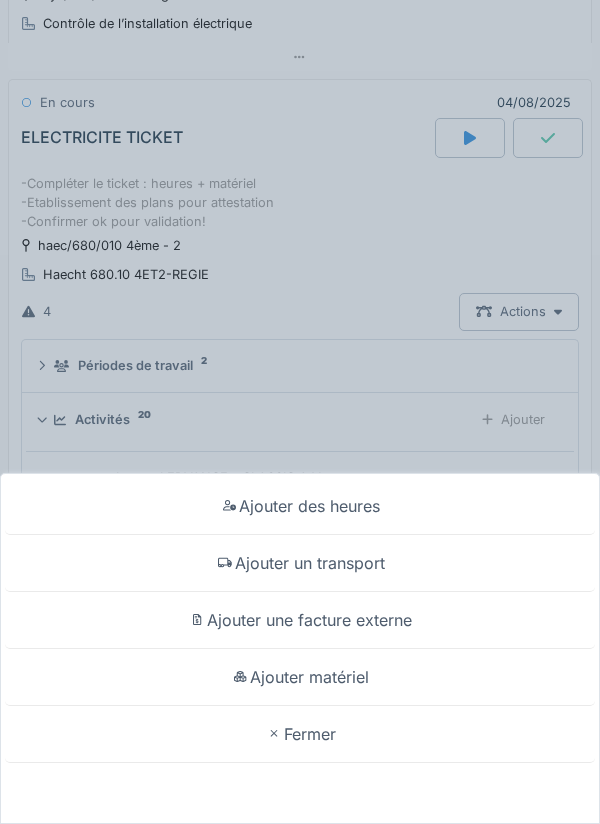 click on "Ajouter matériel" at bounding box center [300, 677] 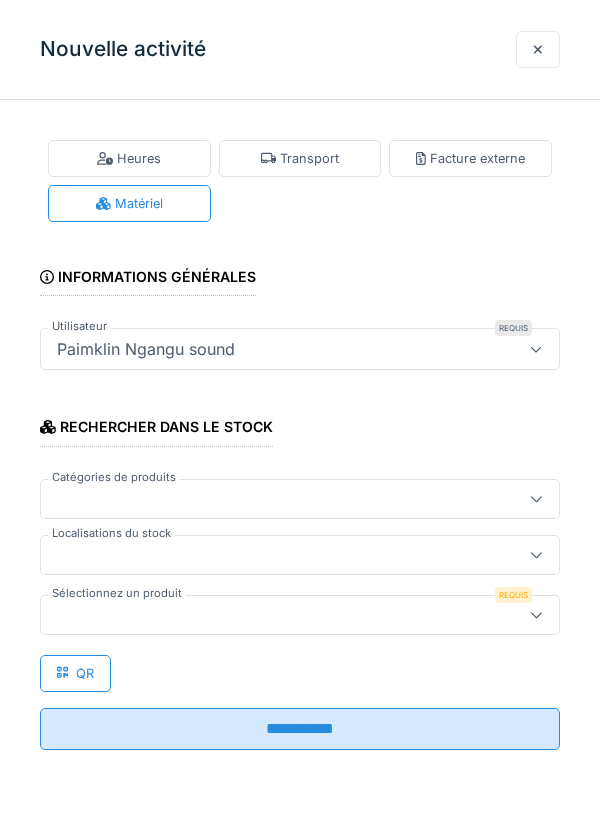 click at bounding box center (274, 555) 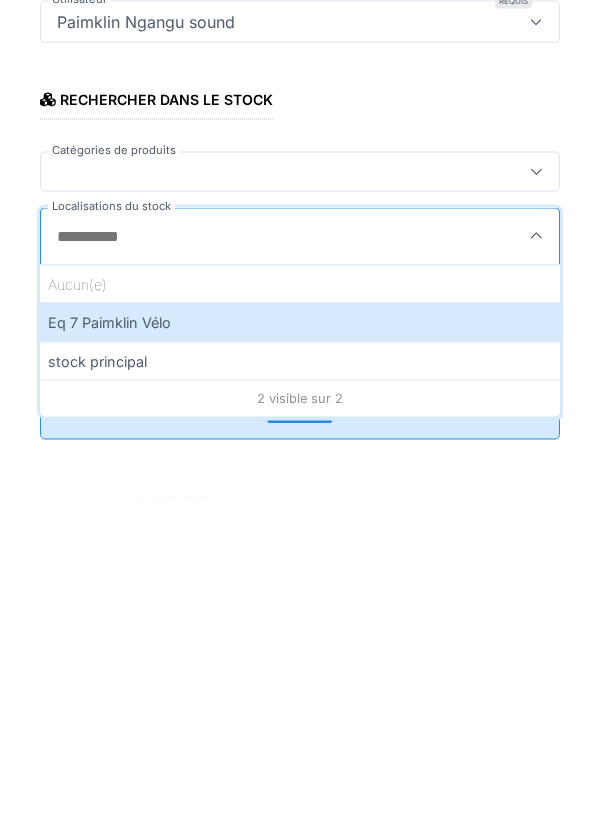 click on "Eq 7 Paimklin Vélo" at bounding box center (300, 649) 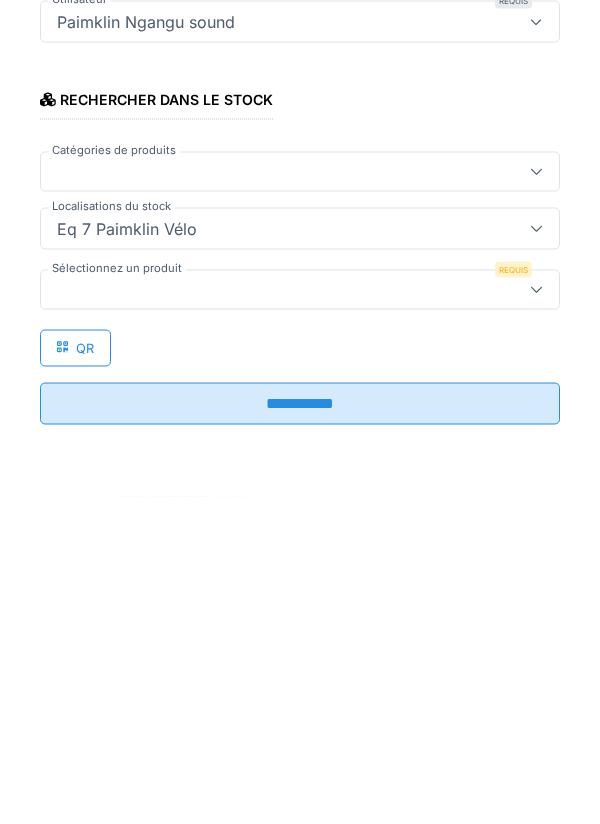 type on "****" 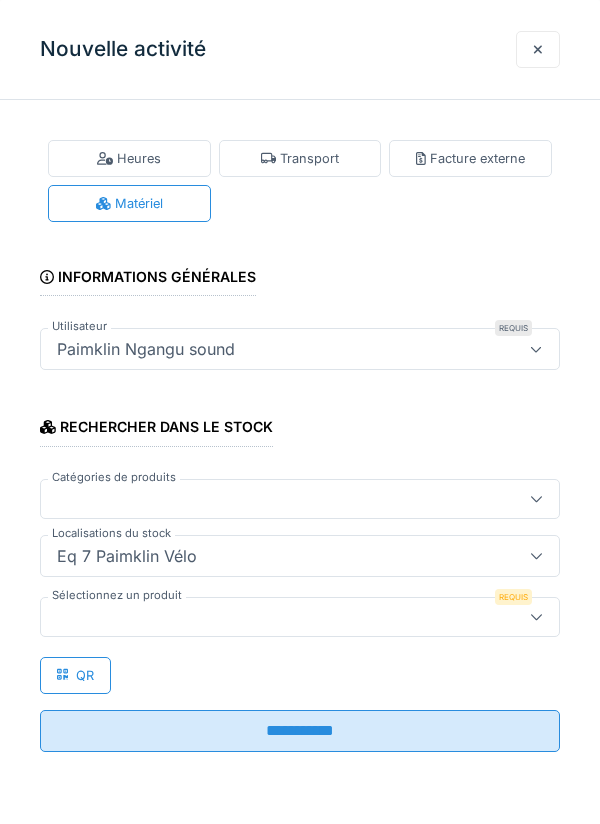 click at bounding box center (274, 617) 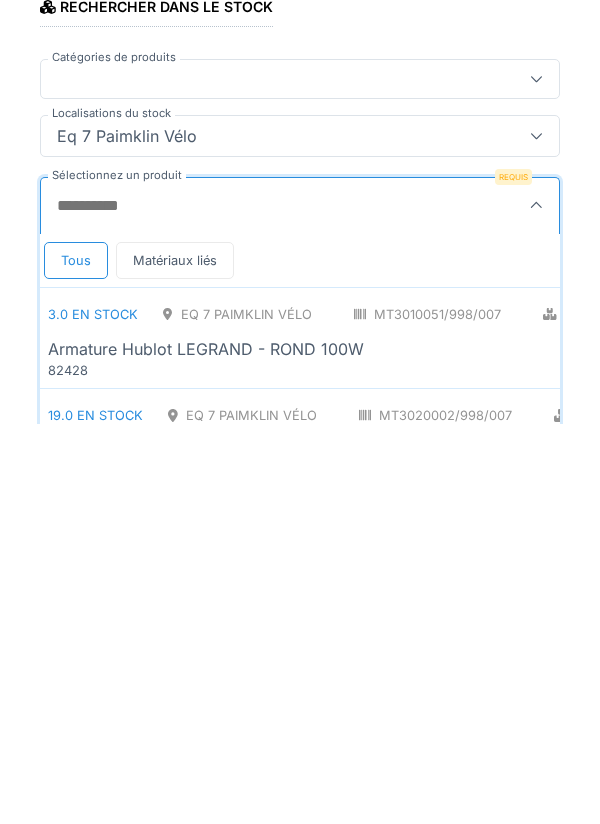 scroll, scrollTop: 28, scrollLeft: 0, axis: vertical 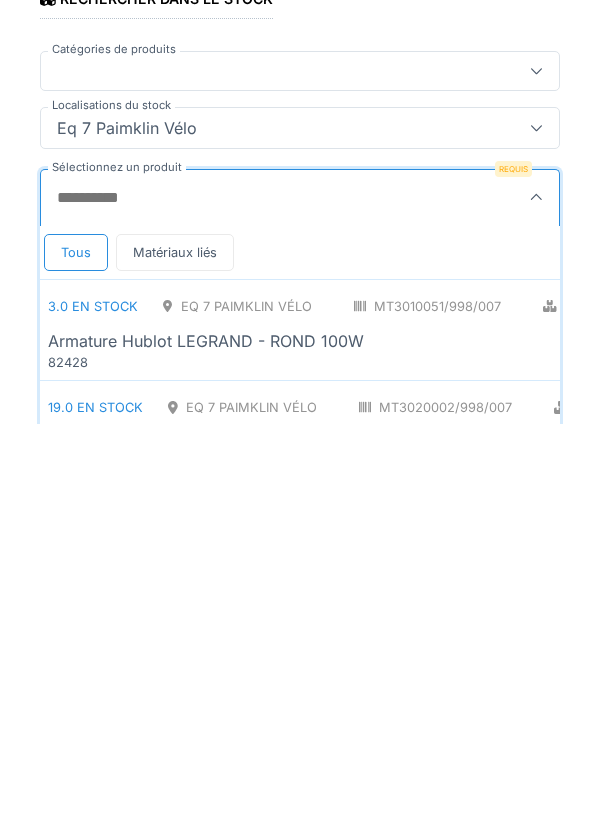 click on "Armature Hublot LEGRAND - ROND 100W" at bounding box center (206, 741) 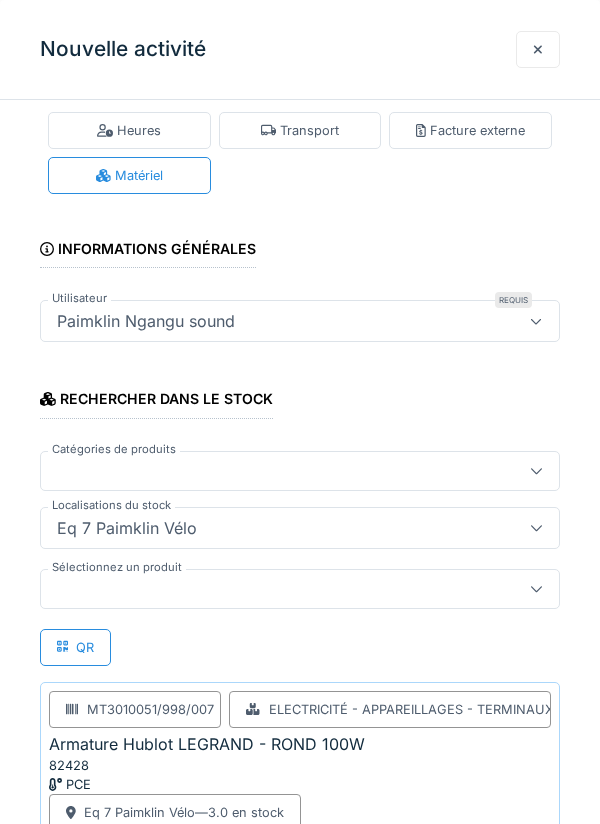 scroll, scrollTop: 129, scrollLeft: 0, axis: vertical 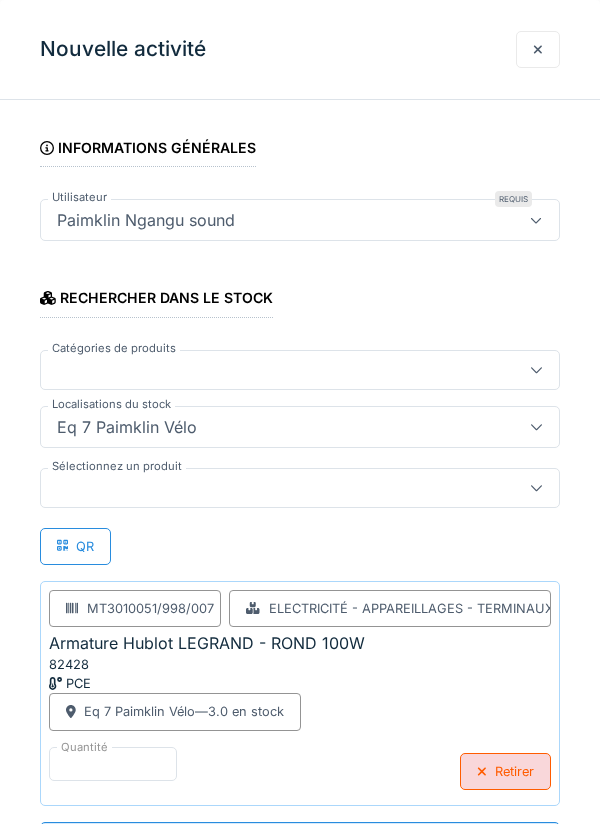 click on "**********" at bounding box center (300, 843) 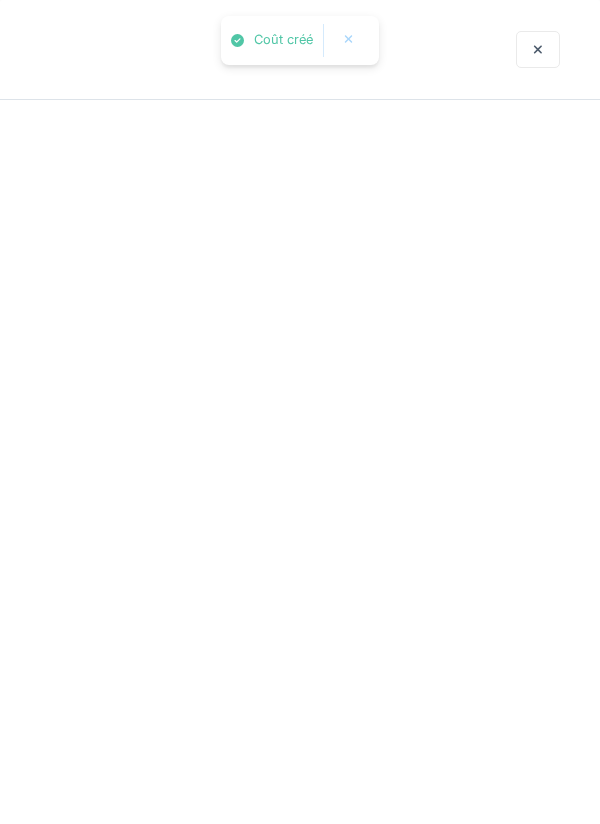 scroll, scrollTop: 0, scrollLeft: 0, axis: both 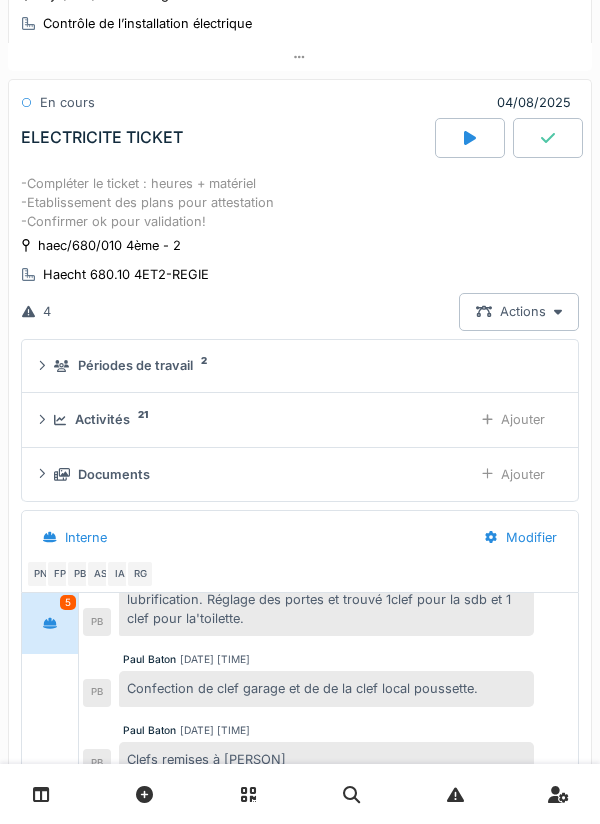 click on "Ajouter" at bounding box center (513, 419) 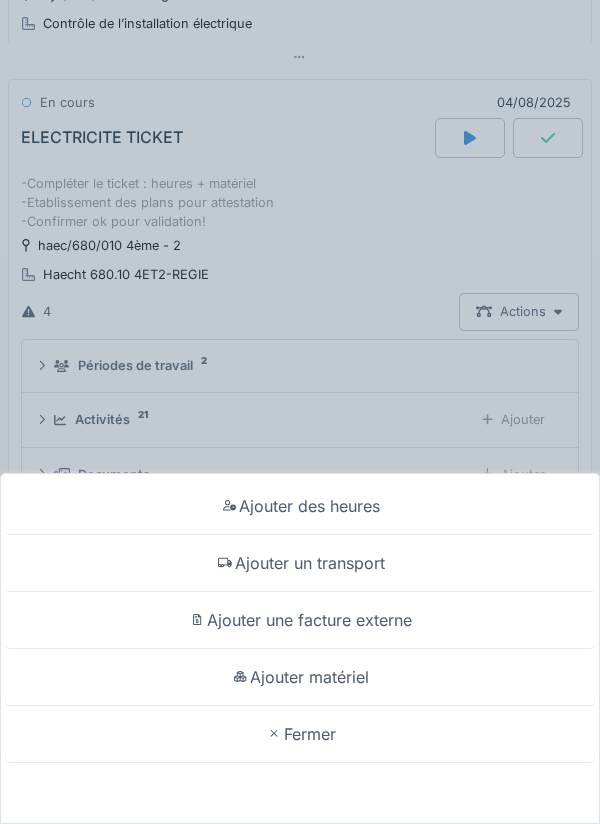 click on "Ajouter matériel" at bounding box center (300, 677) 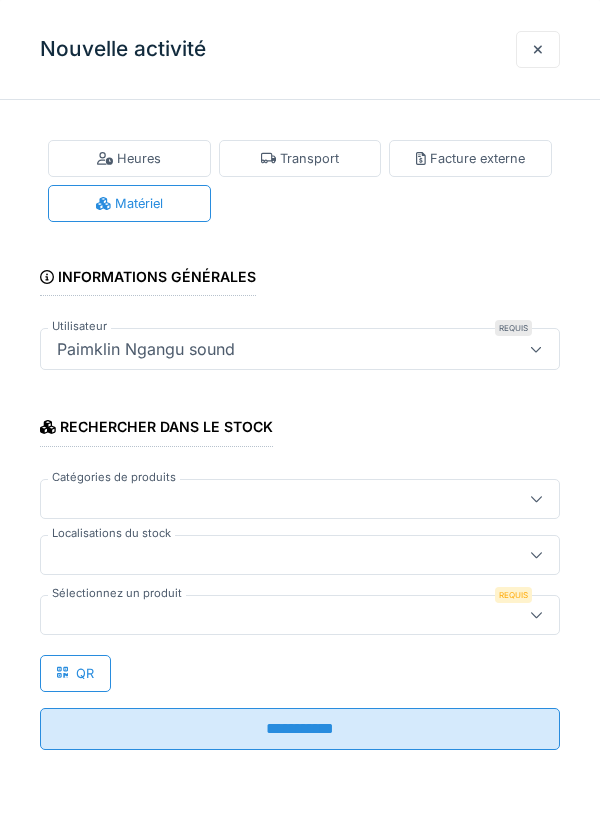 click at bounding box center [274, 555] 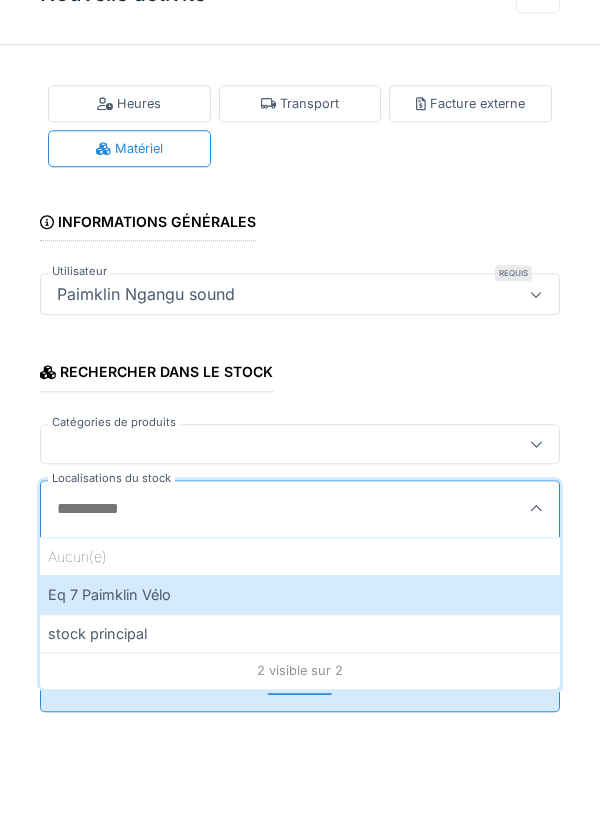 scroll, scrollTop: 196, scrollLeft: 0, axis: vertical 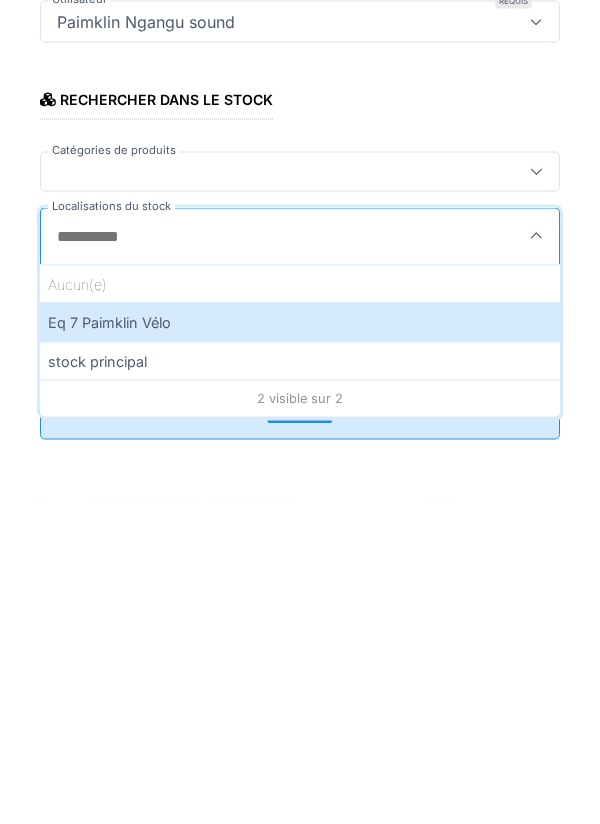 click on "Eq 7 Paimklin Vélo" at bounding box center (300, 649) 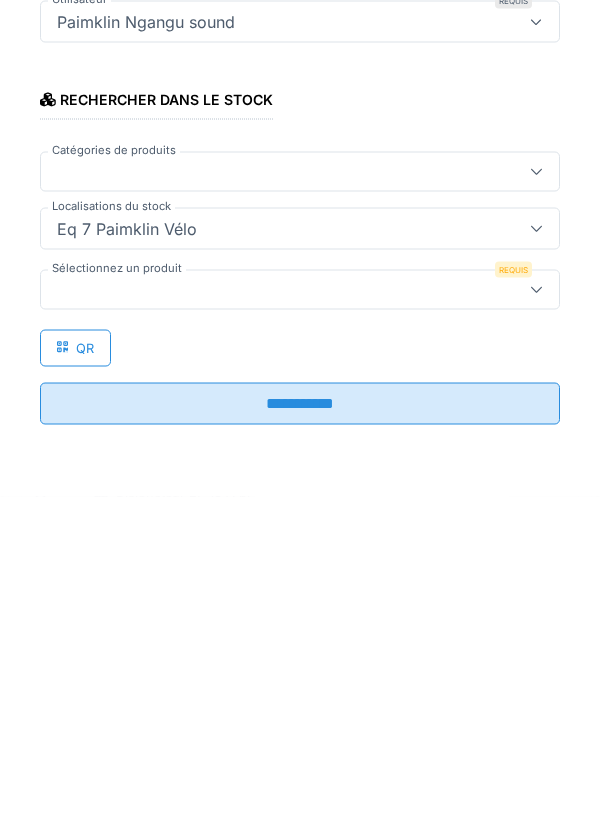 type on "****" 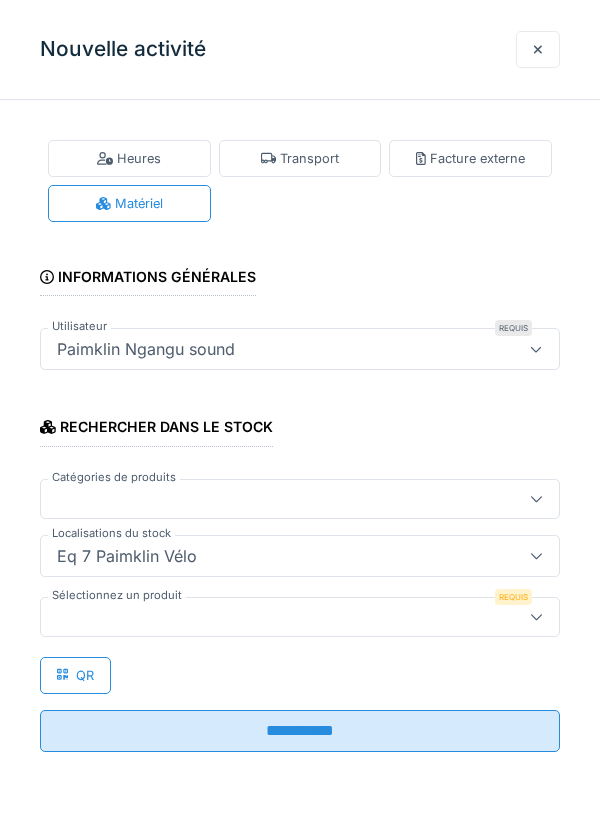 click at bounding box center (274, 617) 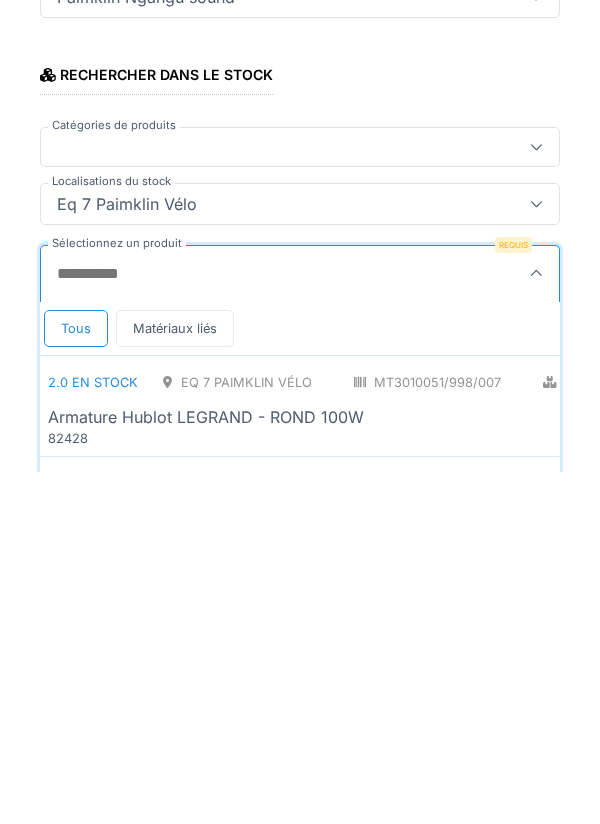 scroll, scrollTop: 1, scrollLeft: 0, axis: vertical 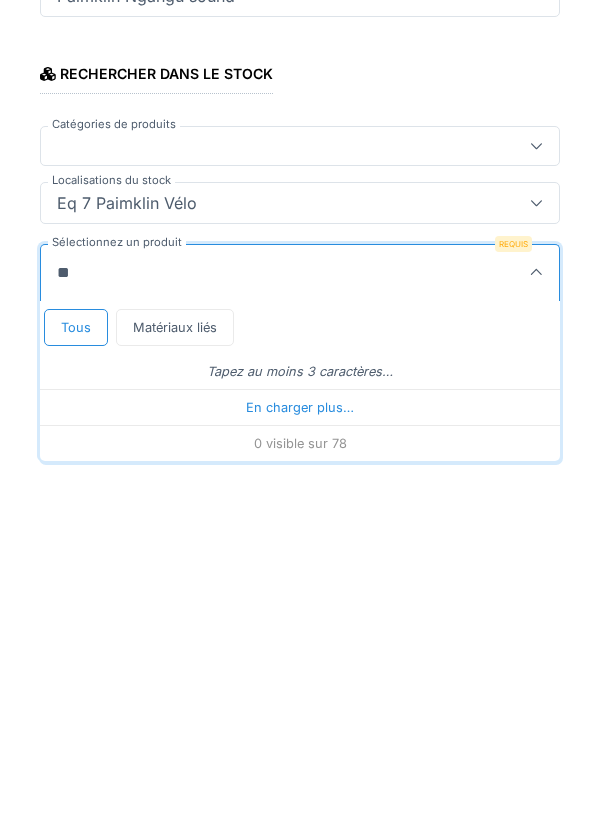 type on "***" 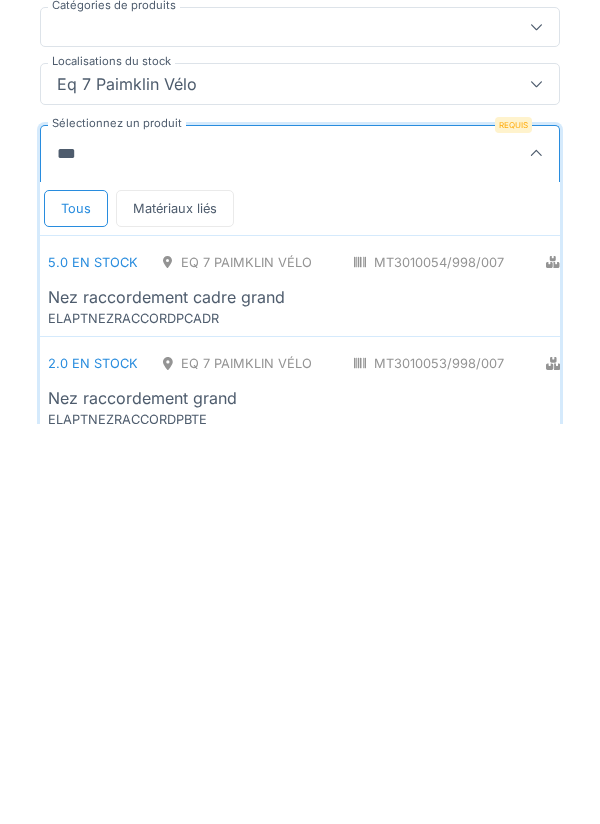 scroll, scrollTop: 74, scrollLeft: 0, axis: vertical 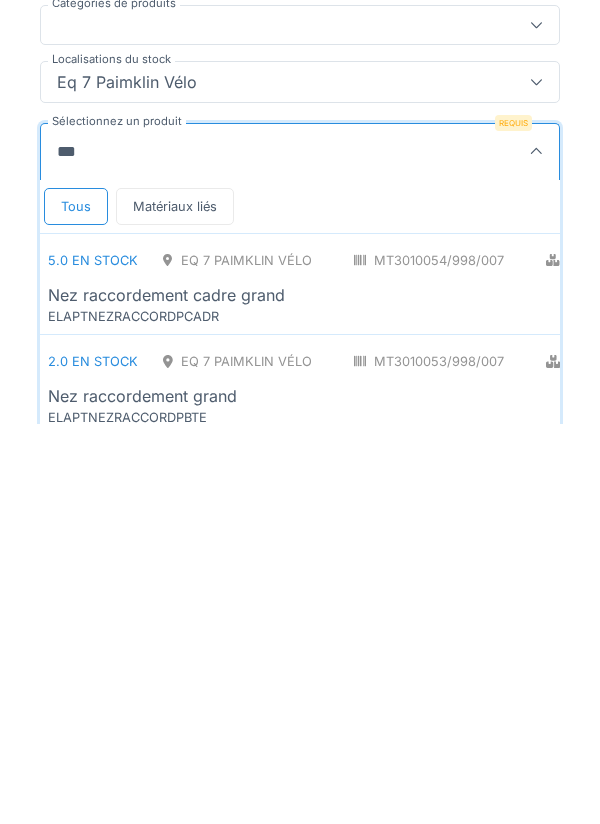 click on "Nez raccordement cadre grand" at bounding box center [166, 695] 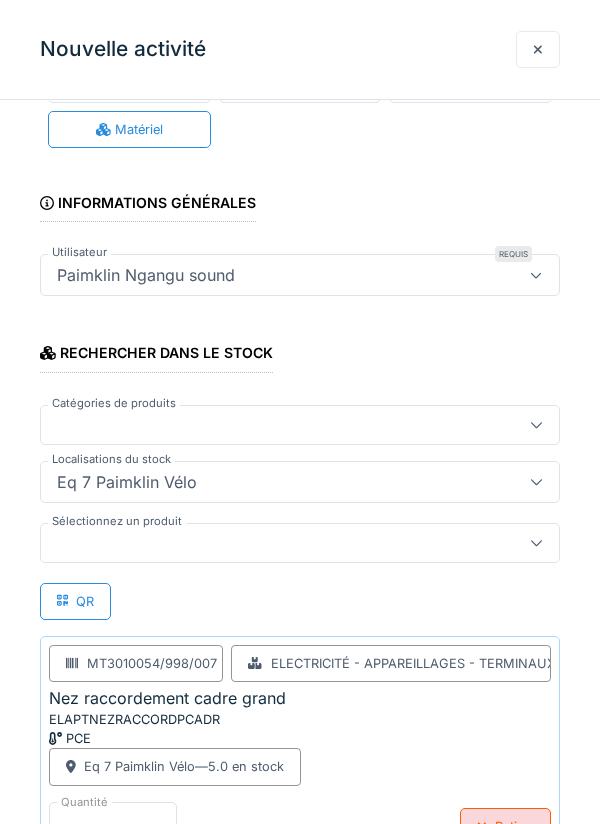 scroll, scrollTop: 129, scrollLeft: 0, axis: vertical 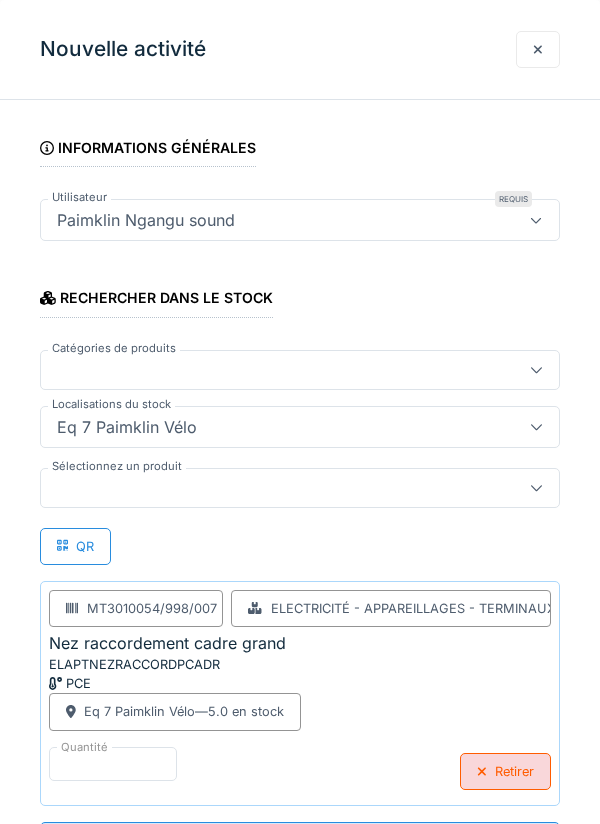 click on "**********" at bounding box center [300, 843] 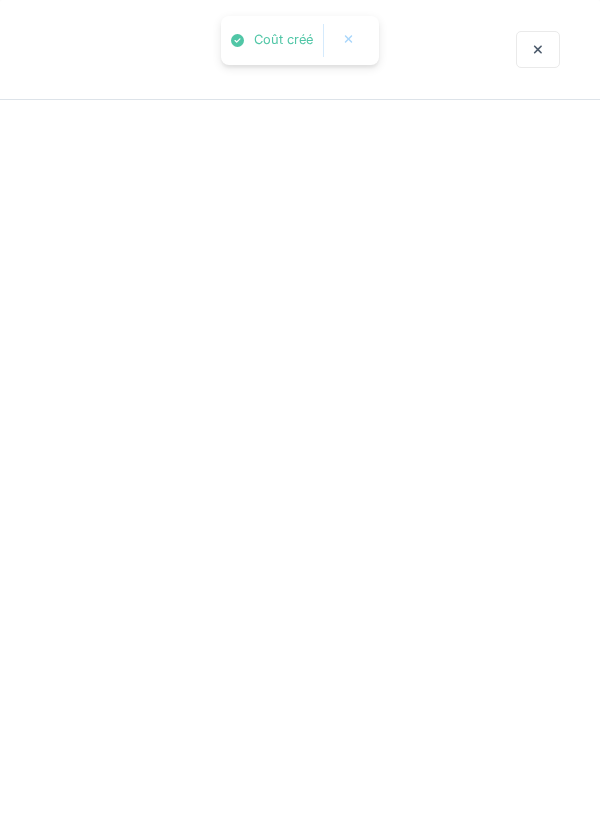 scroll, scrollTop: 0, scrollLeft: 0, axis: both 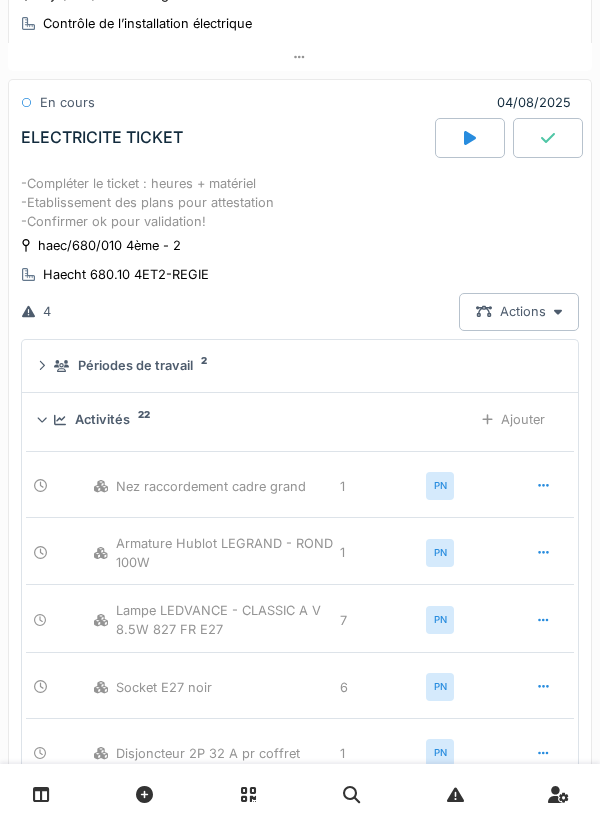 click on "Ajouter" at bounding box center (513, 419) 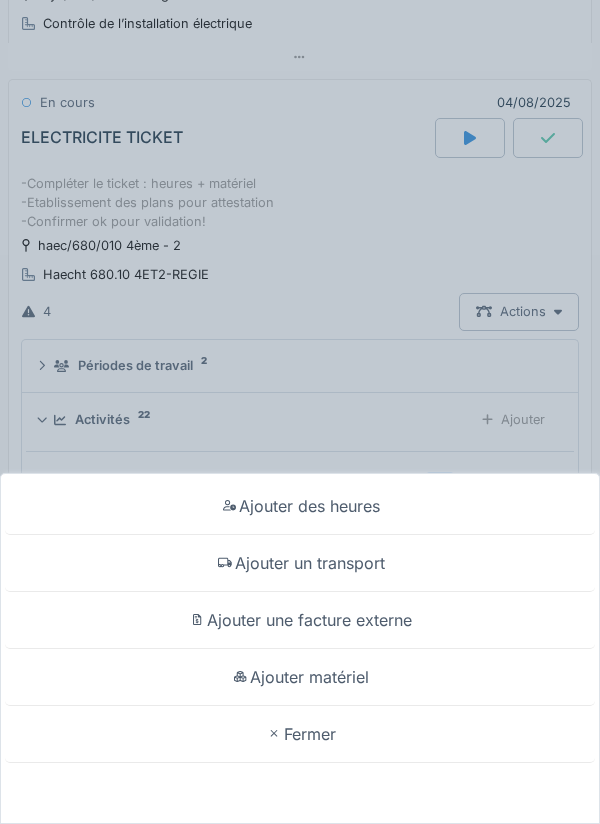 click on "Ajouter matériel" at bounding box center [300, 677] 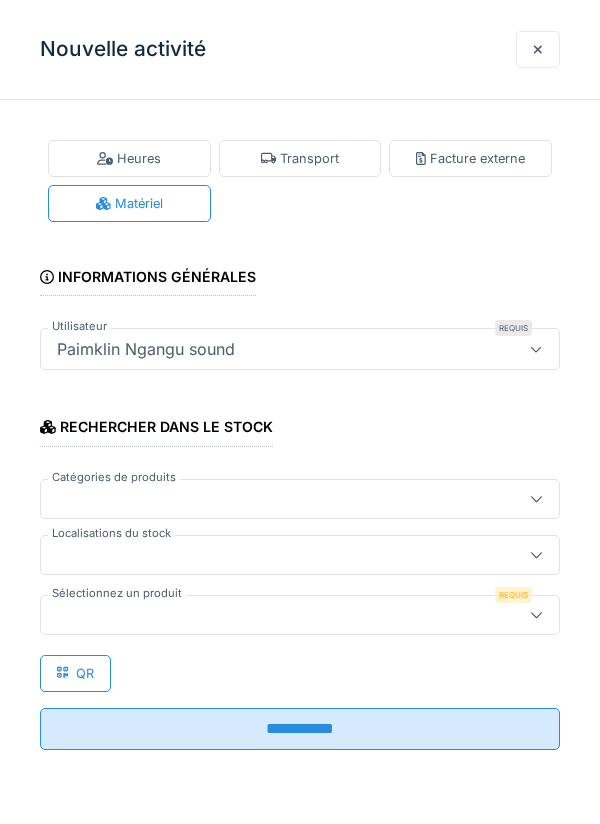click at bounding box center (274, 555) 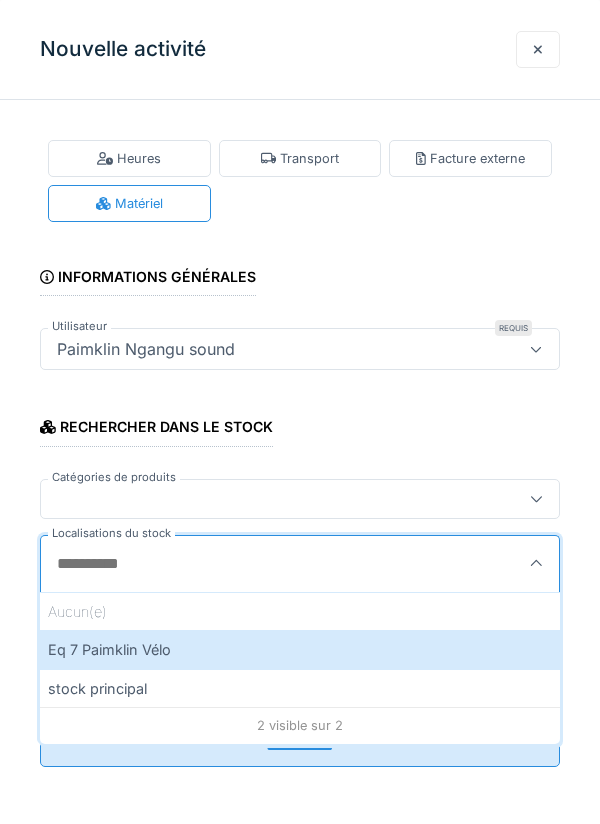 scroll, scrollTop: 196, scrollLeft: 0, axis: vertical 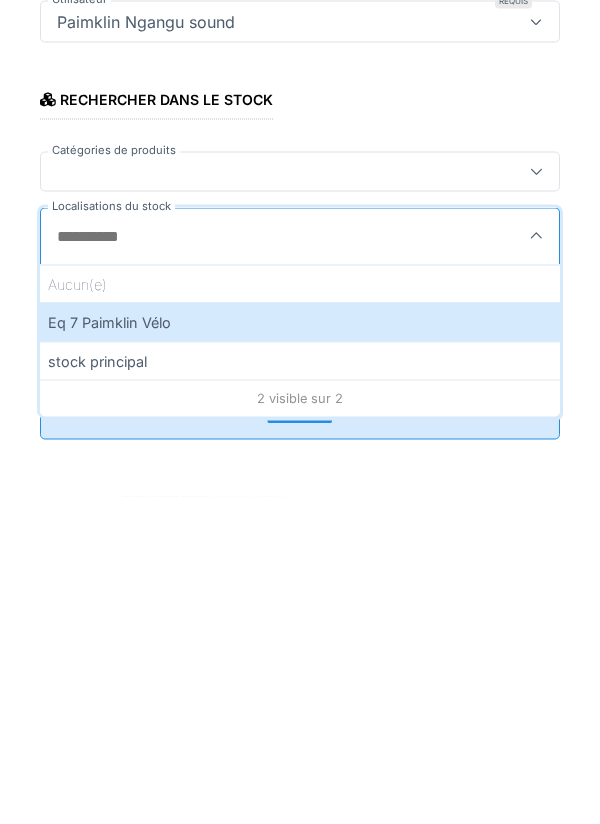 click on "Eq 7 Paimklin Vélo" at bounding box center [300, 649] 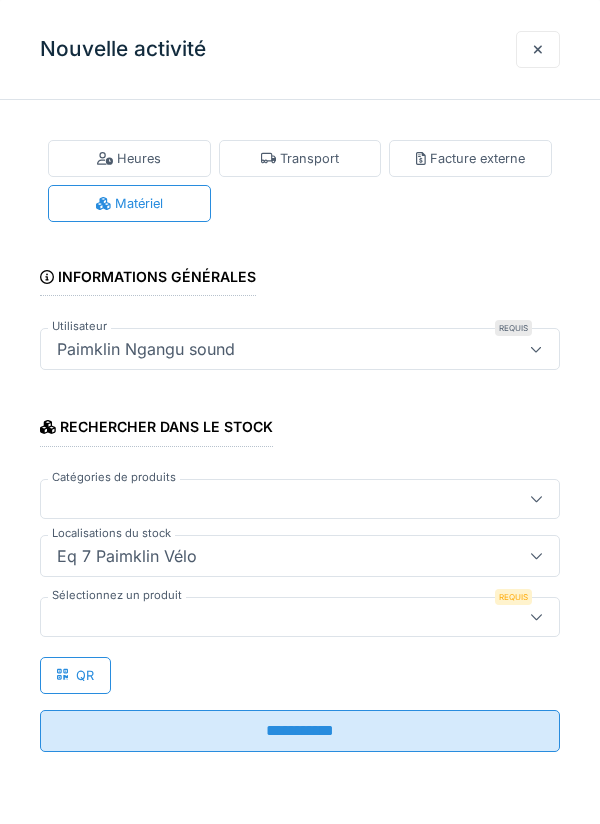 click at bounding box center [274, 617] 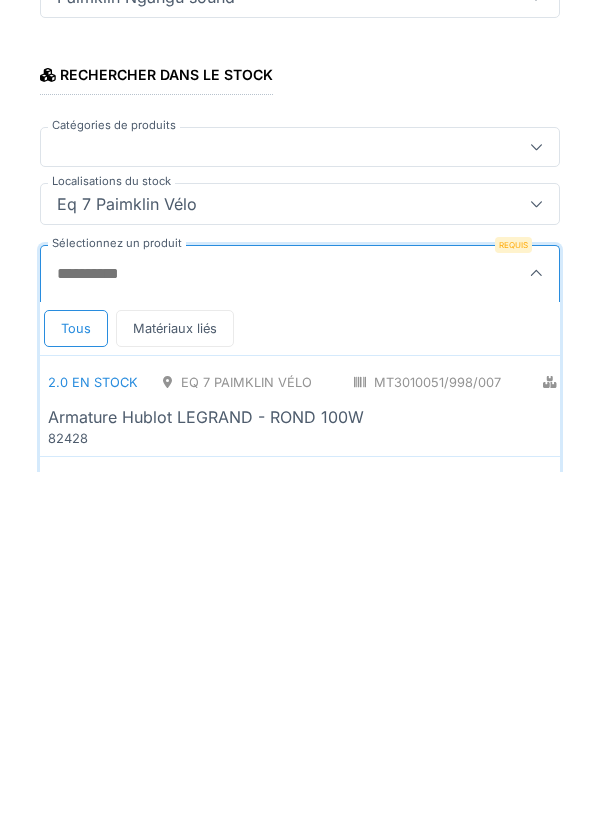 scroll, scrollTop: 1, scrollLeft: 0, axis: vertical 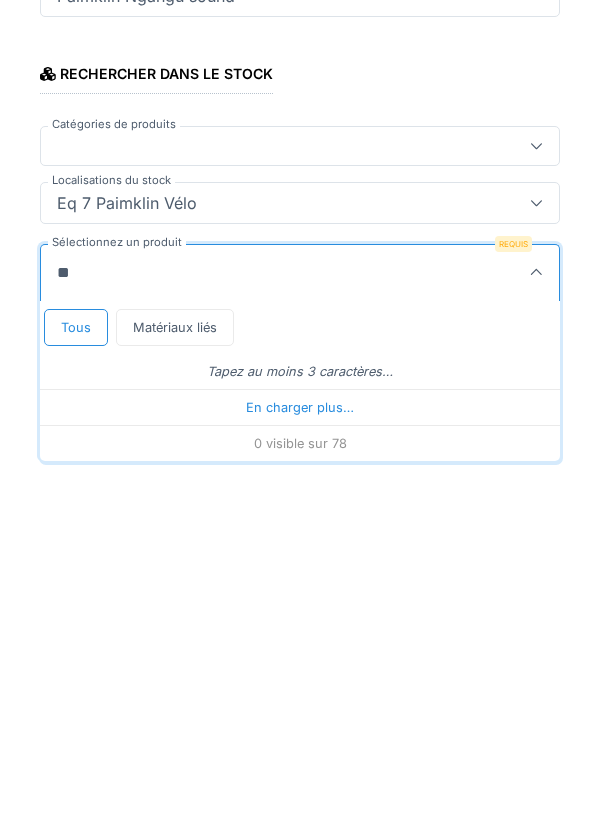 type on "***" 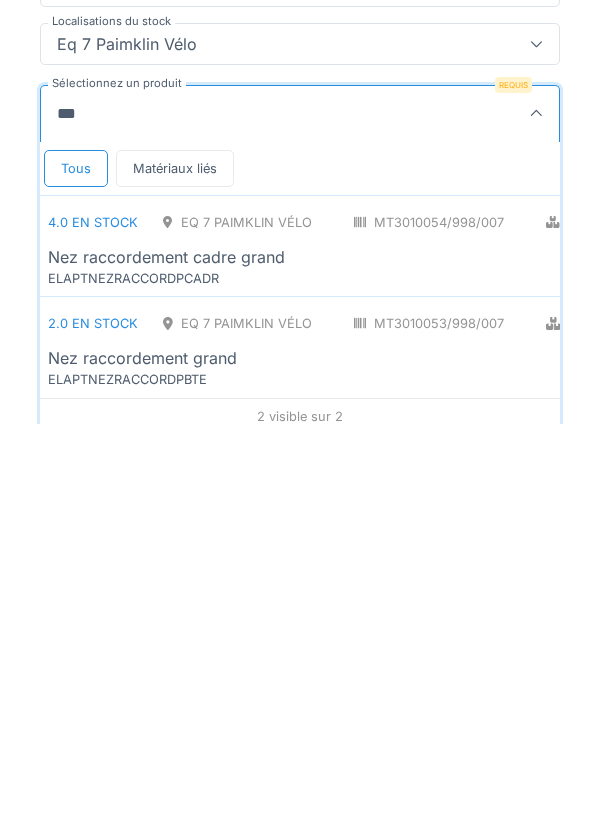 scroll, scrollTop: 122, scrollLeft: 0, axis: vertical 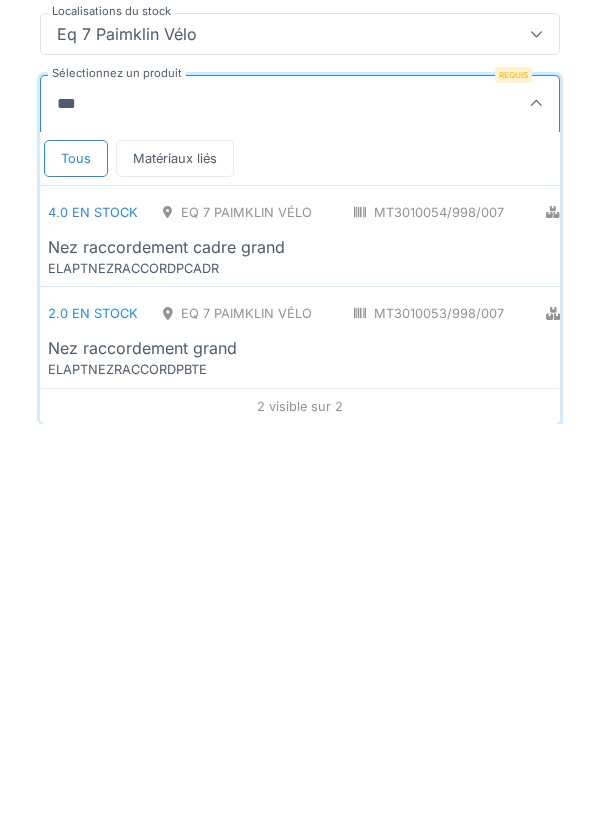 click on "Nez raccordement grand" at bounding box center [142, 748] 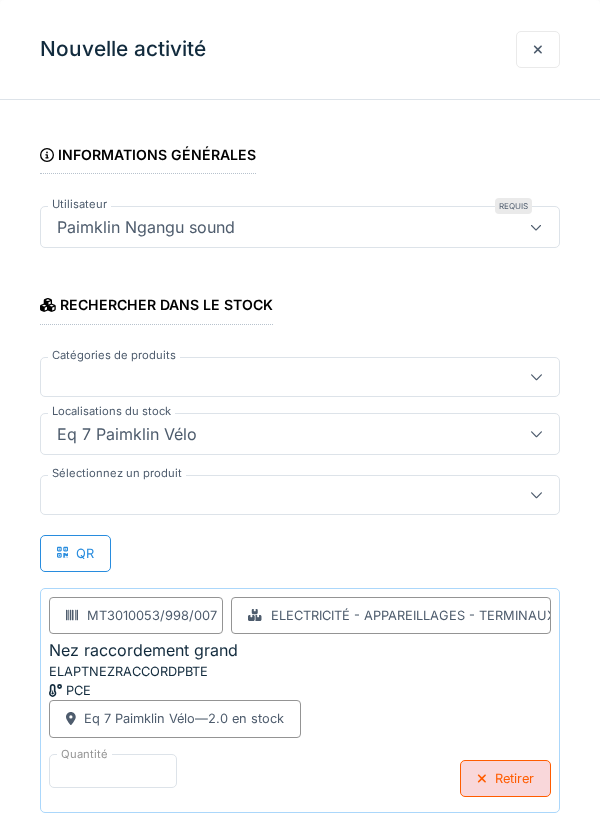 scroll, scrollTop: 129, scrollLeft: 0, axis: vertical 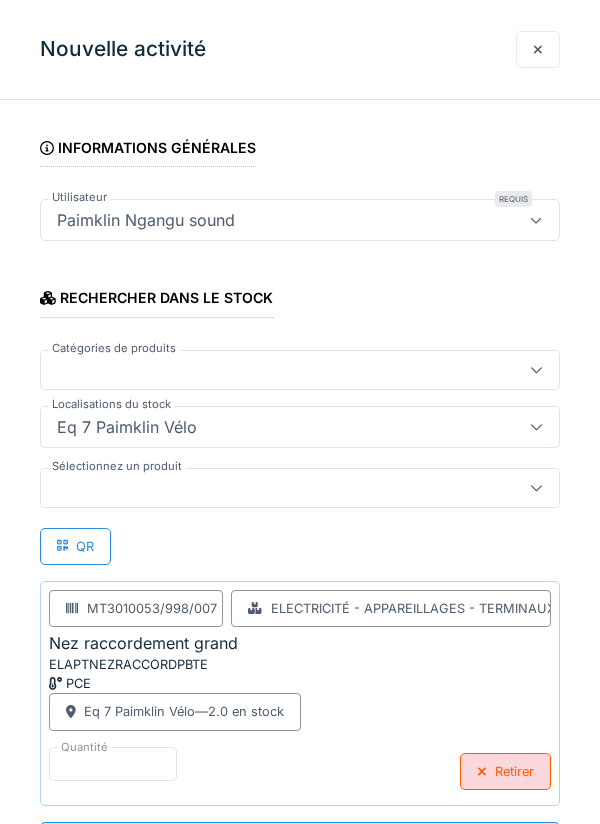 click on "**********" at bounding box center [300, 843] 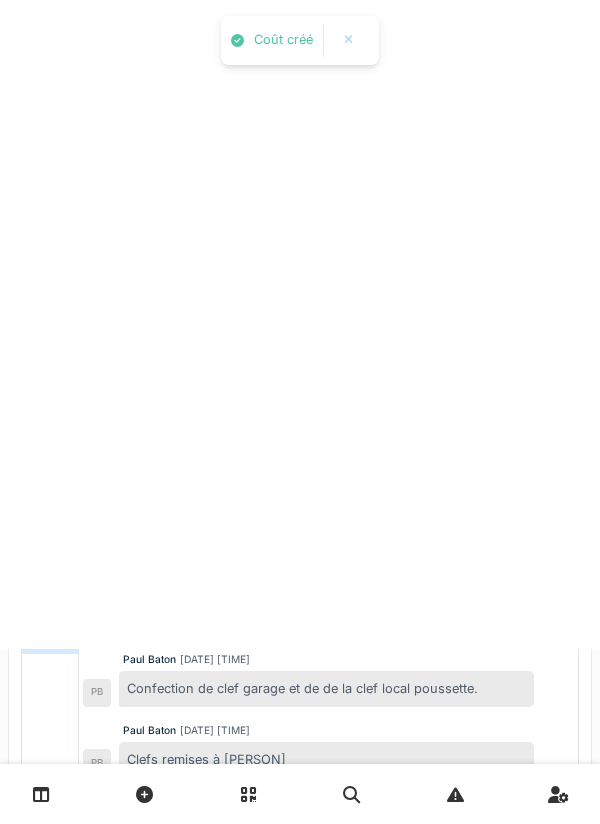 scroll, scrollTop: 0, scrollLeft: 0, axis: both 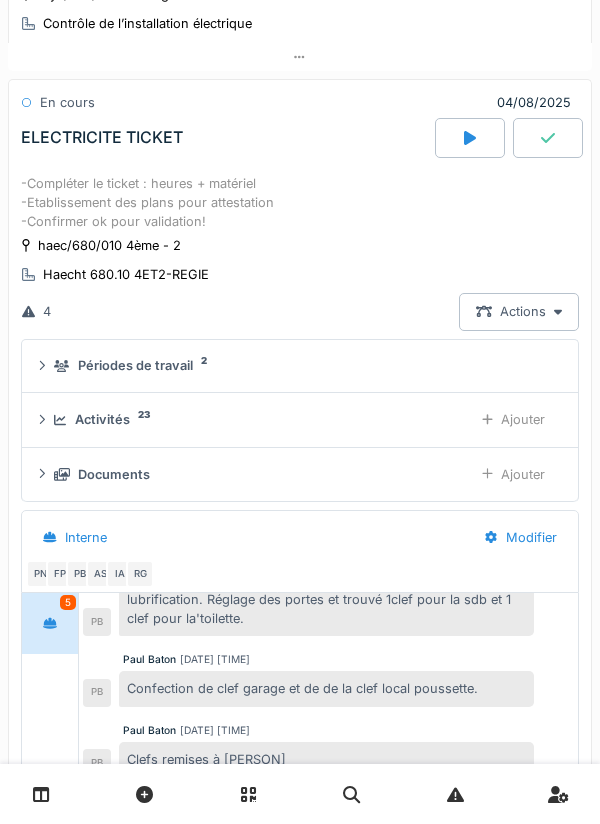 click on "Ajouter" at bounding box center [513, 419] 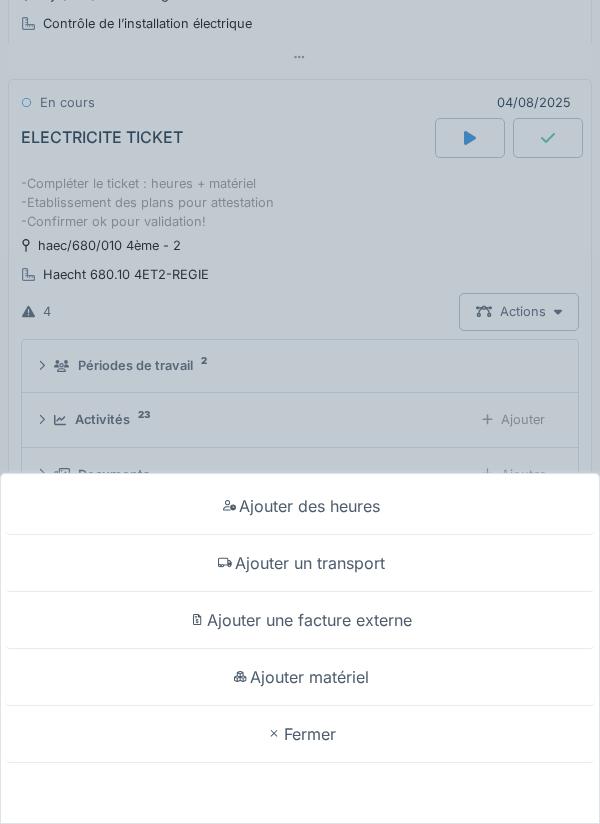 click on "Ajouter matériel" at bounding box center (300, 677) 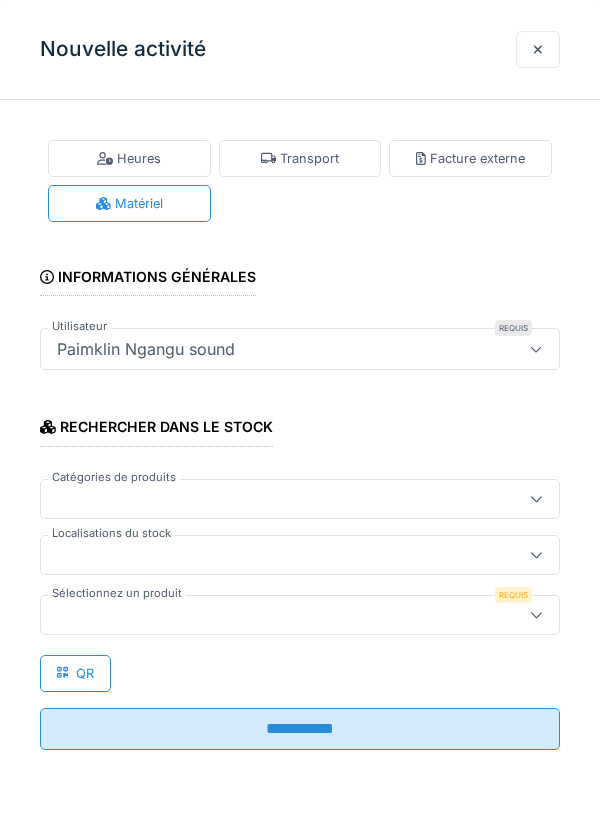 click at bounding box center (274, 555) 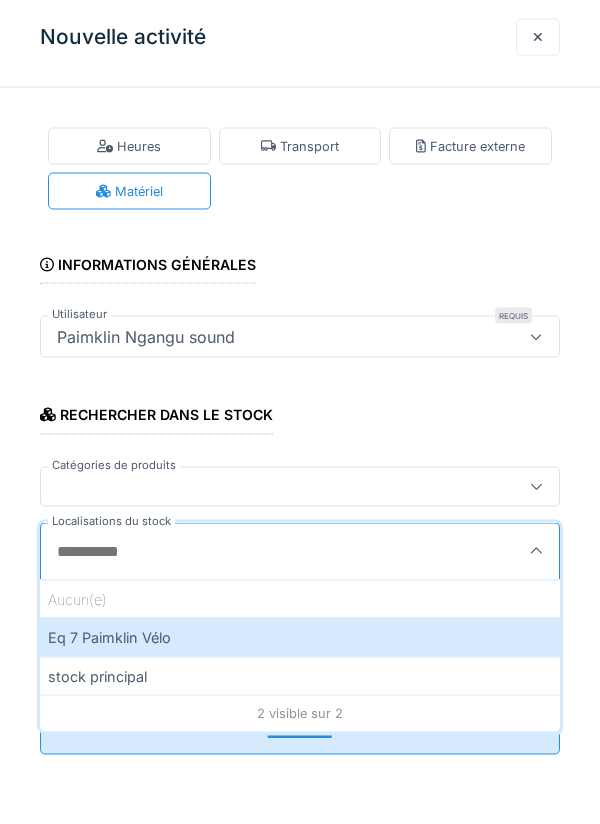 scroll, scrollTop: 196, scrollLeft: 0, axis: vertical 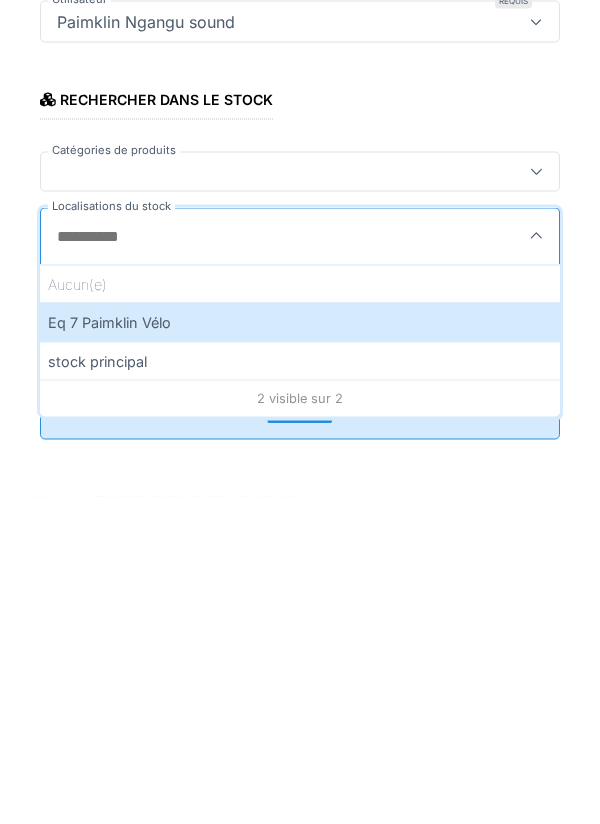 click on "Eq 7 Paimklin Vélo" at bounding box center [300, 649] 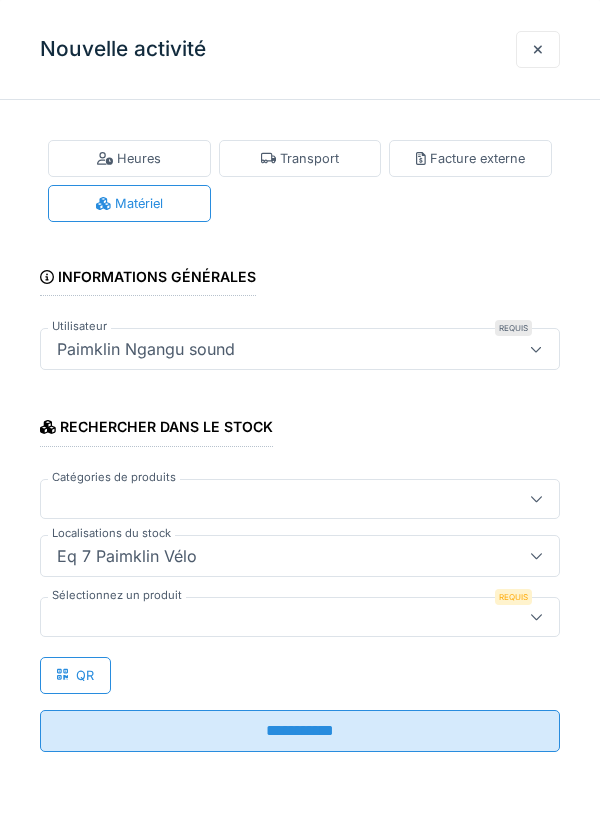 click at bounding box center [274, 617] 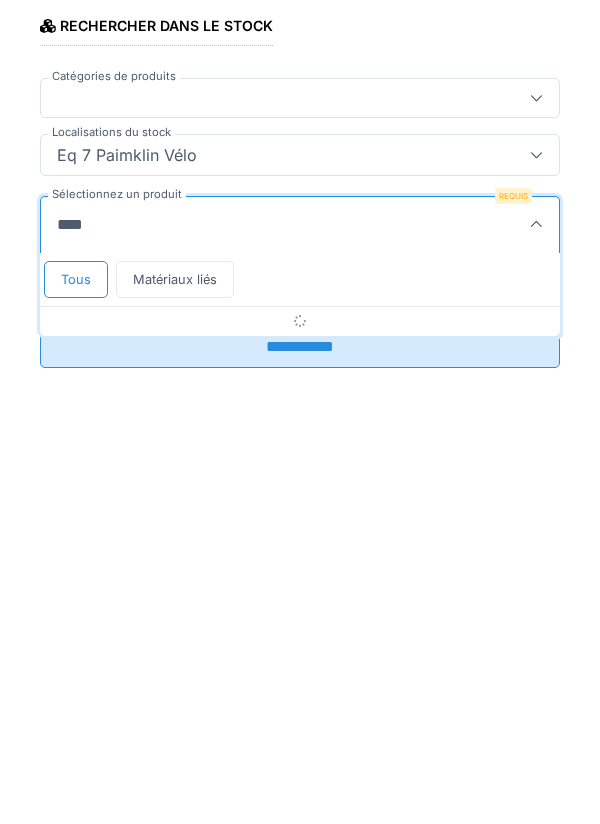scroll, scrollTop: 164, scrollLeft: 0, axis: vertical 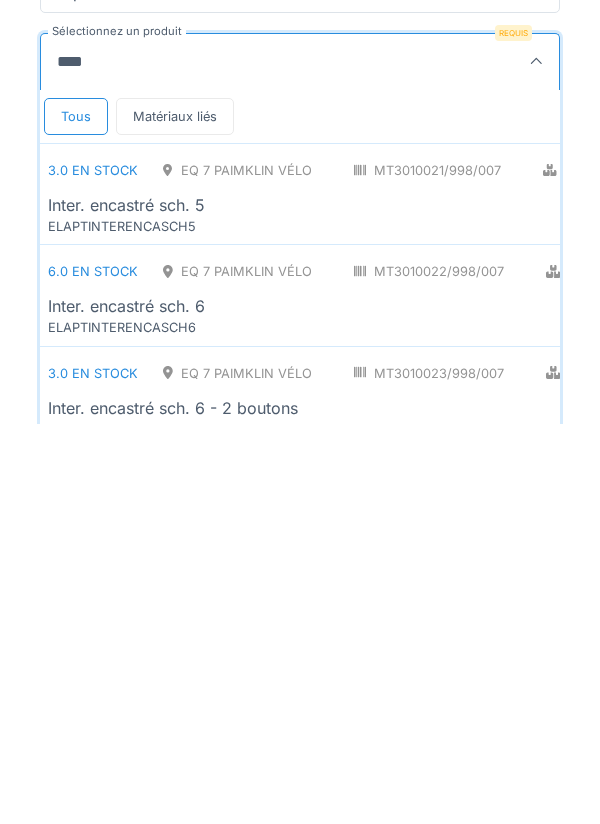 type on "*****" 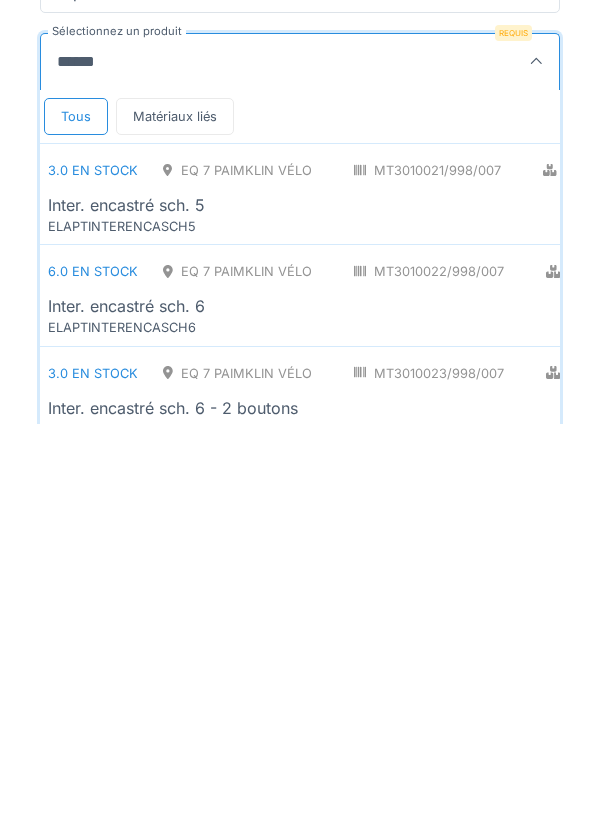 scroll, scrollTop: 122, scrollLeft: 0, axis: vertical 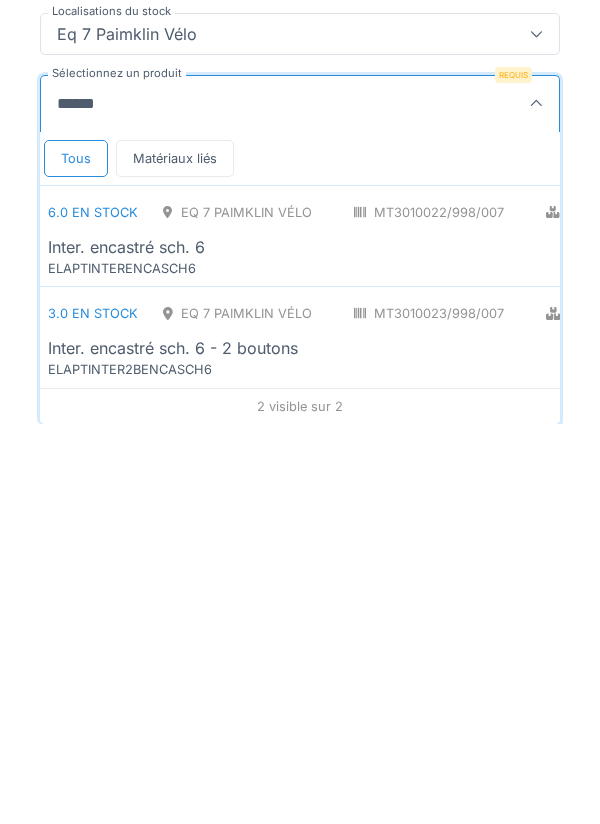 click on "Eq 7 Paimklin Vélo" at bounding box center [237, 612] 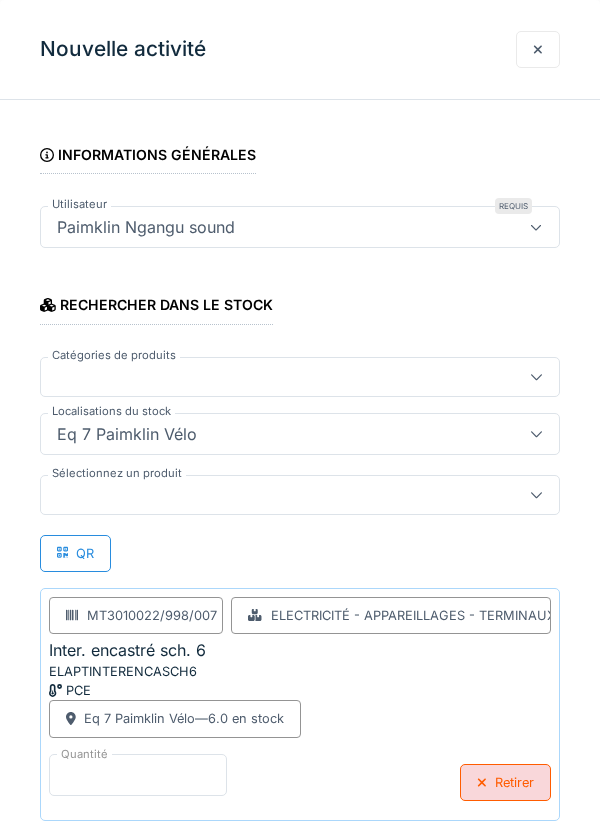 click on "*" at bounding box center [138, 775] 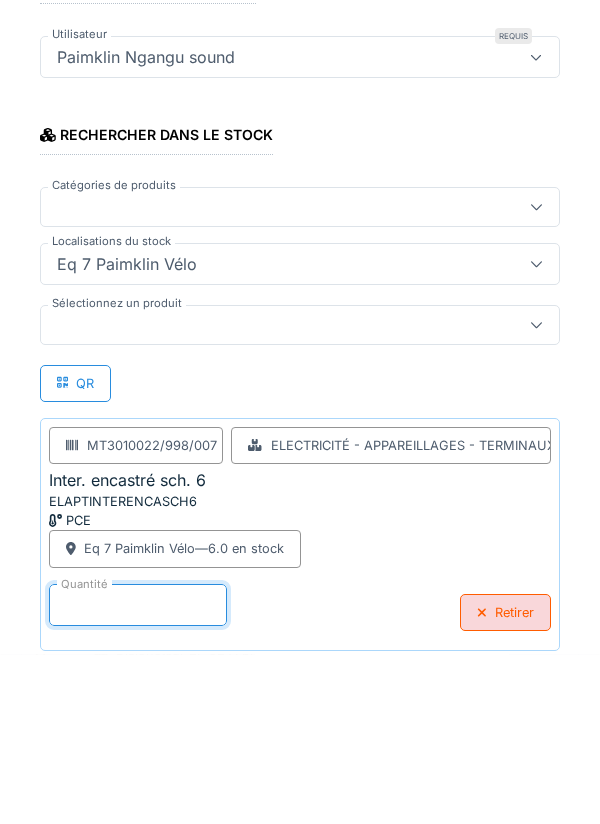 scroll, scrollTop: 232, scrollLeft: 0, axis: vertical 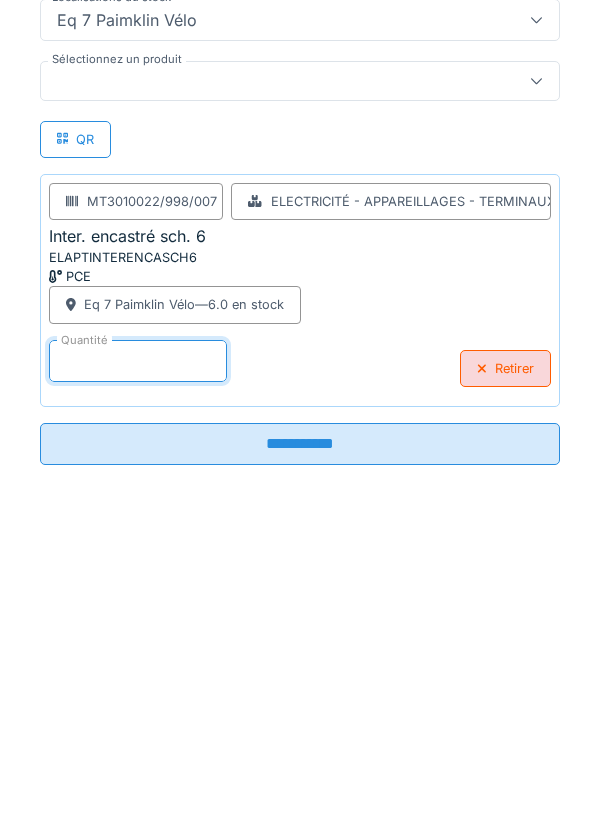 type on "*" 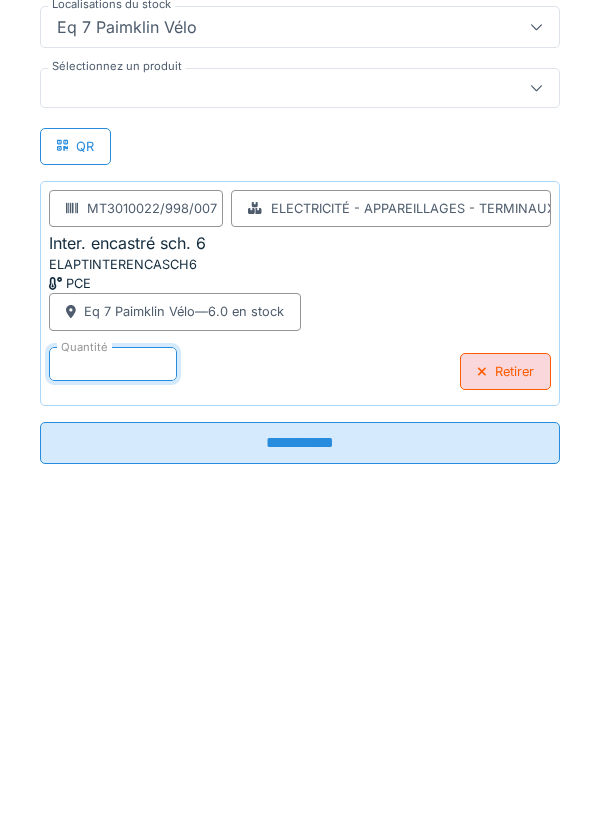 click on "**********" at bounding box center [300, 747] 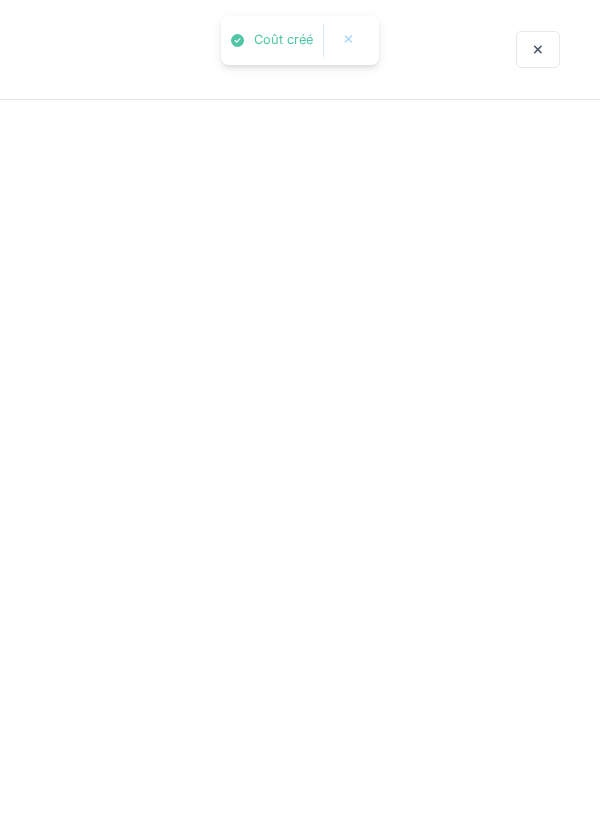 scroll, scrollTop: 0, scrollLeft: 0, axis: both 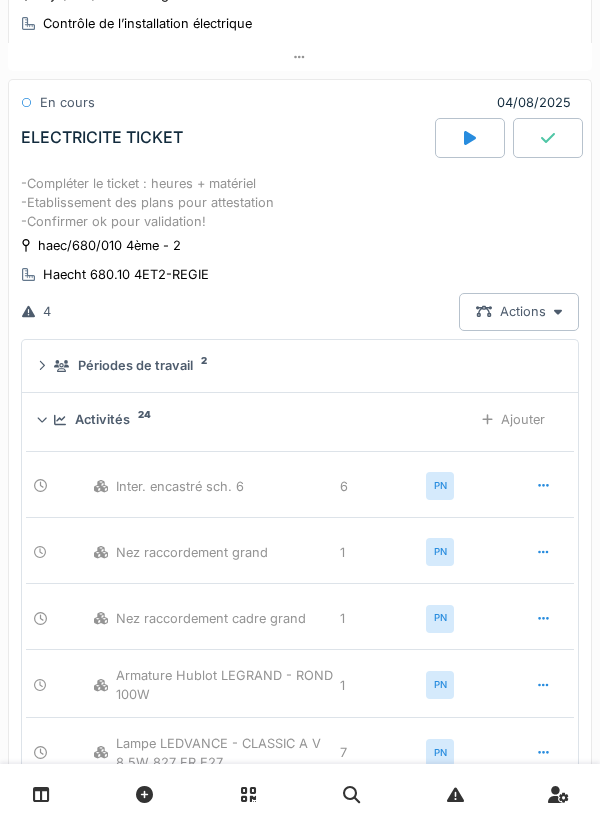 click on "Ajouter" at bounding box center [513, 419] 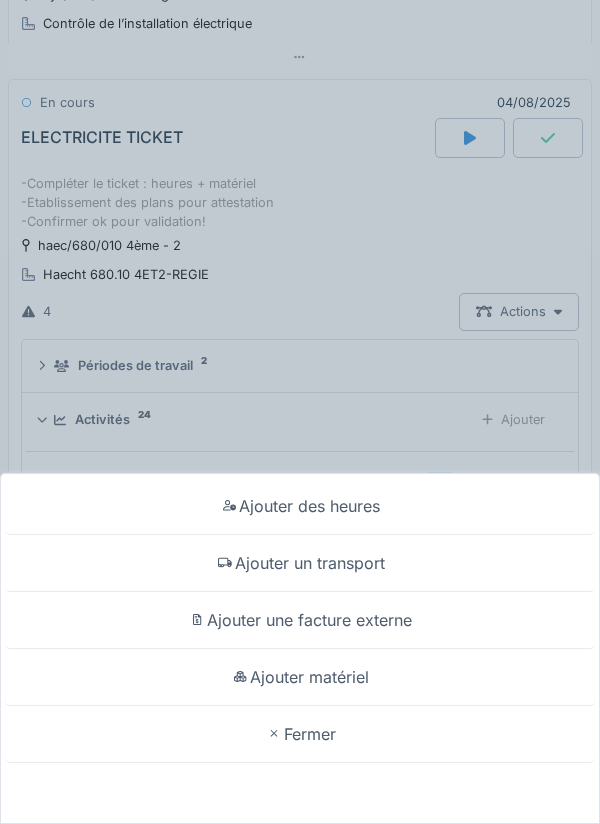 click on "Ajouter matériel" at bounding box center (300, 677) 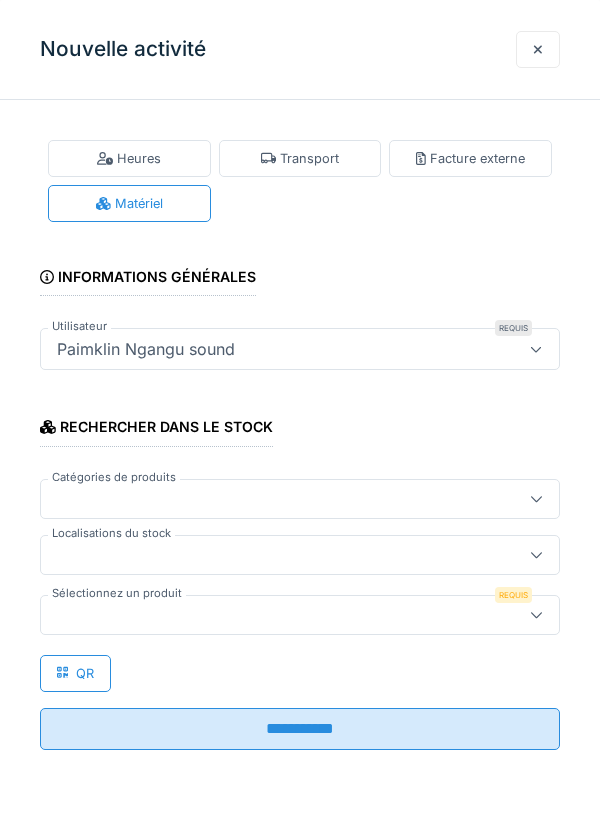 click at bounding box center (274, 555) 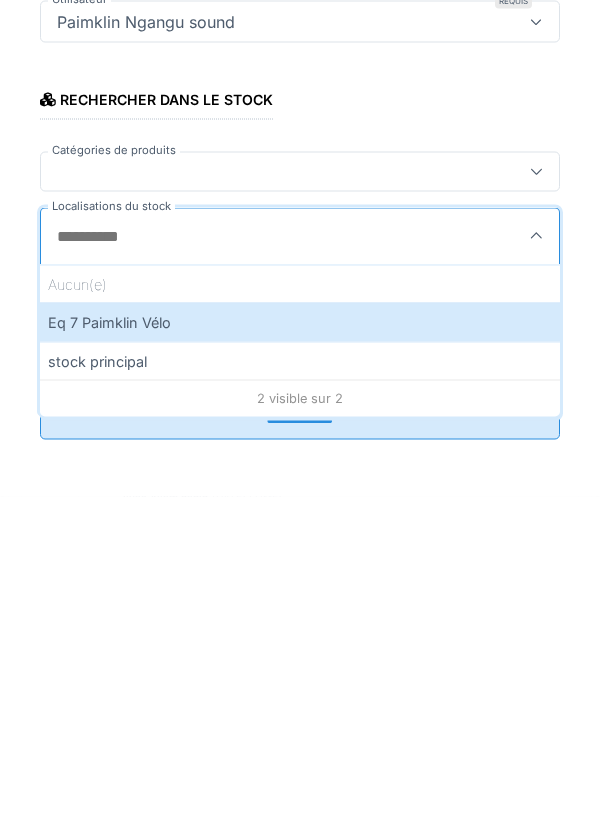 click on "Eq 7 Paimklin Vélo" at bounding box center (300, 649) 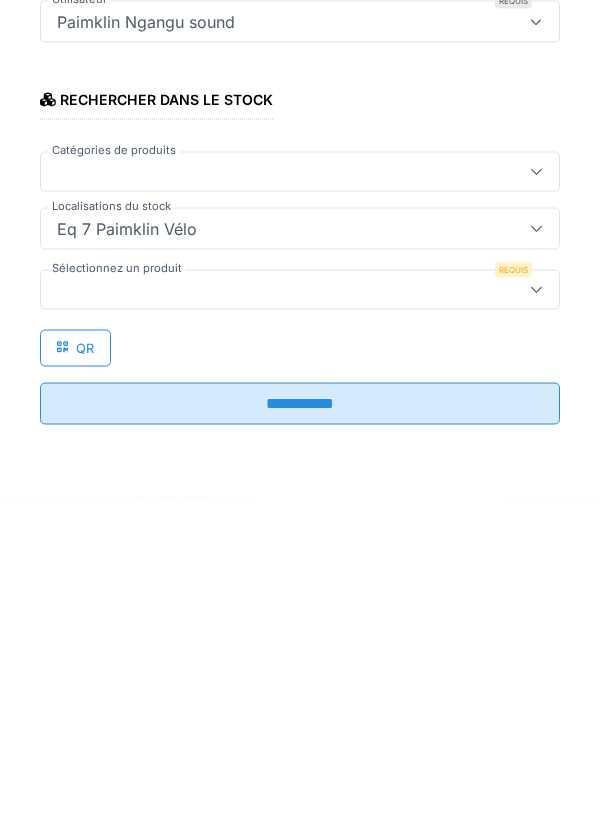 type on "****" 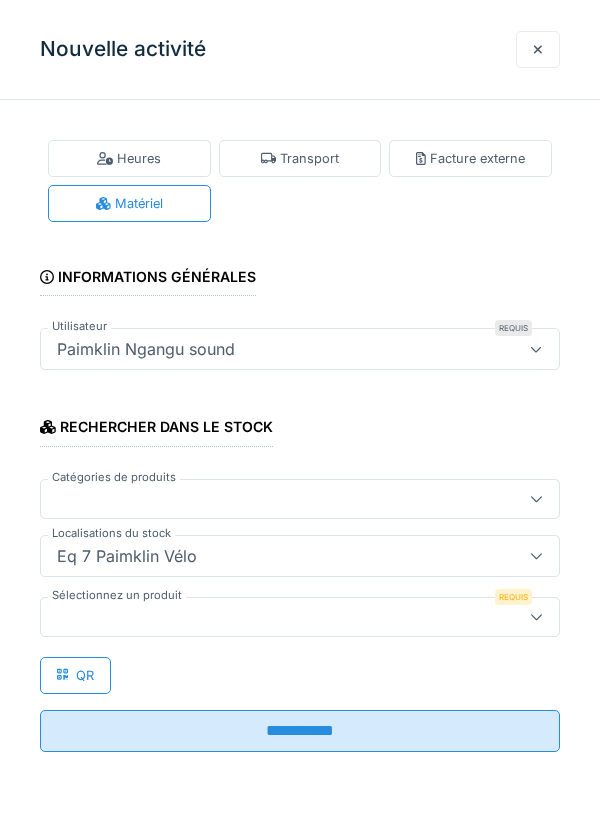 click at bounding box center [274, 617] 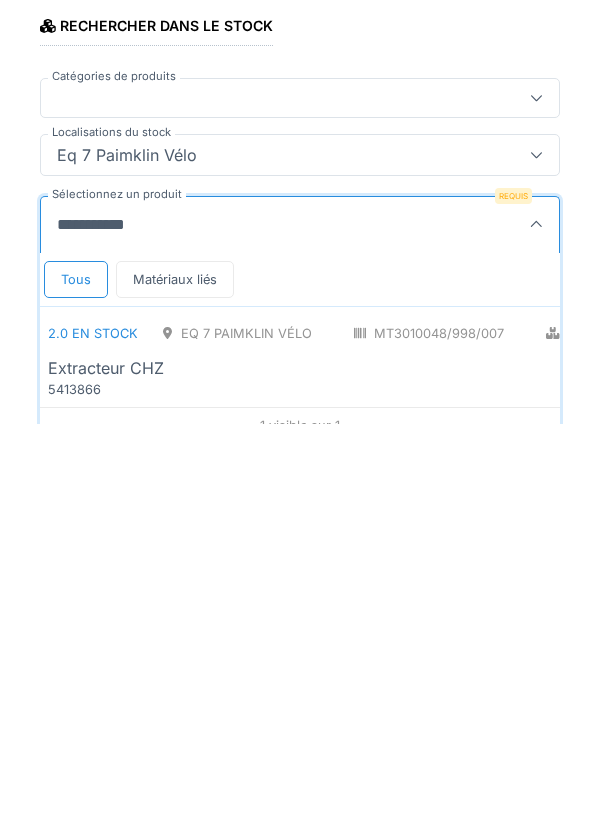 scroll, scrollTop: 20, scrollLeft: 0, axis: vertical 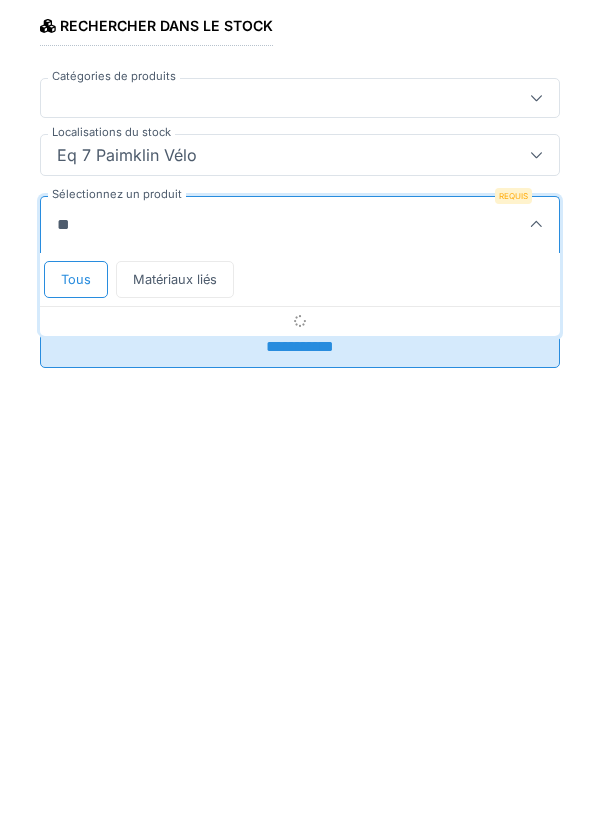 type on "*" 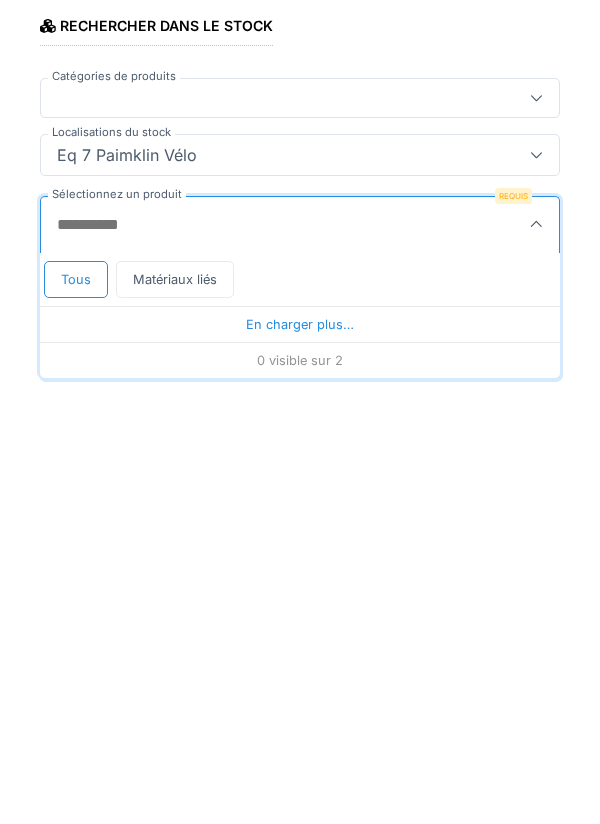 scroll, scrollTop: 1, scrollLeft: 0, axis: vertical 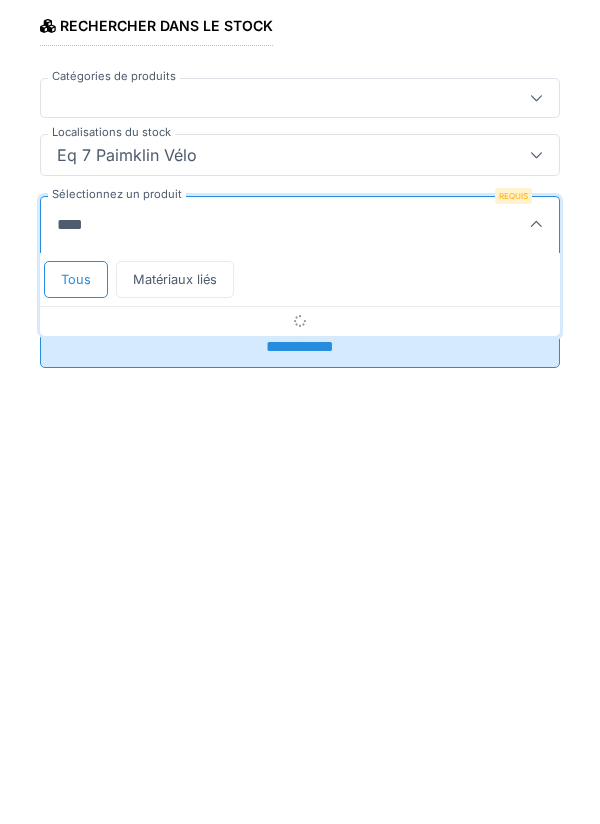 type on "*******" 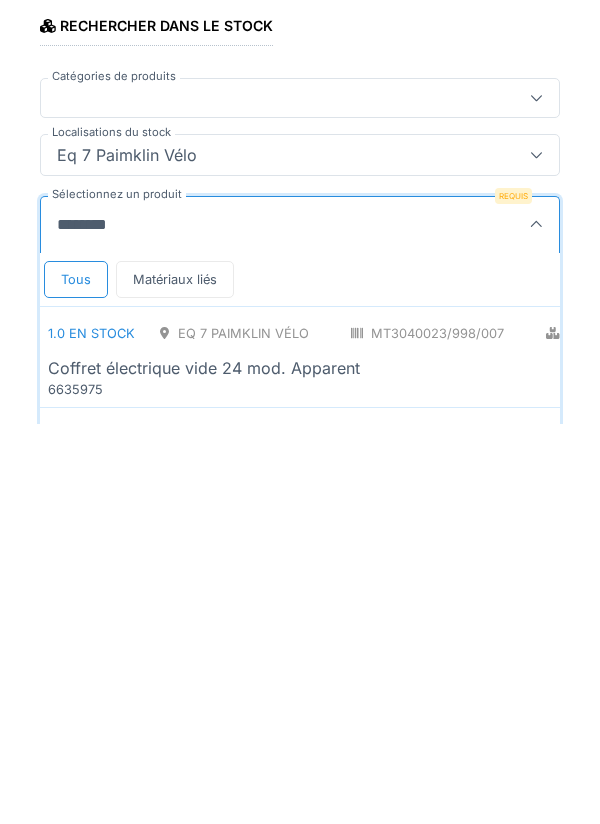 scroll, scrollTop: 20, scrollLeft: 0, axis: vertical 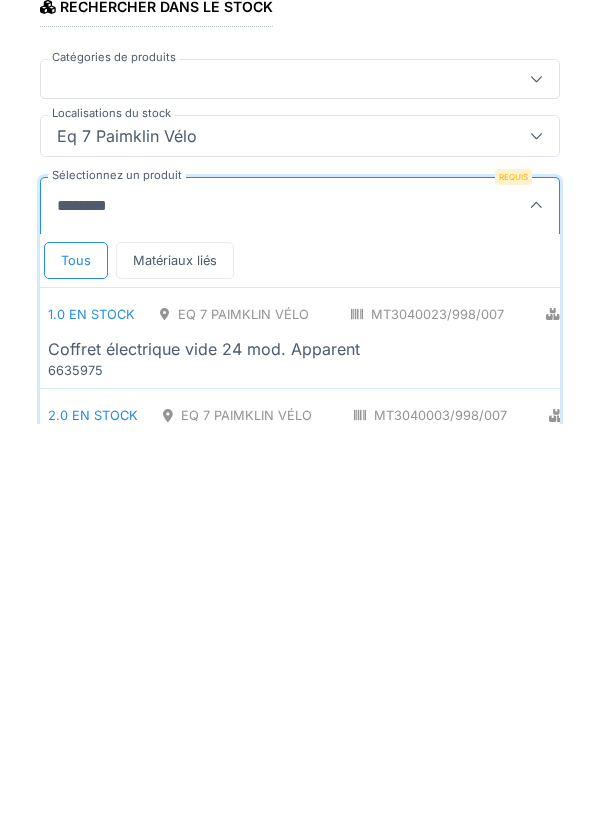 click on "Coffret électrique vide 24 mod. Apparent" at bounding box center (204, 749) 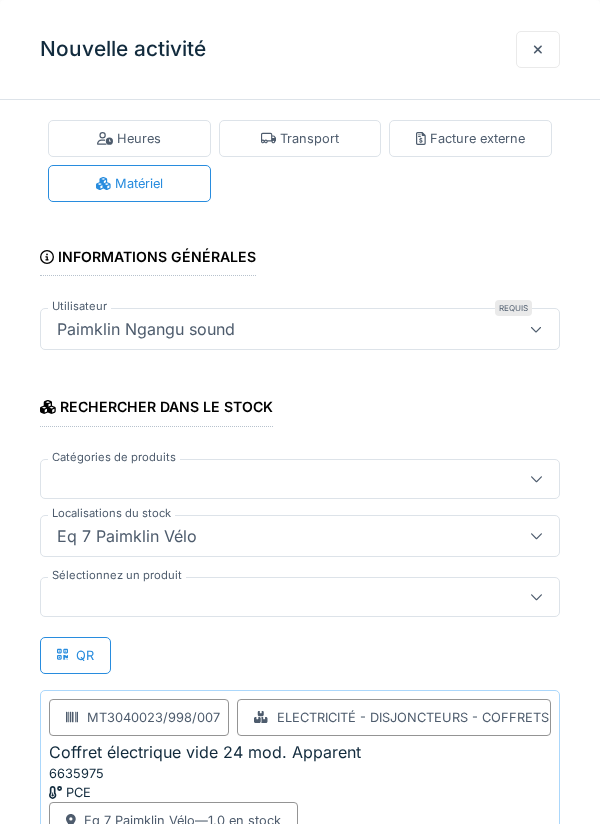 scroll, scrollTop: 129, scrollLeft: 0, axis: vertical 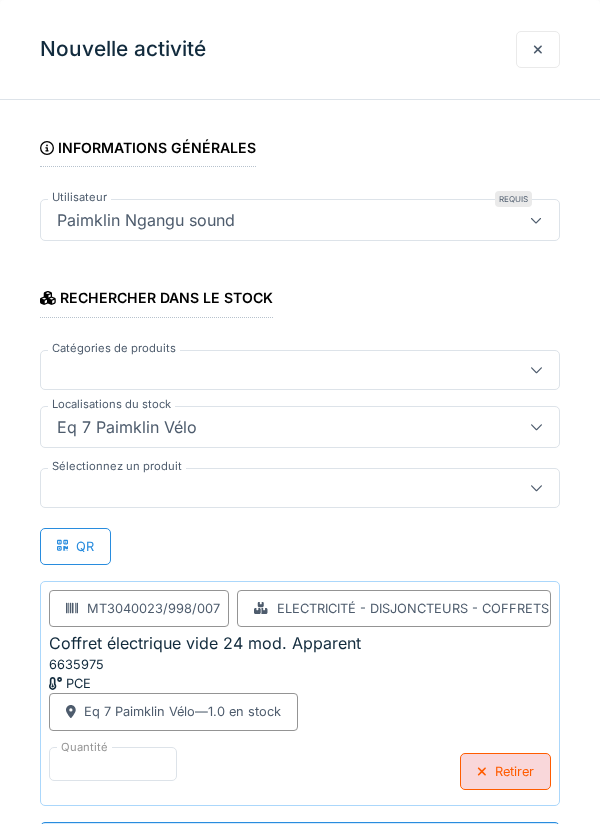 click on "**********" at bounding box center [300, 843] 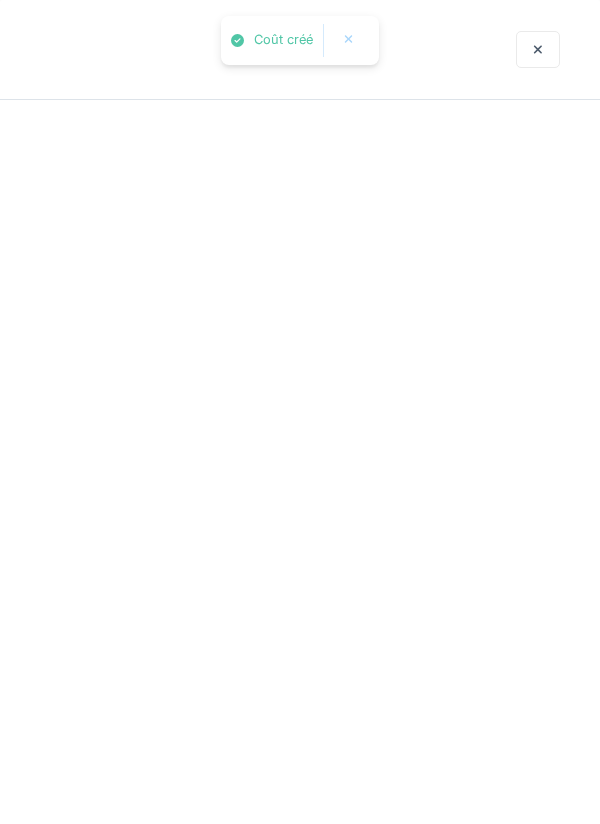 scroll, scrollTop: 0, scrollLeft: 0, axis: both 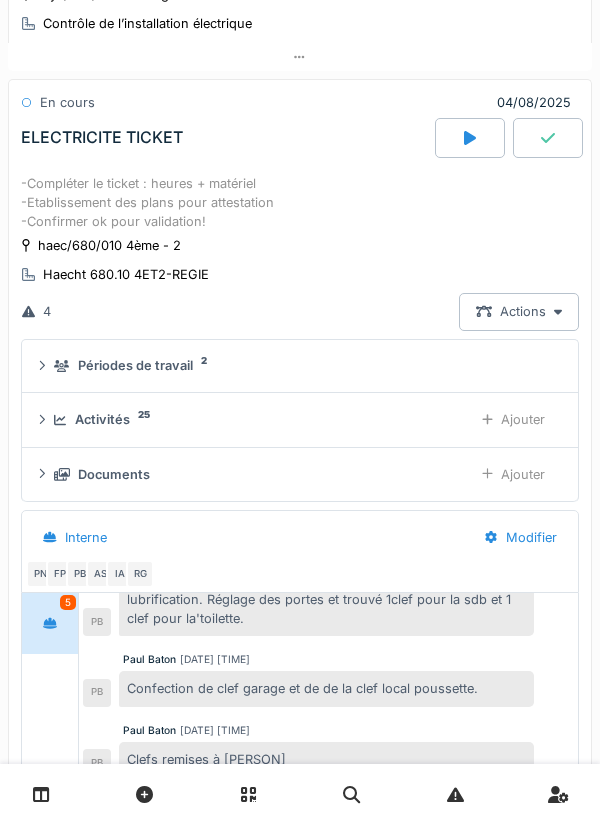 click on "Ajouter" at bounding box center [513, 419] 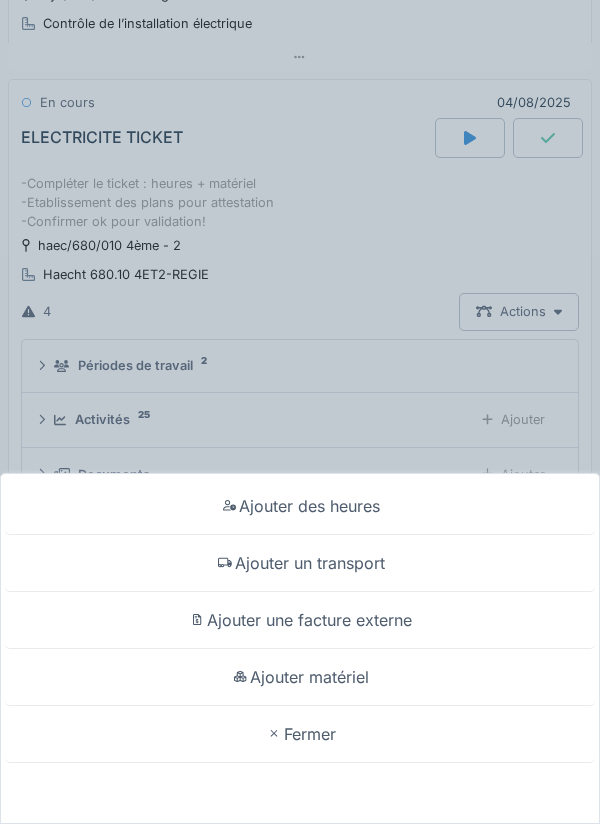 click on "Ajouter matériel" at bounding box center [300, 677] 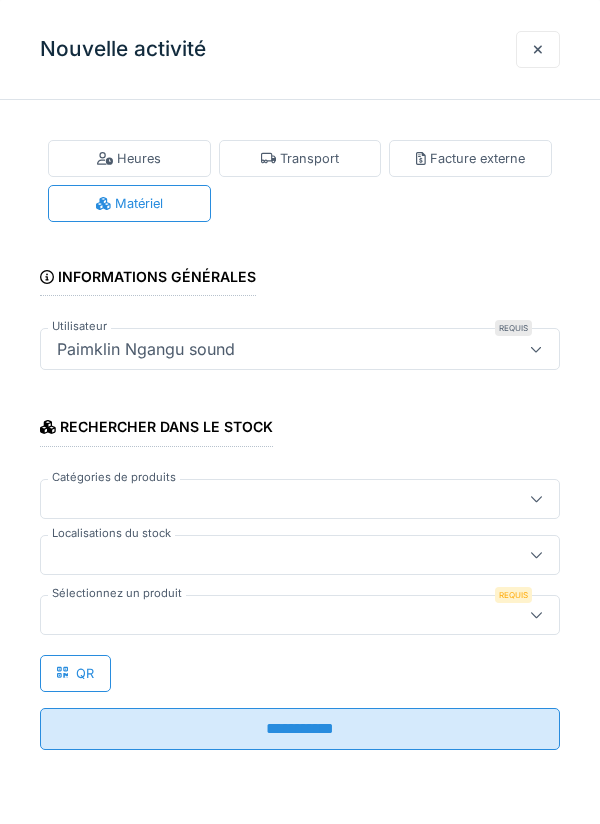 click at bounding box center (274, 555) 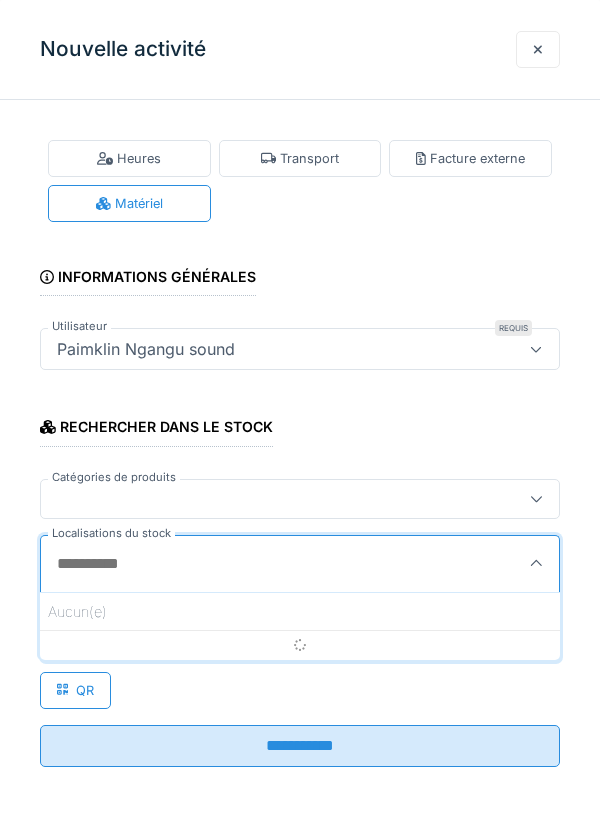 scroll, scrollTop: 196, scrollLeft: 0, axis: vertical 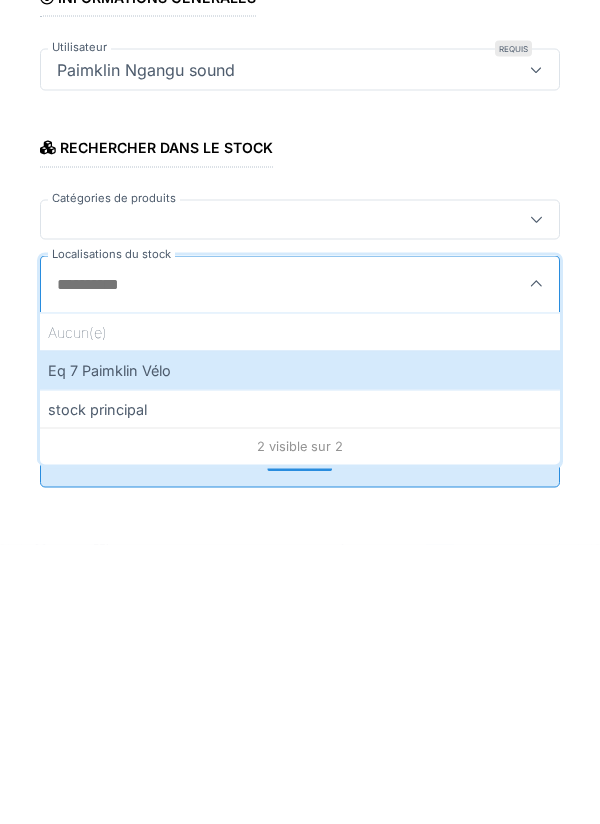 click on "Eq 7 Paimklin Vélo" at bounding box center (300, 649) 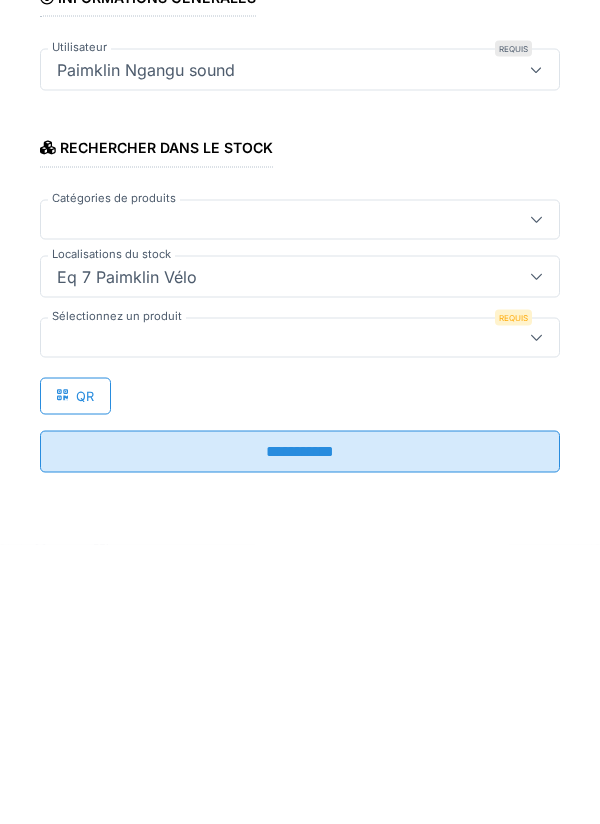 type on "****" 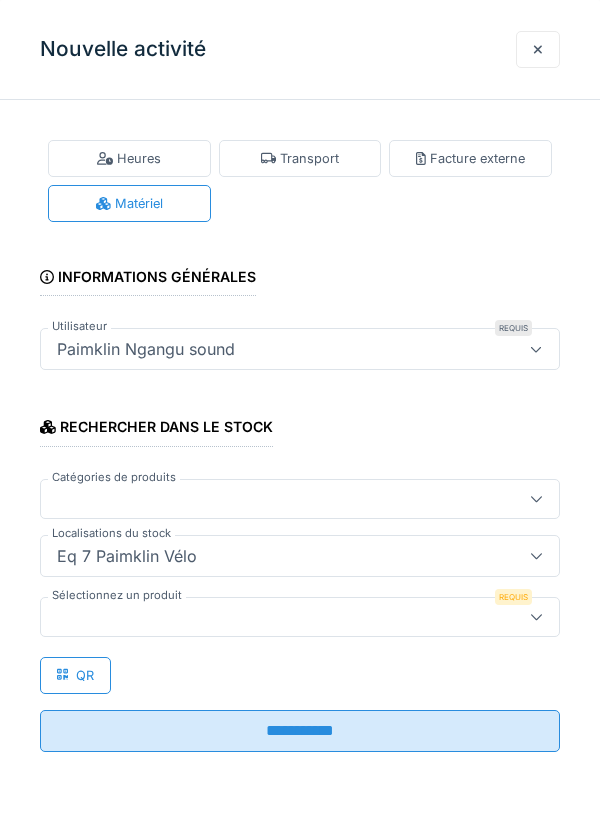 click at bounding box center [274, 617] 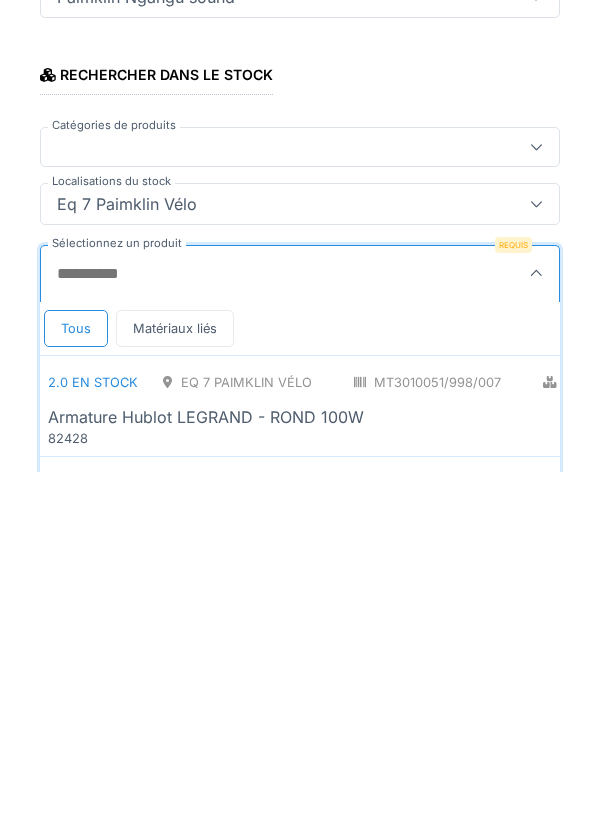 scroll, scrollTop: 1, scrollLeft: 0, axis: vertical 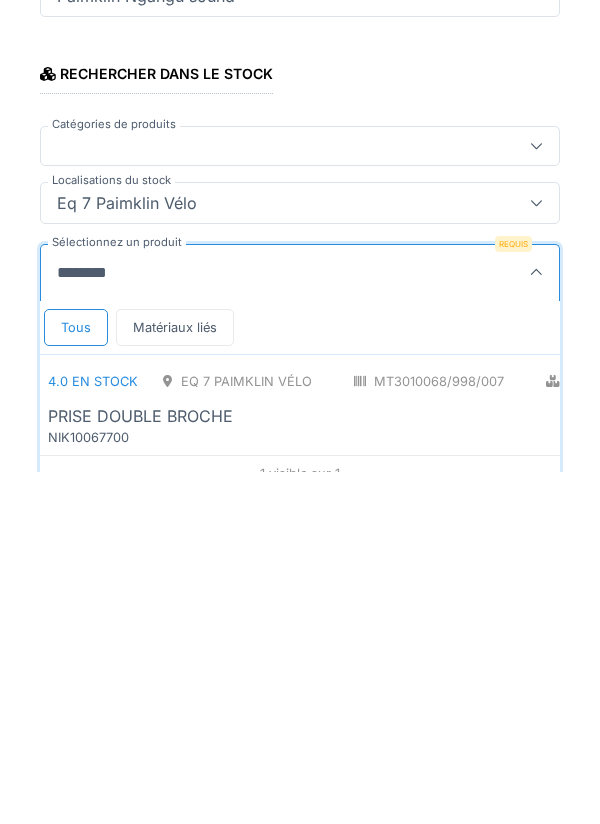 type on "*********" 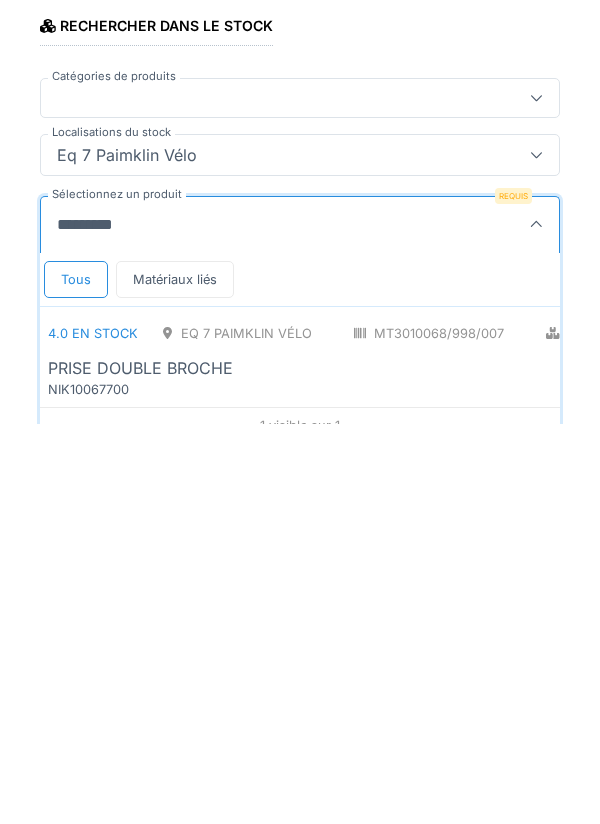 scroll, scrollTop: 20, scrollLeft: 0, axis: vertical 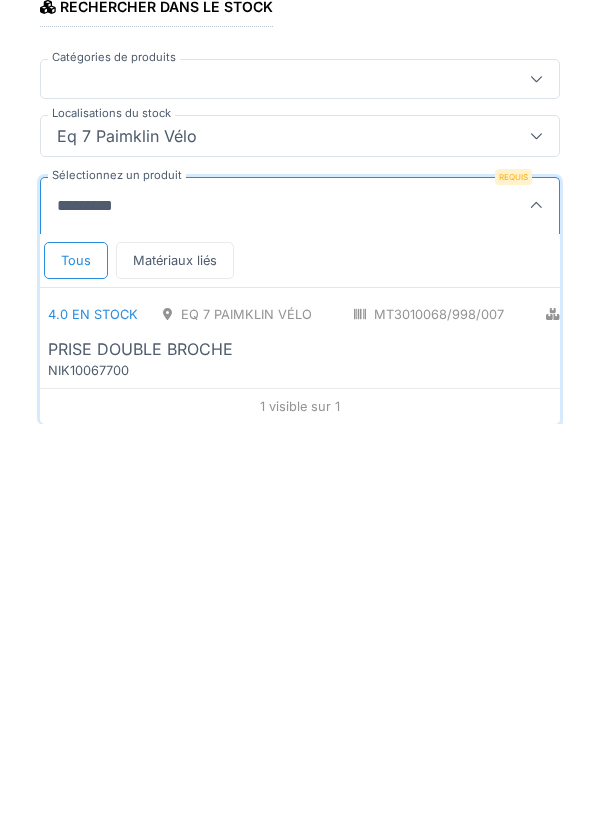 click on "PRISE DOUBLE BROCHE" at bounding box center [140, 749] 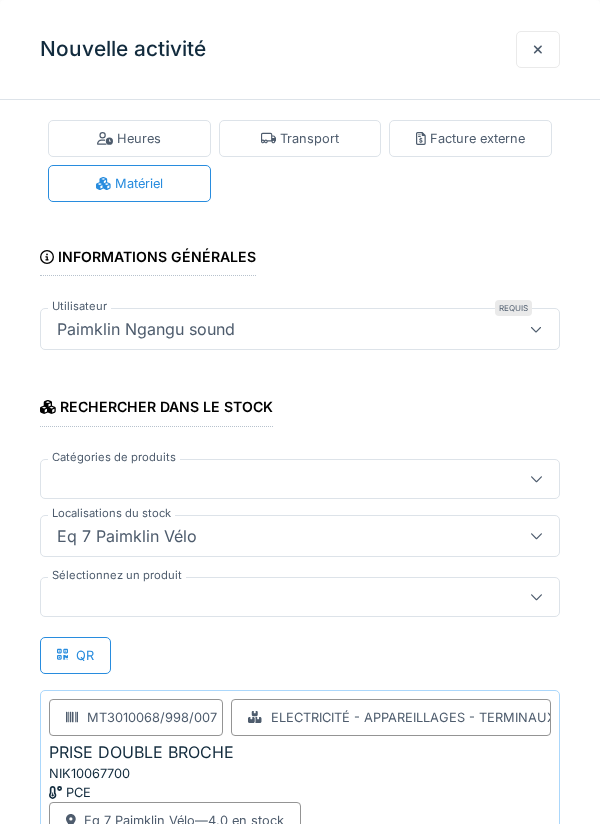 scroll, scrollTop: 129, scrollLeft: 0, axis: vertical 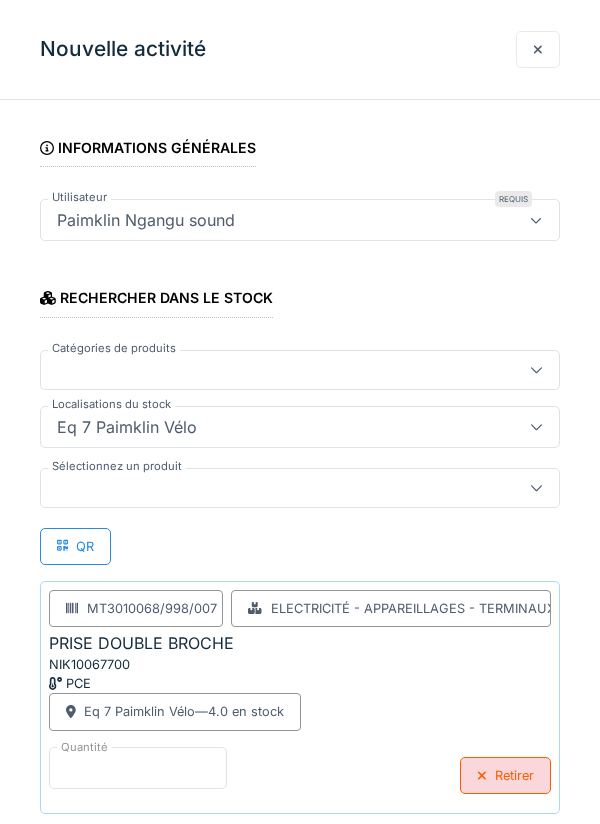 click on "*" at bounding box center [138, 768] 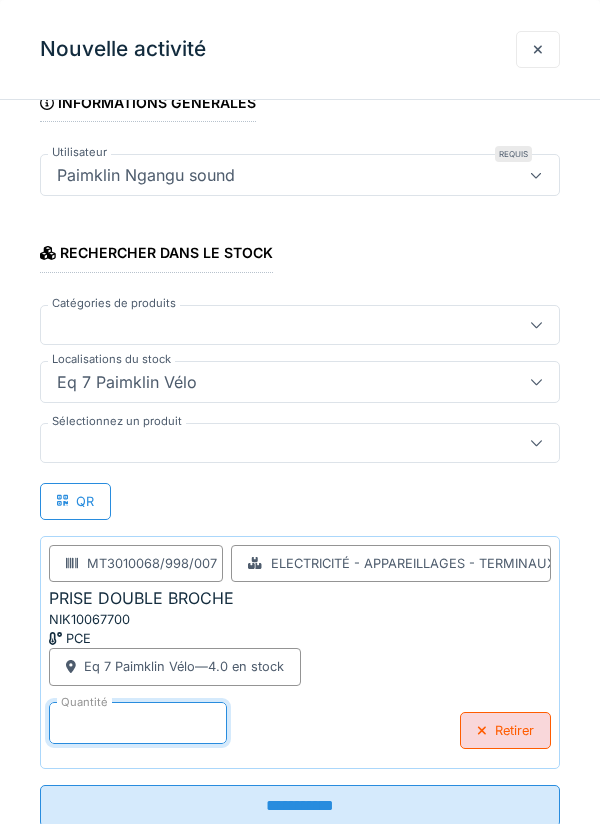 scroll, scrollTop: 47, scrollLeft: 0, axis: vertical 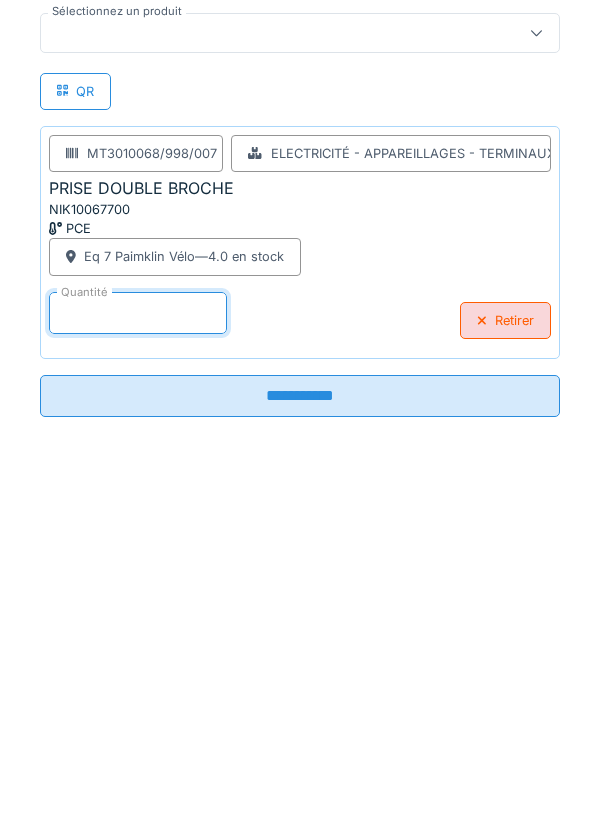 type on "*" 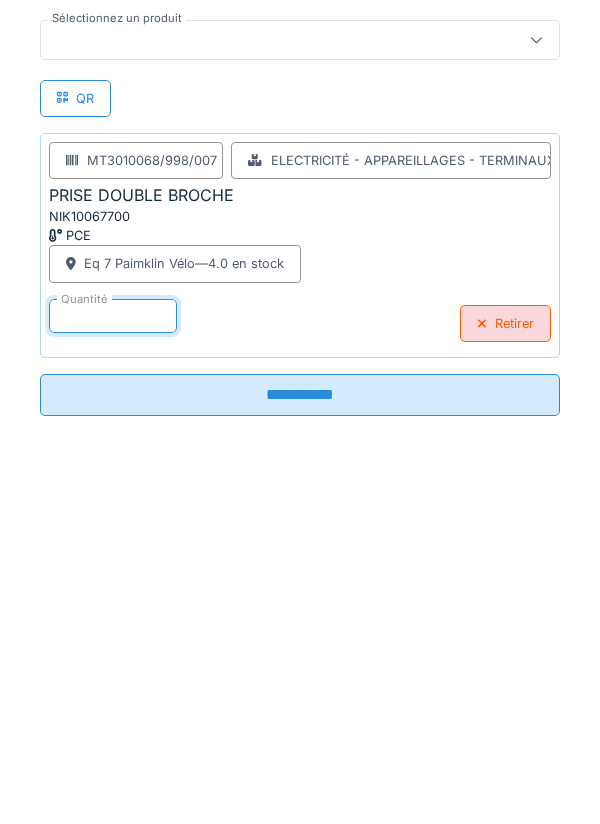 click on "**********" at bounding box center [300, 747] 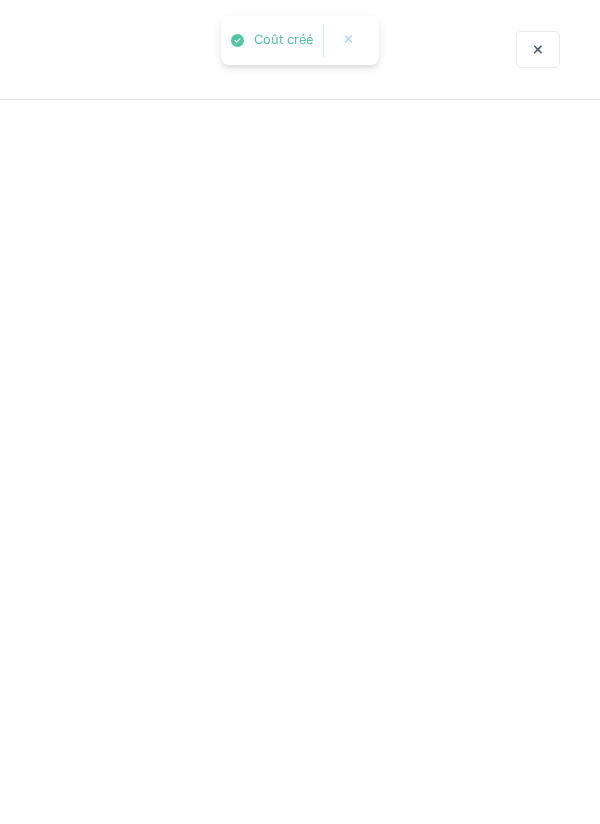 scroll, scrollTop: 0, scrollLeft: 0, axis: both 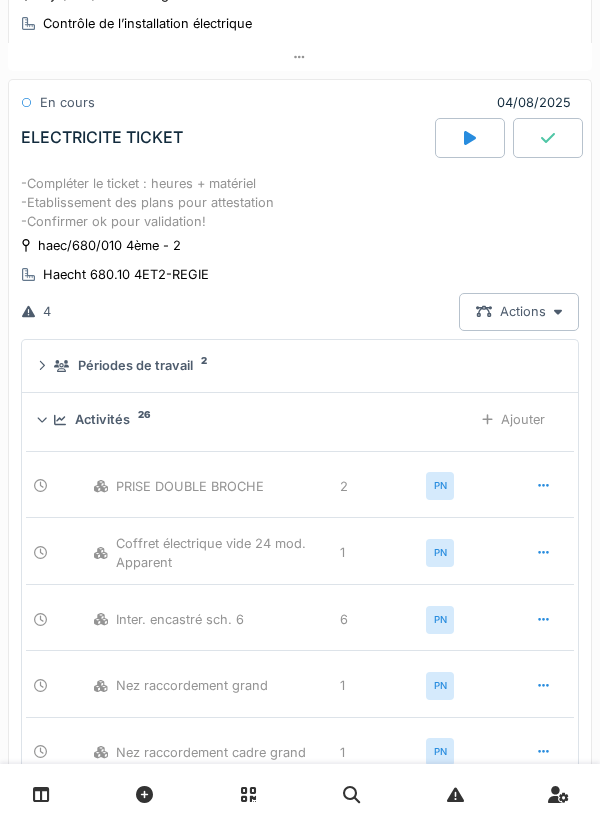 click on "Ajouter" at bounding box center [513, 419] 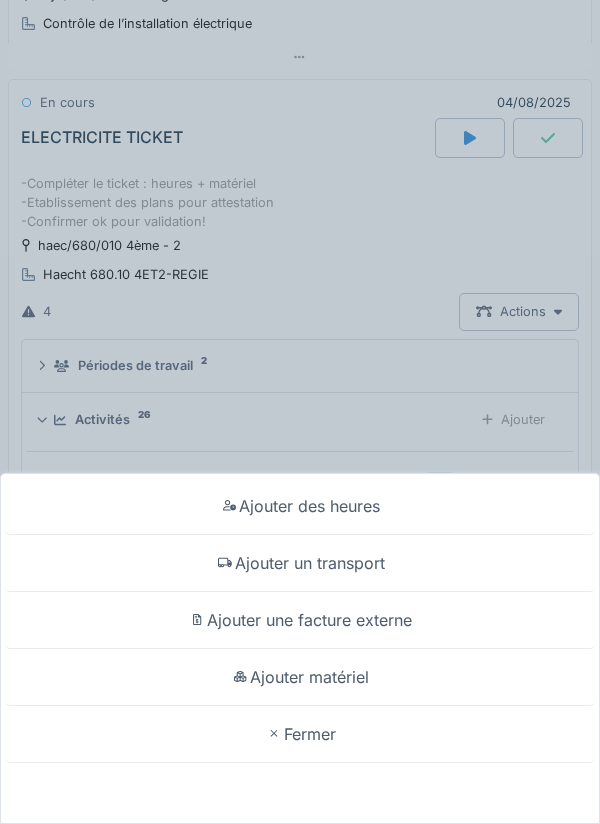 click on "Ajouter matériel" at bounding box center [300, 677] 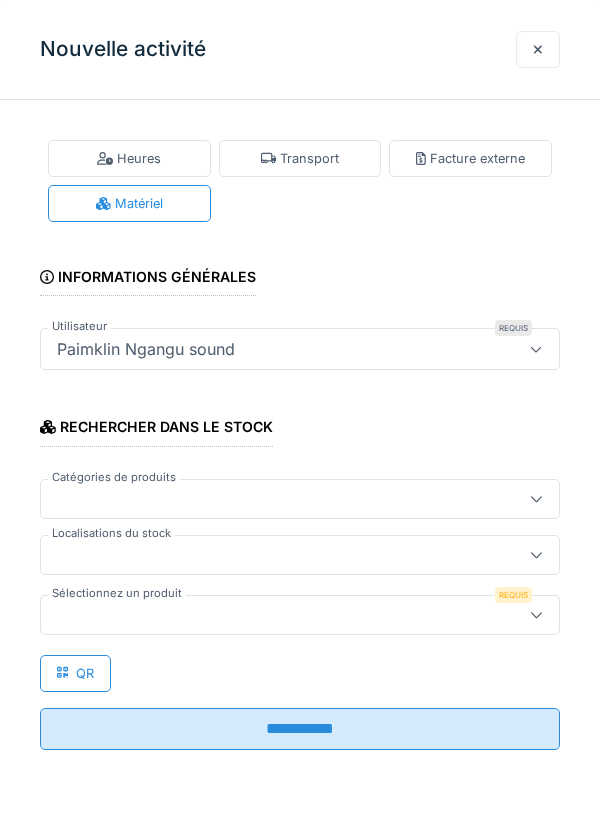 click at bounding box center (274, 555) 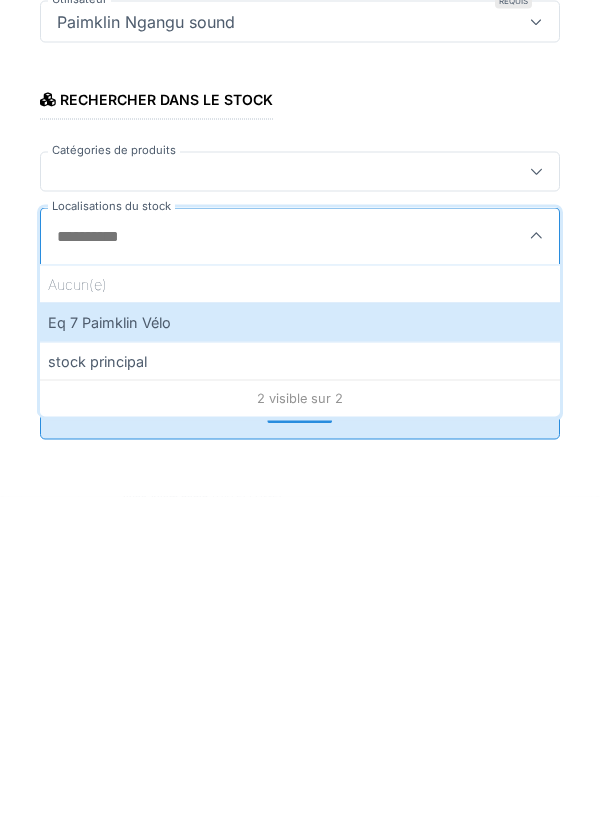 click on "Eq 7 Paimklin Vélo" at bounding box center [300, 649] 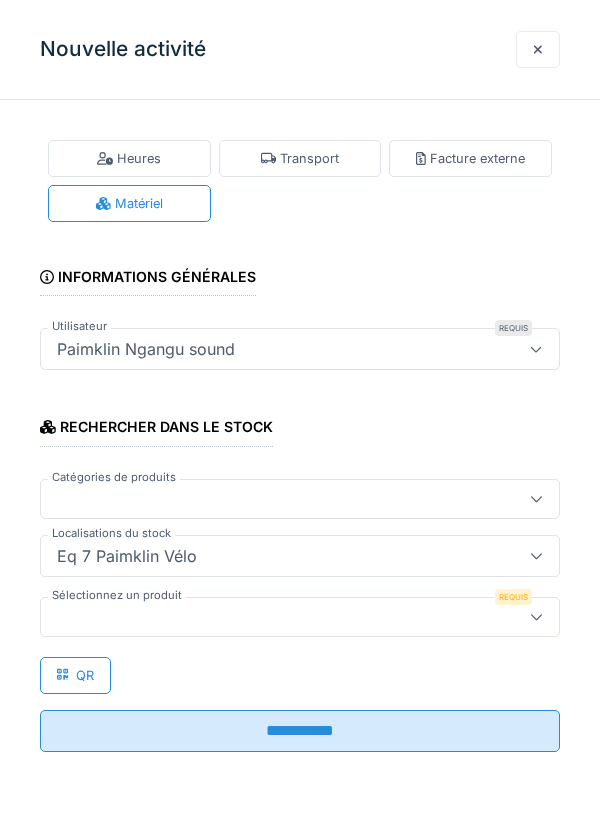 click at bounding box center (274, 617) 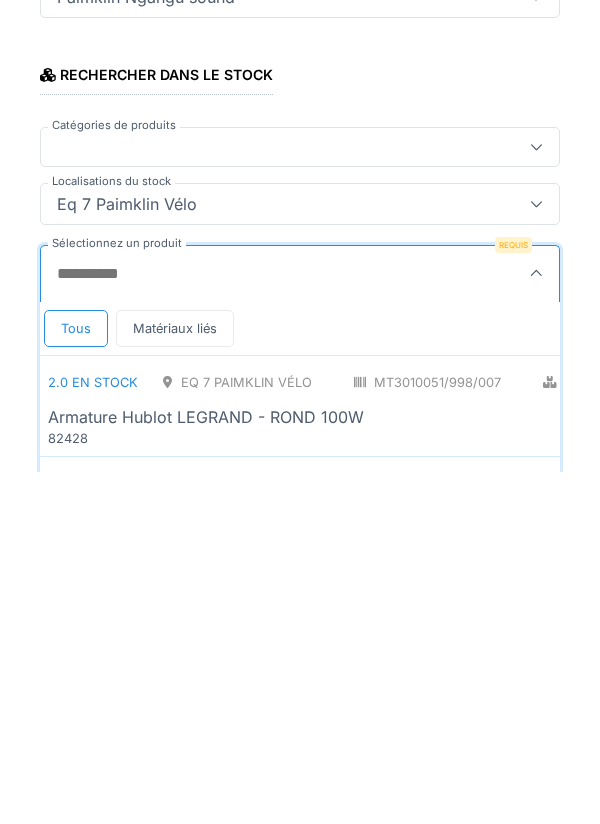 scroll, scrollTop: 1, scrollLeft: 0, axis: vertical 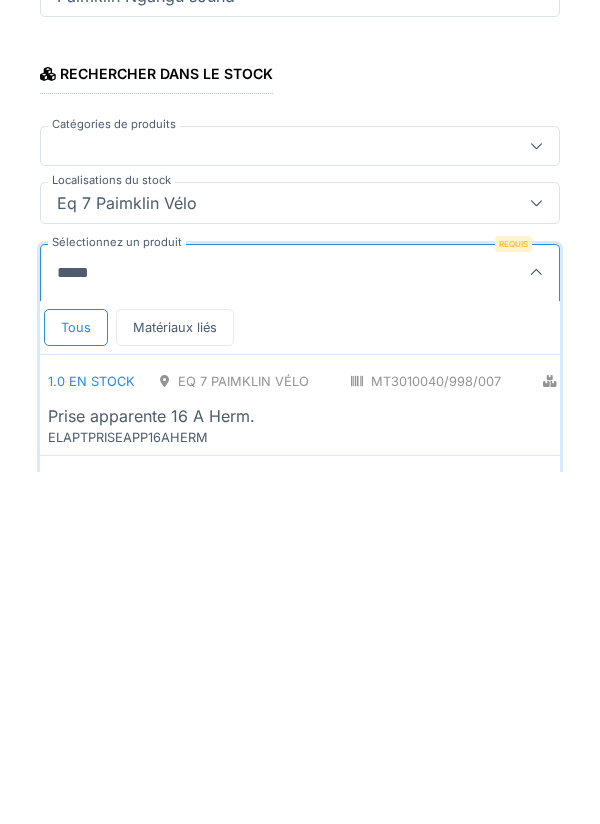 type on "*****" 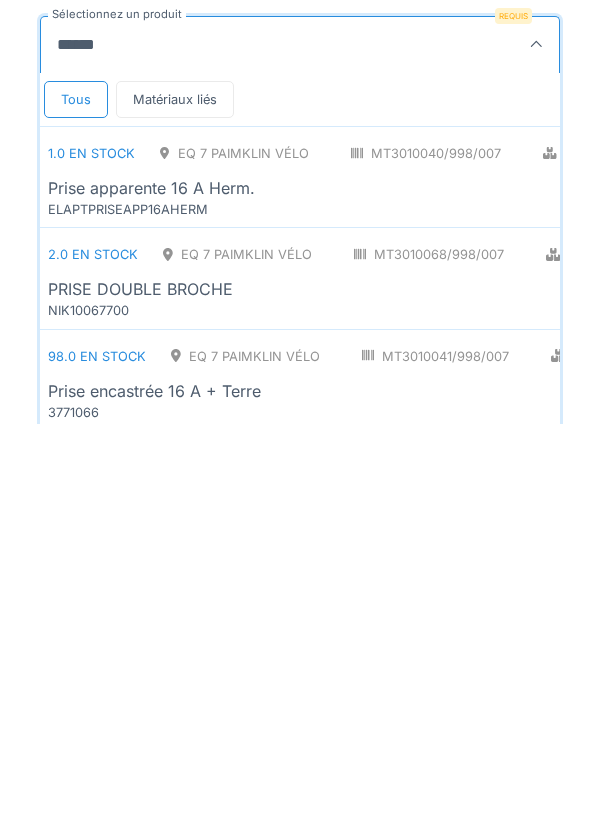scroll, scrollTop: 184, scrollLeft: 0, axis: vertical 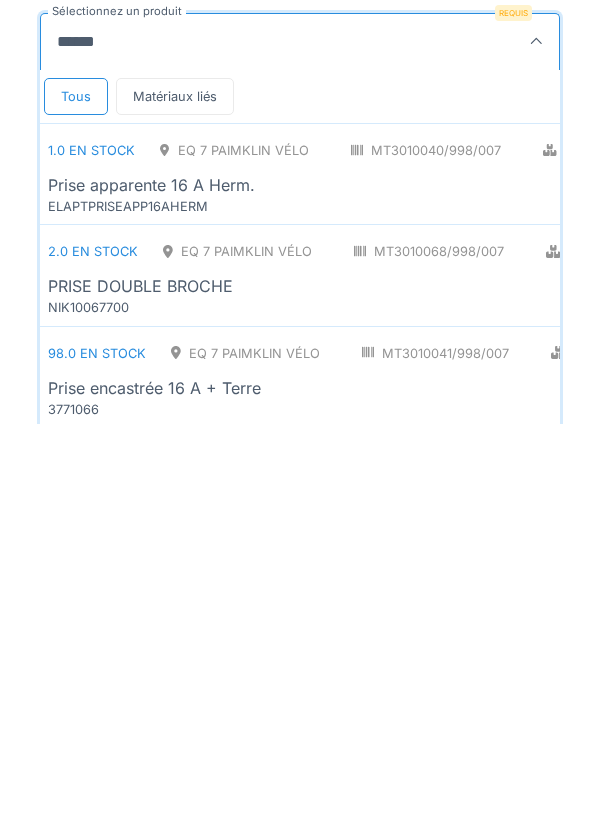 click on "Prise encastrée 16 A + Terre" at bounding box center [154, 788] 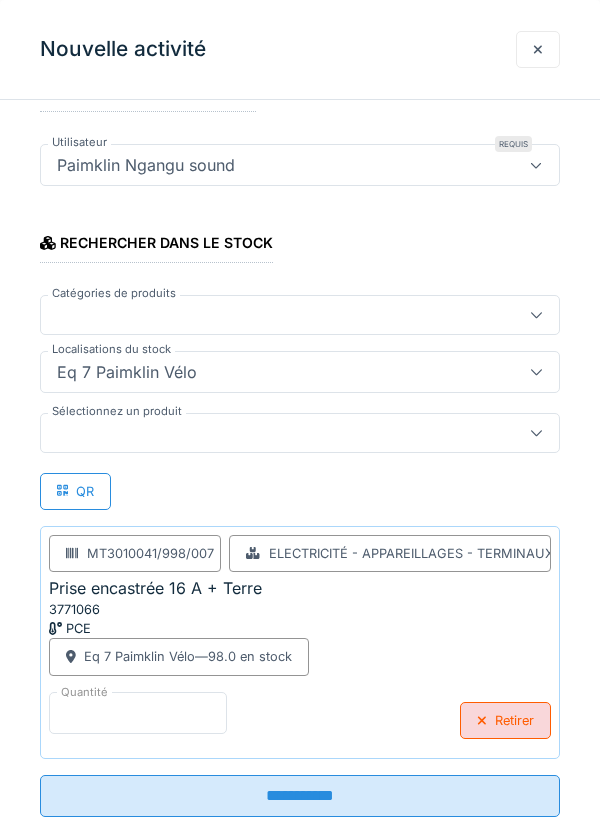 click on "*" at bounding box center [138, 713] 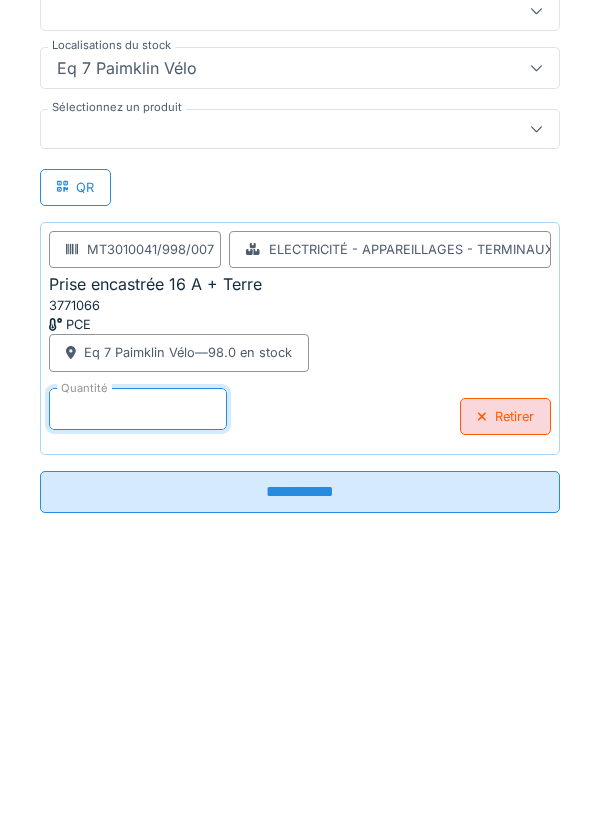 scroll, scrollTop: 232, scrollLeft: 0, axis: vertical 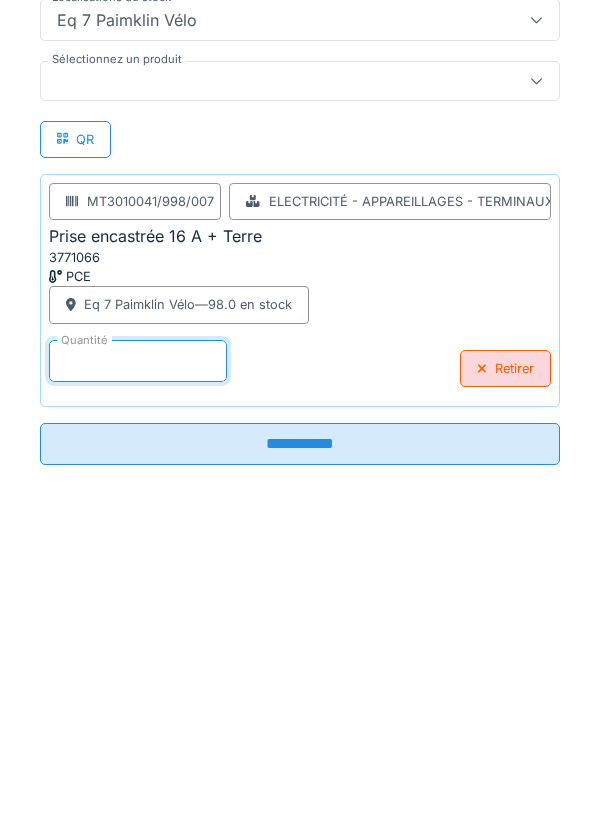 type on "**" 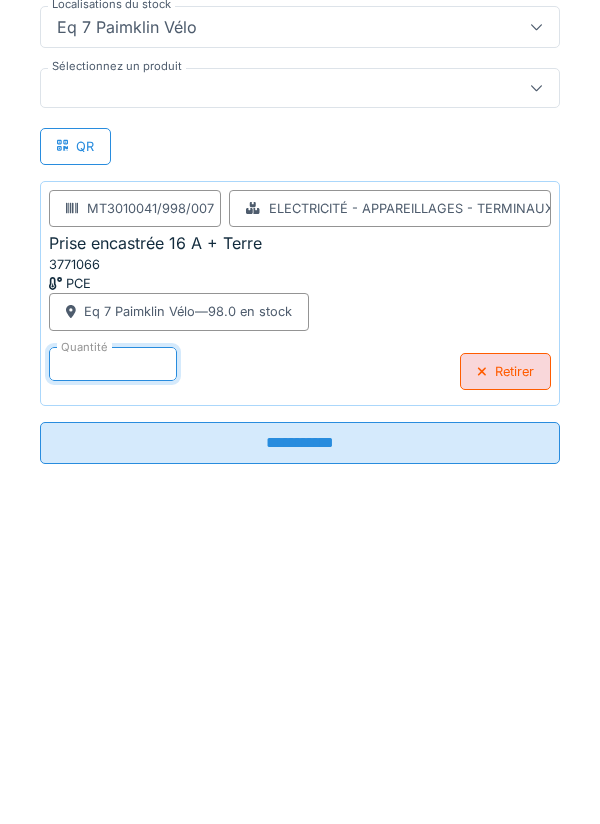 click on "**********" at bounding box center [300, 747] 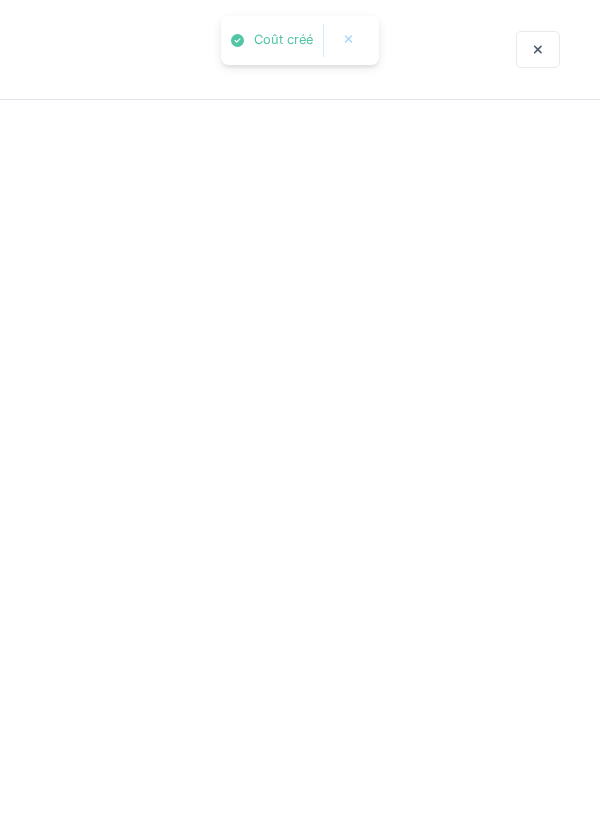 scroll, scrollTop: 0, scrollLeft: 0, axis: both 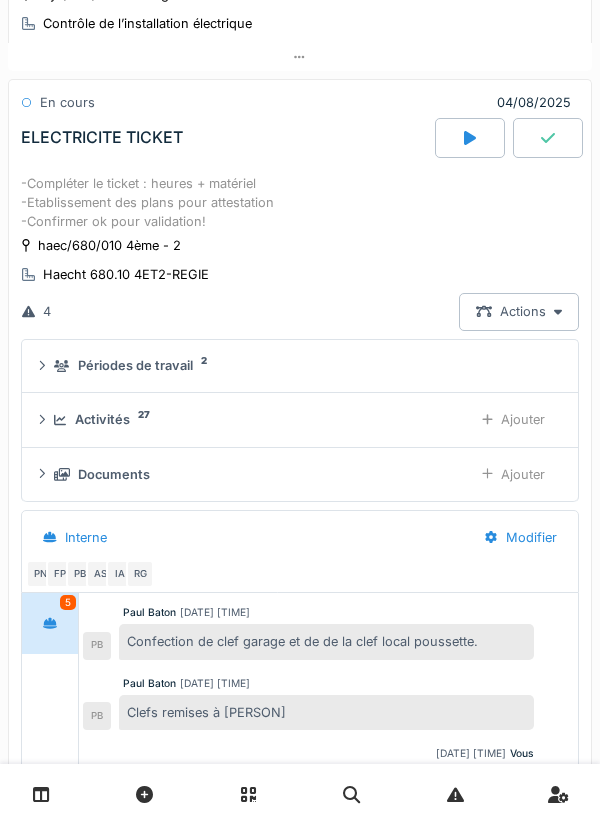 click on "Ajouter" at bounding box center [513, 419] 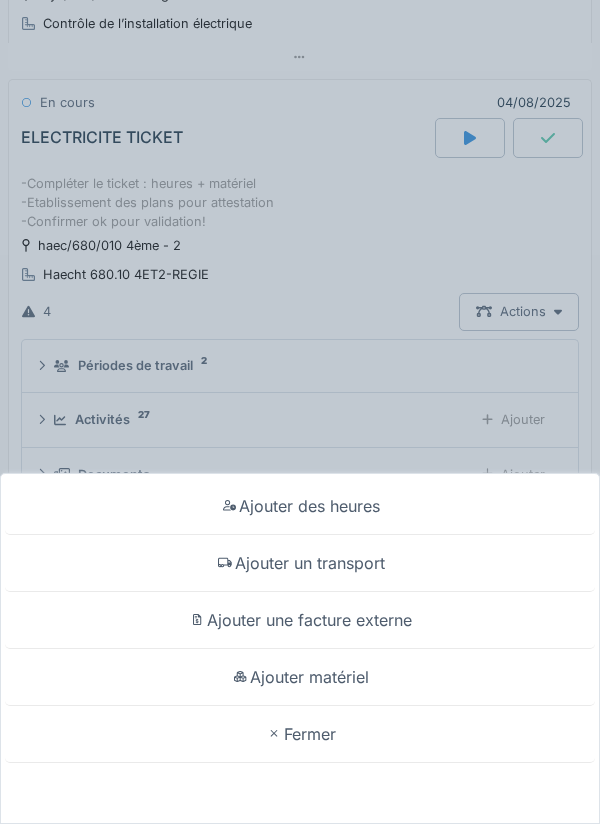 click on "Ajouter matériel" at bounding box center (300, 677) 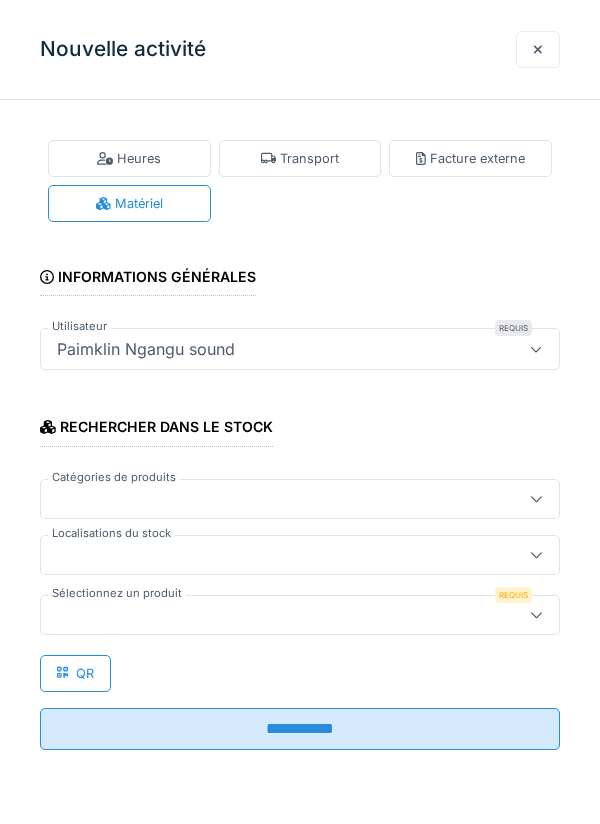 click on "Localisations du stock" at bounding box center (111, 533) 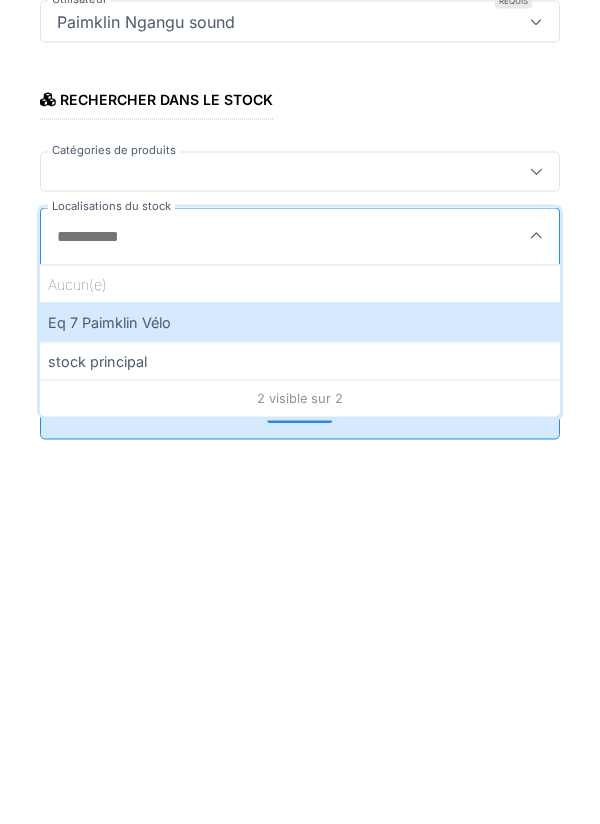 click on "Eq 7 Paimklin Vélo" at bounding box center (300, 649) 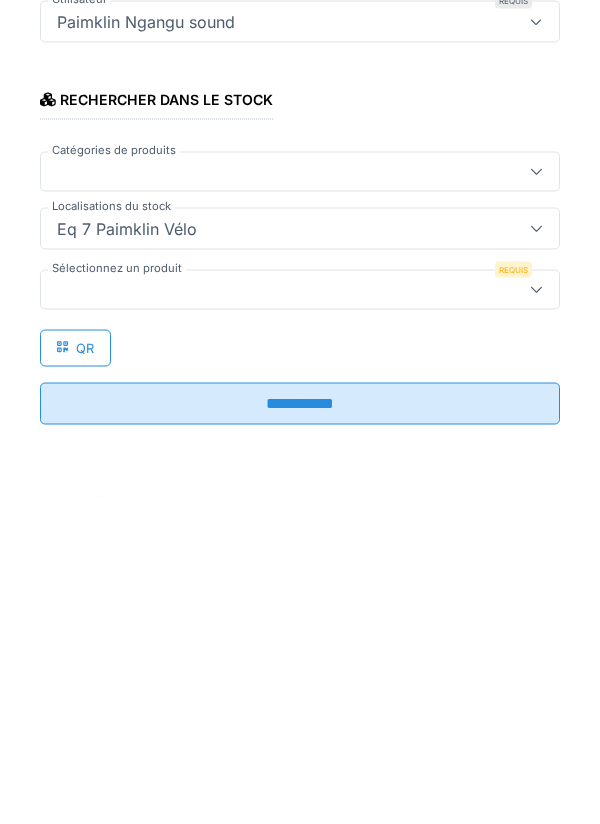 type on "****" 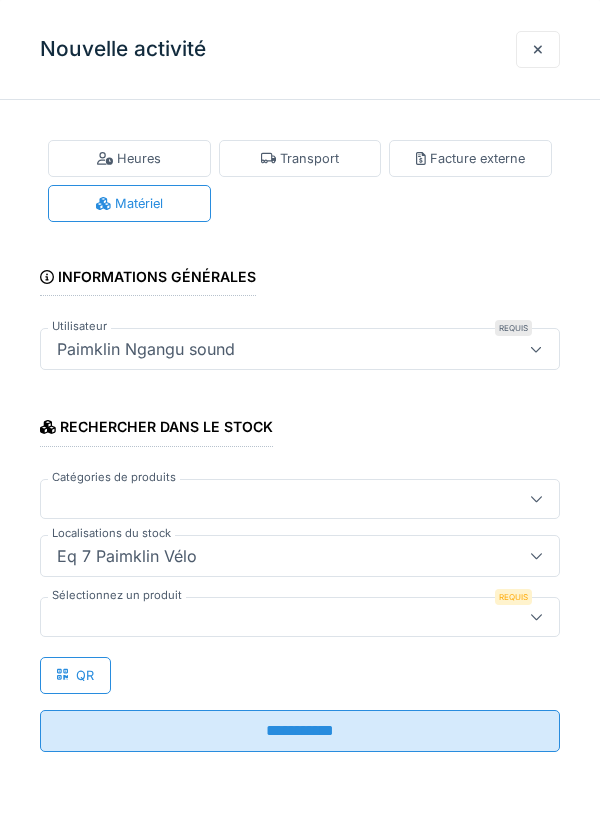 click at bounding box center [274, 617] 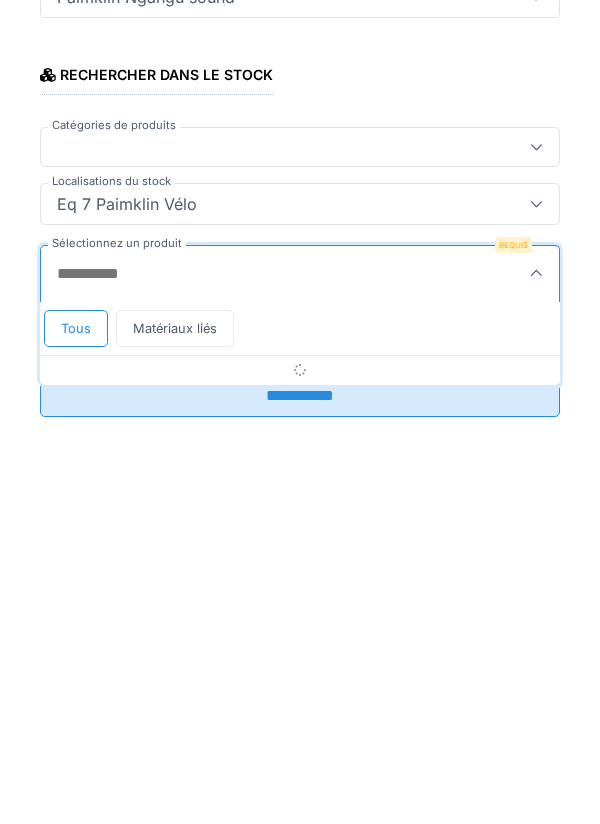 scroll, scrollTop: 1, scrollLeft: 0, axis: vertical 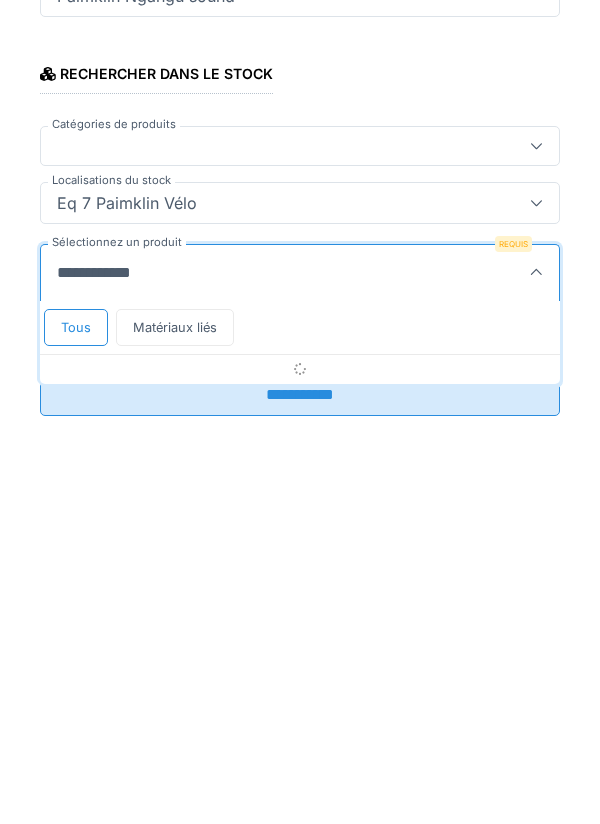 type on "**********" 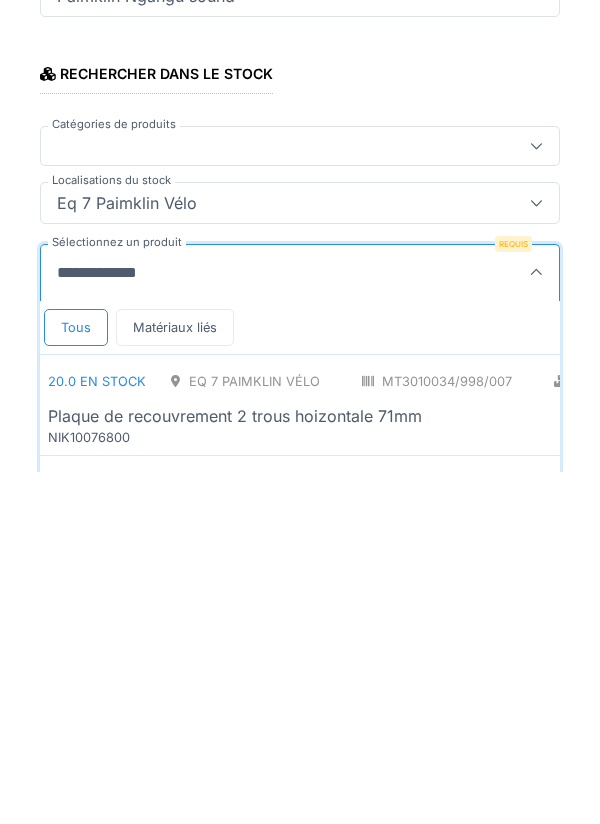 click on "Plaque de recouvrement 2 trous hoizontale 71mm" at bounding box center (235, 768) 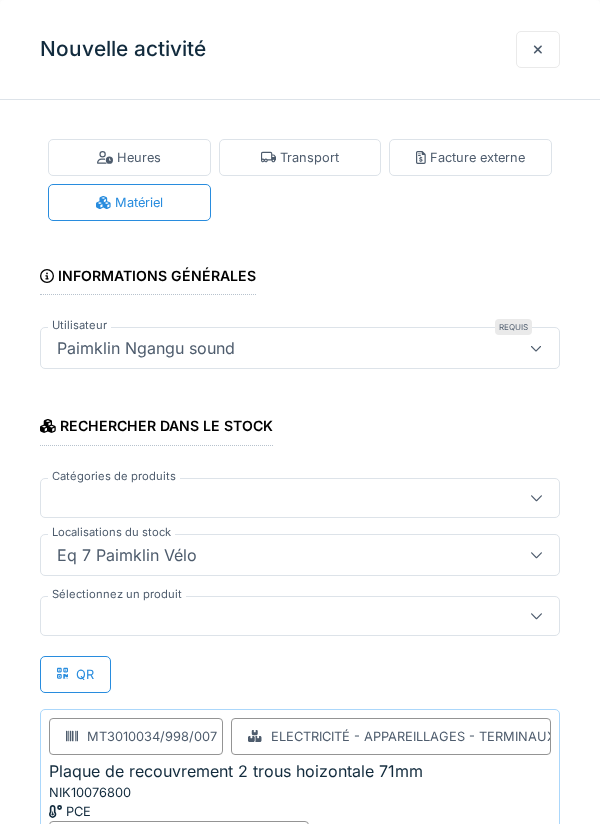 scroll, scrollTop: 129, scrollLeft: 0, axis: vertical 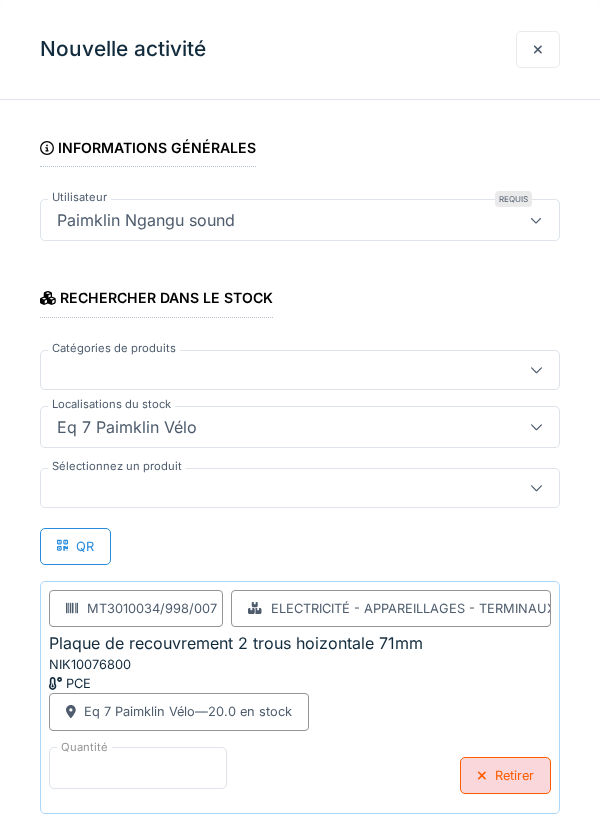 click on "*" at bounding box center (138, 768) 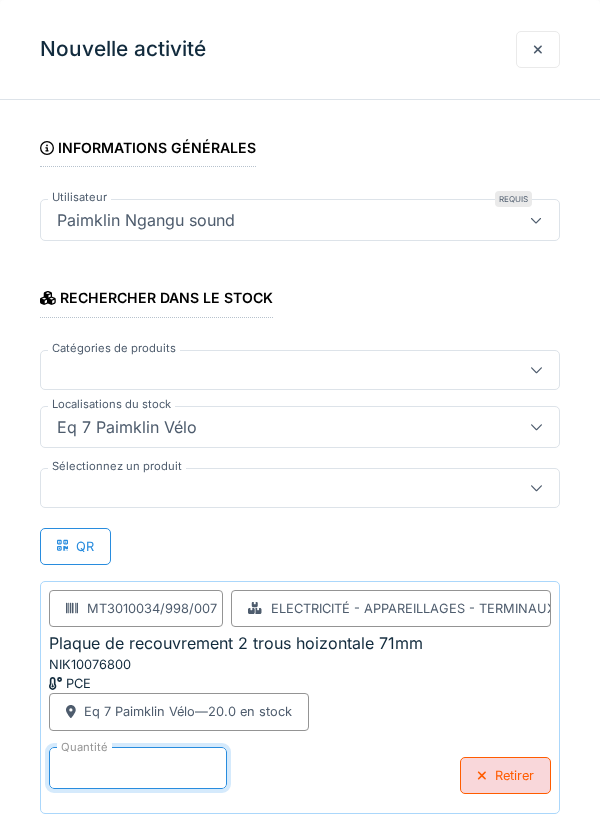 scroll, scrollTop: 40, scrollLeft: 0, axis: vertical 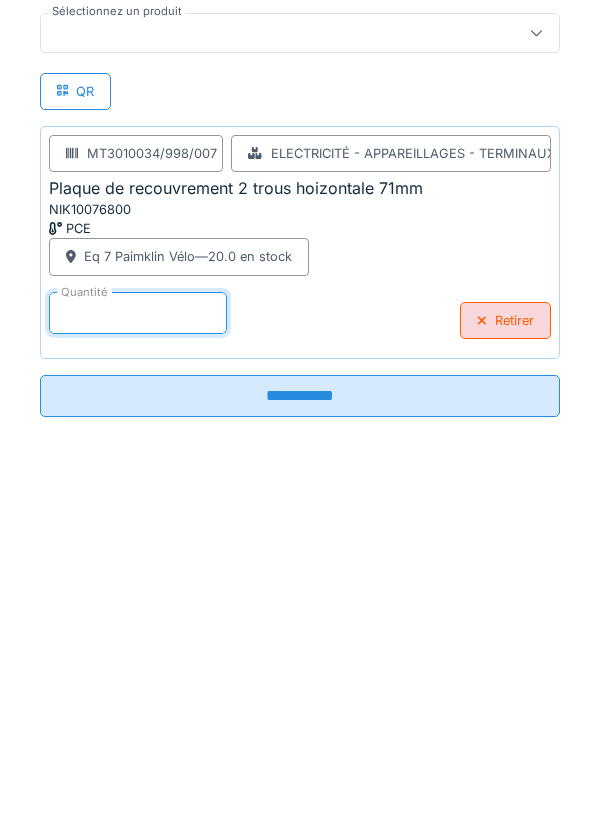 type on "*" 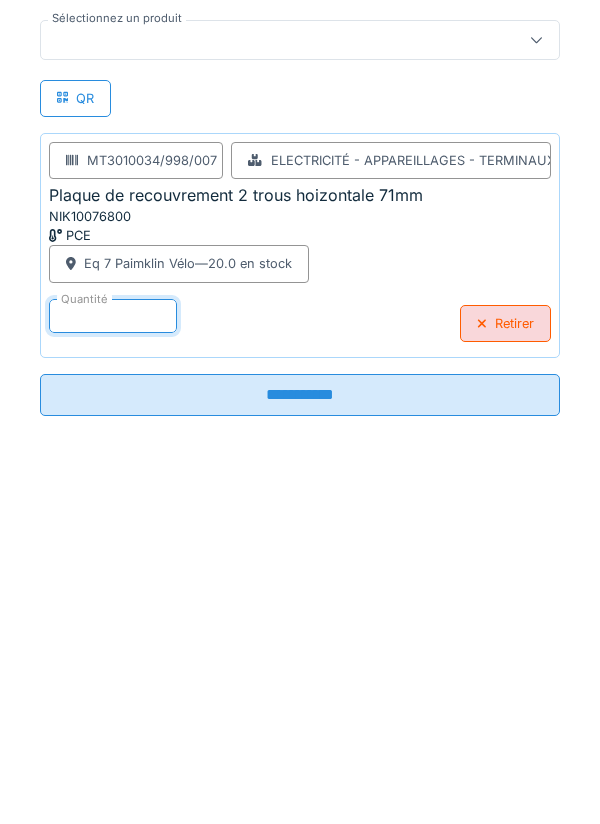 click on "**********" at bounding box center (300, 747) 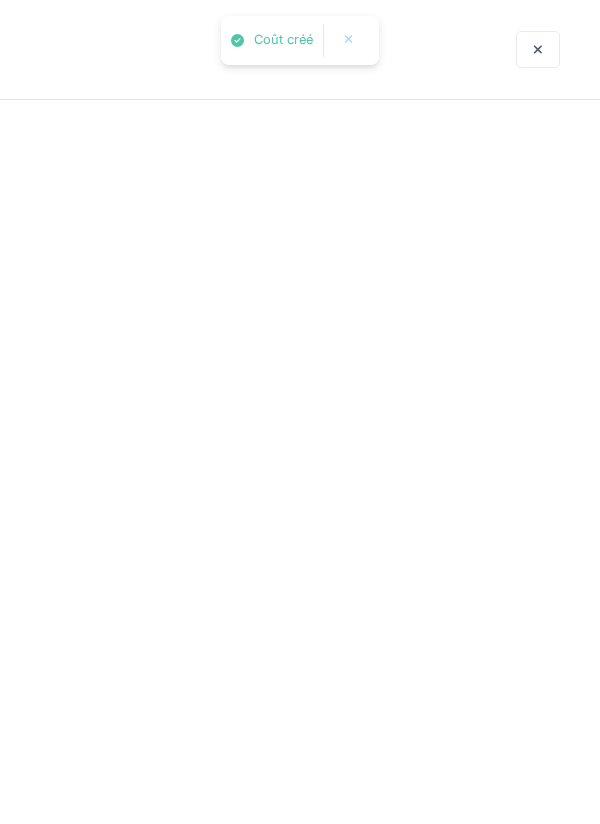 scroll, scrollTop: 0, scrollLeft: 0, axis: both 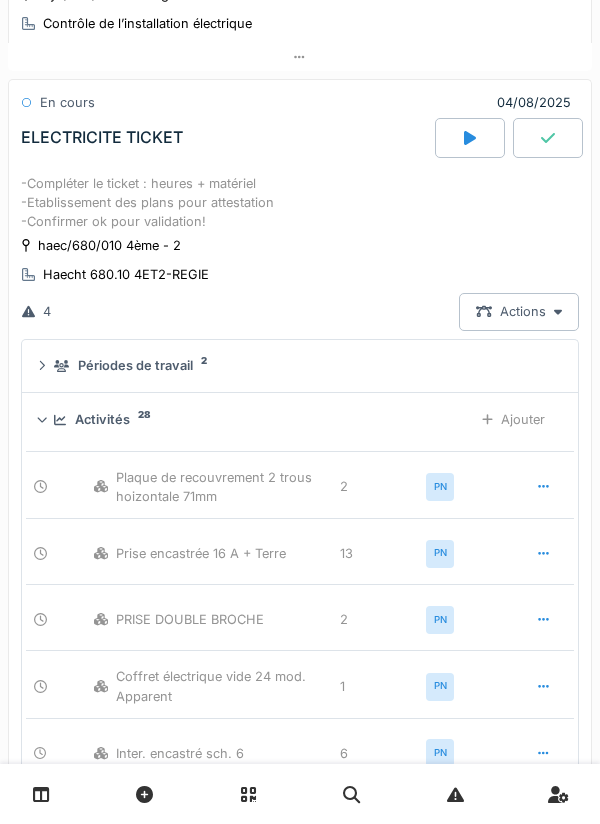 click on "Ajouter" at bounding box center [513, 419] 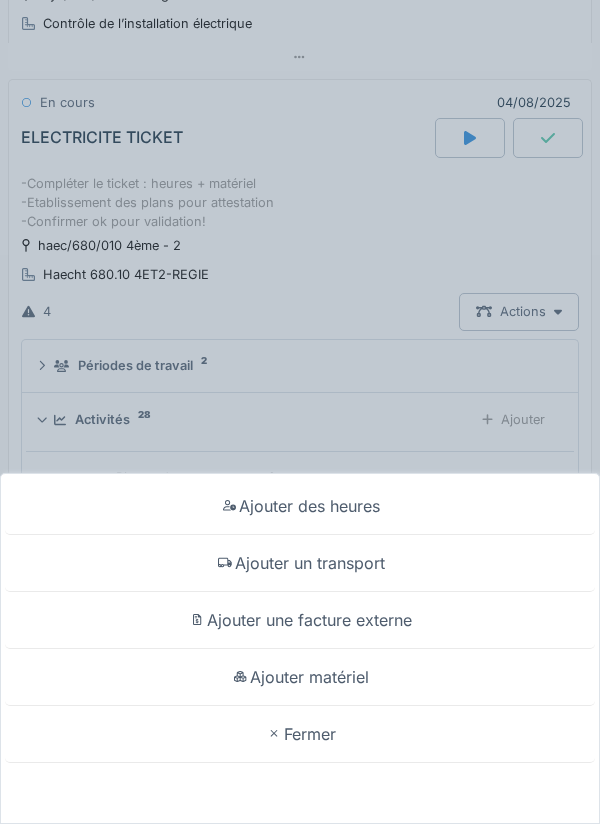 click on "Ajouter matériel" at bounding box center (300, 677) 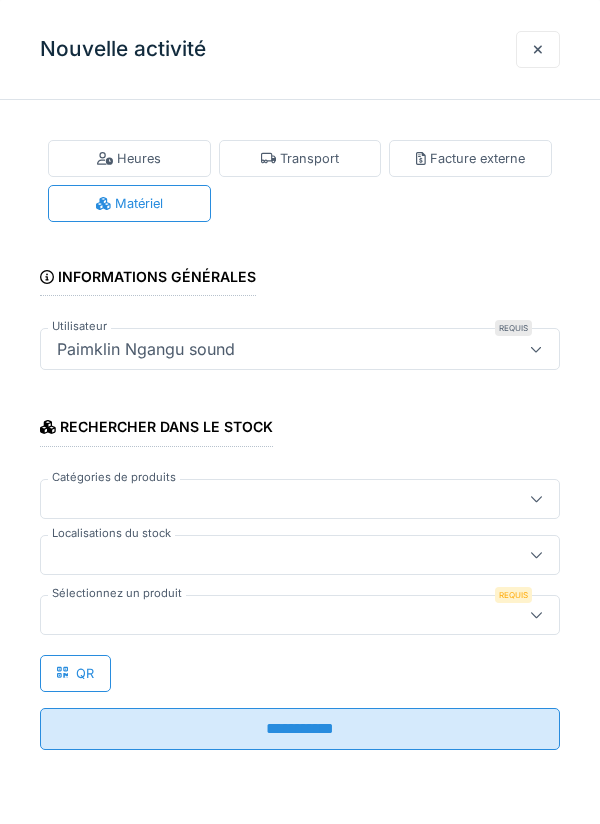 click at bounding box center (274, 615) 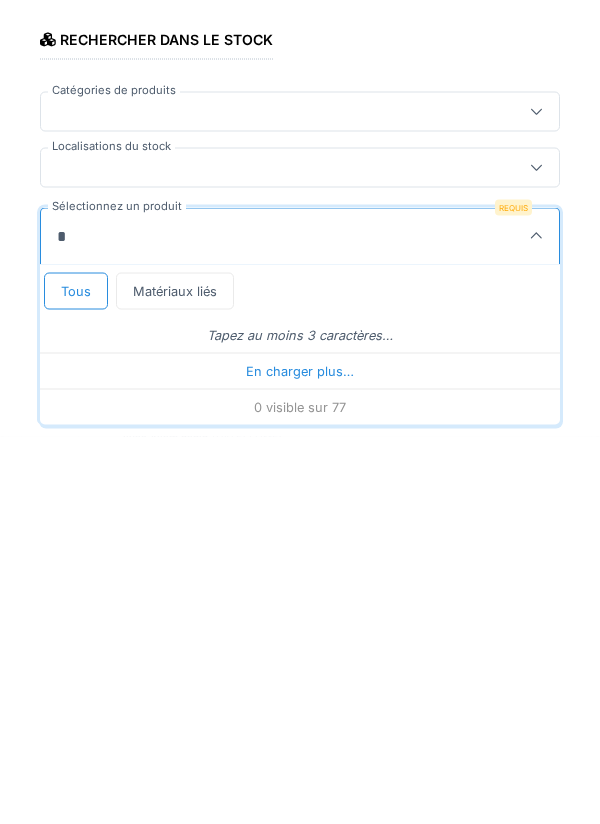 scroll, scrollTop: 0, scrollLeft: 0, axis: both 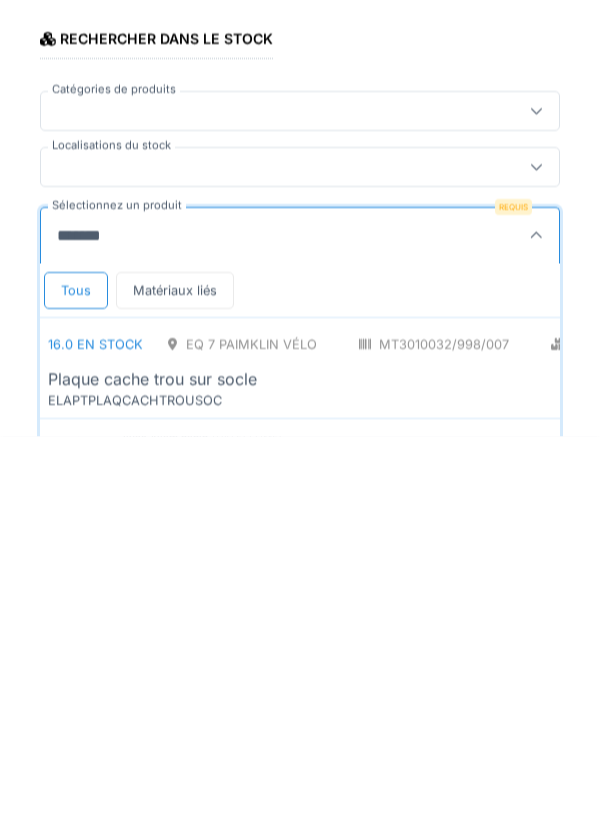 type on "********" 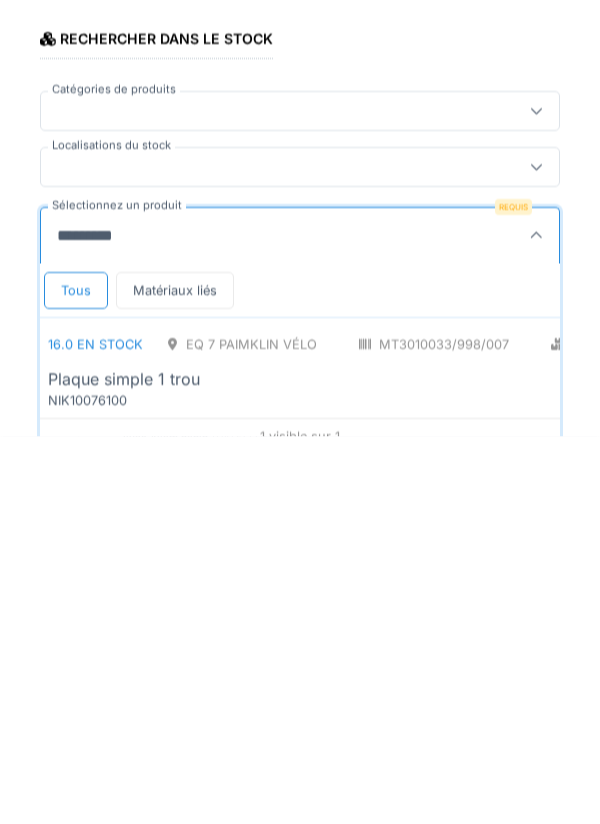 click on "Plaque simple 1 trou" at bounding box center (124, 767) 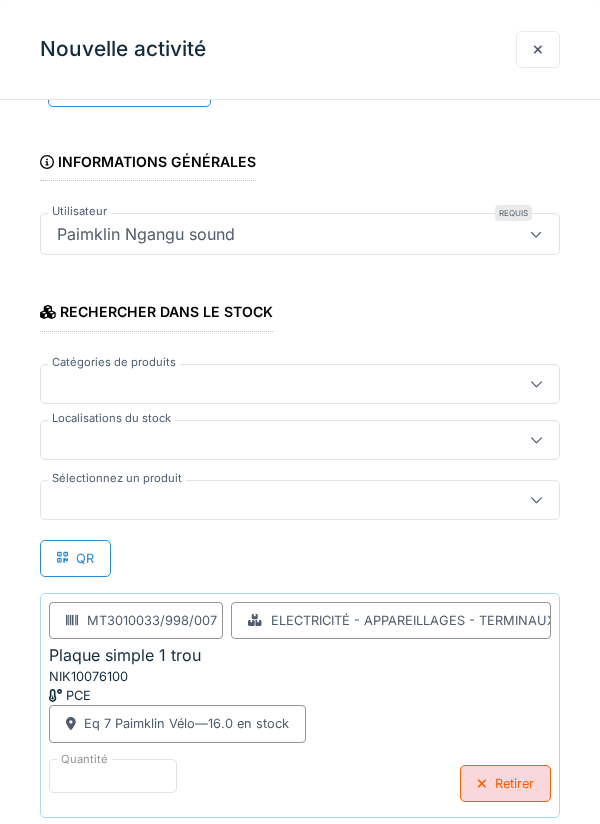 scroll, scrollTop: 127, scrollLeft: 0, axis: vertical 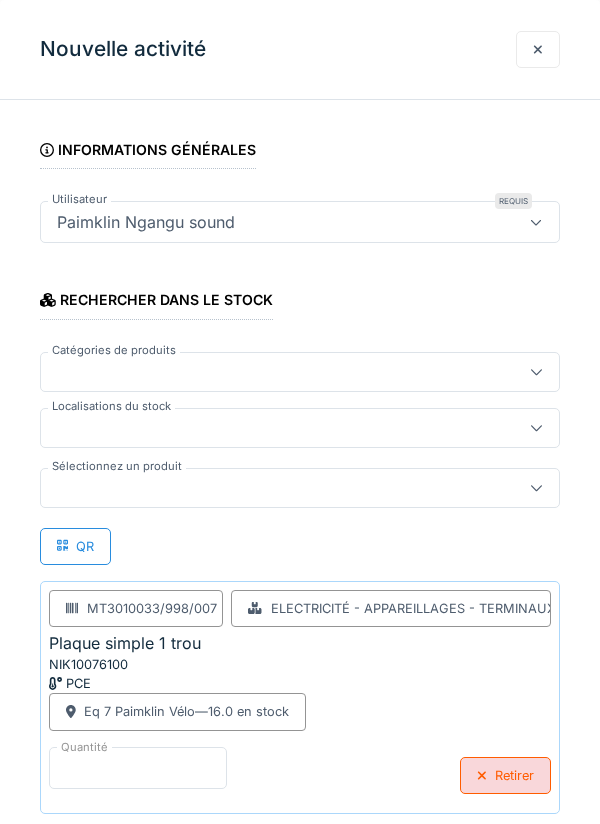 click on "*" at bounding box center (138, 768) 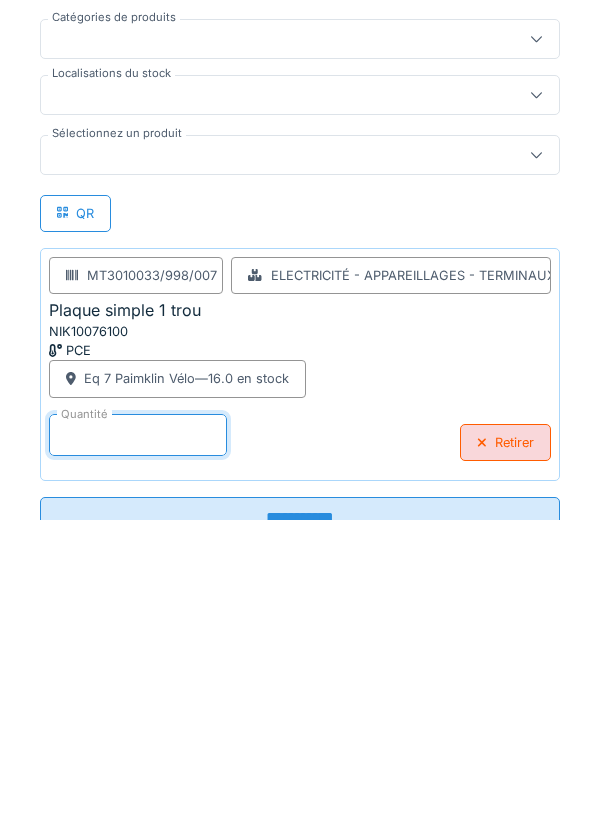scroll, scrollTop: 64, scrollLeft: 0, axis: vertical 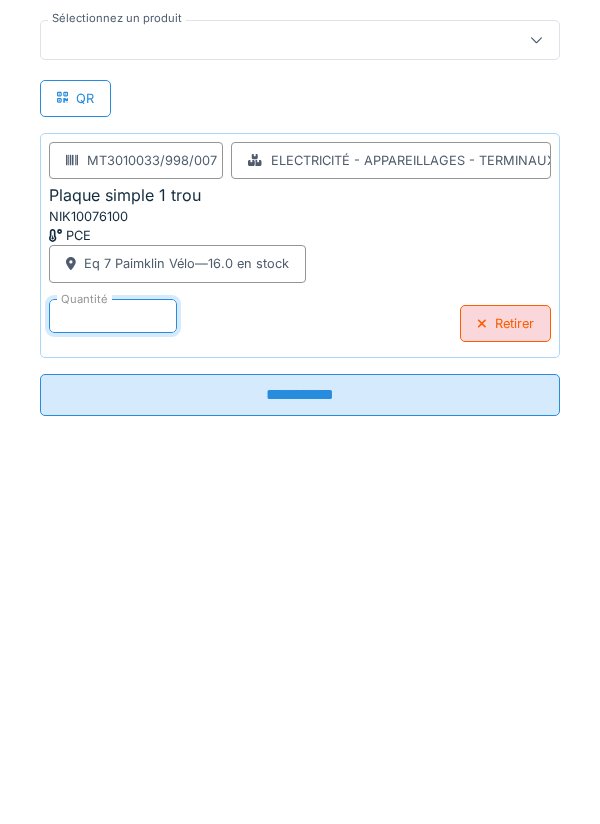 click on "**********" at bounding box center (300, 747) 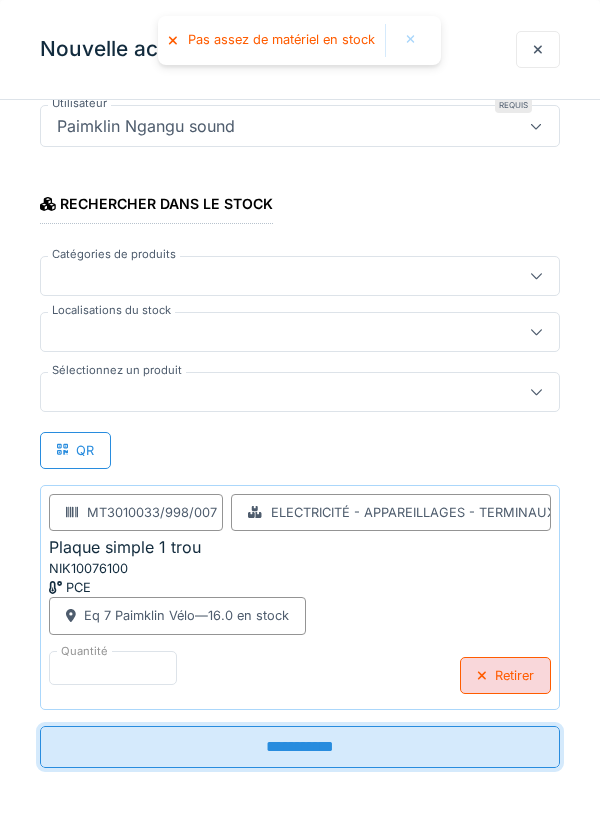scroll, scrollTop: 223, scrollLeft: 0, axis: vertical 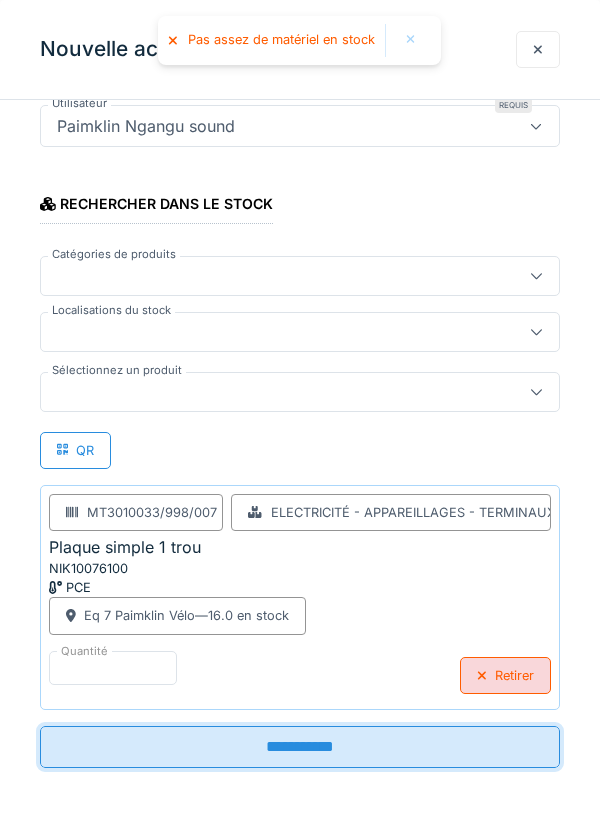 click on "**********" at bounding box center [300, 747] 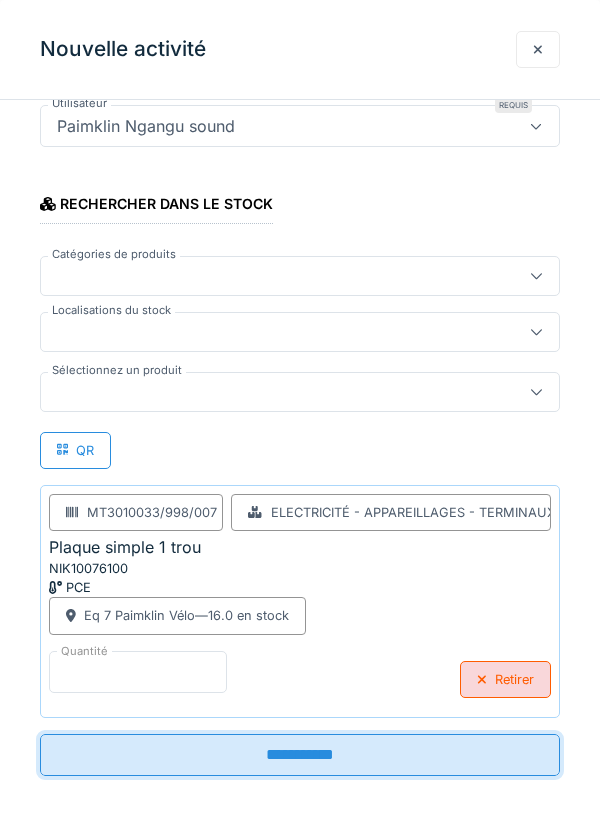 click on "**" at bounding box center [138, 672] 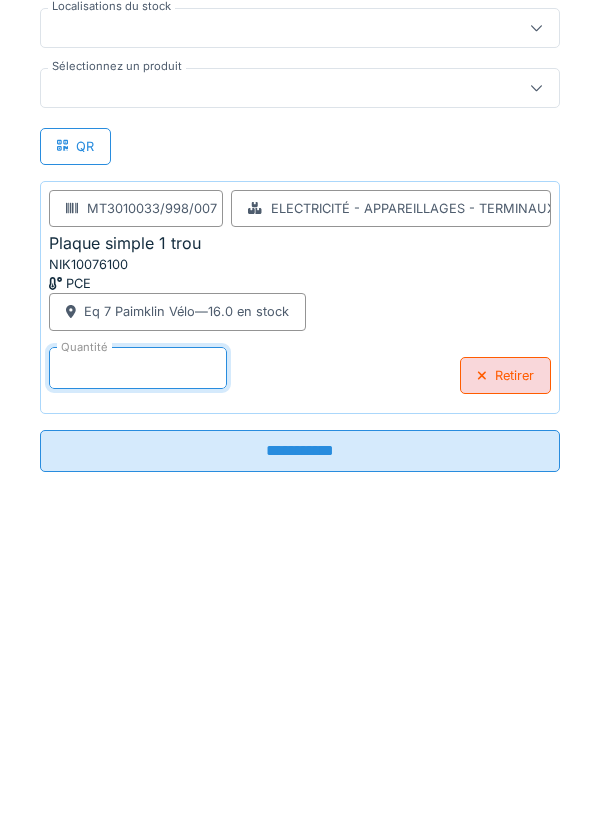 scroll, scrollTop: 230, scrollLeft: 0, axis: vertical 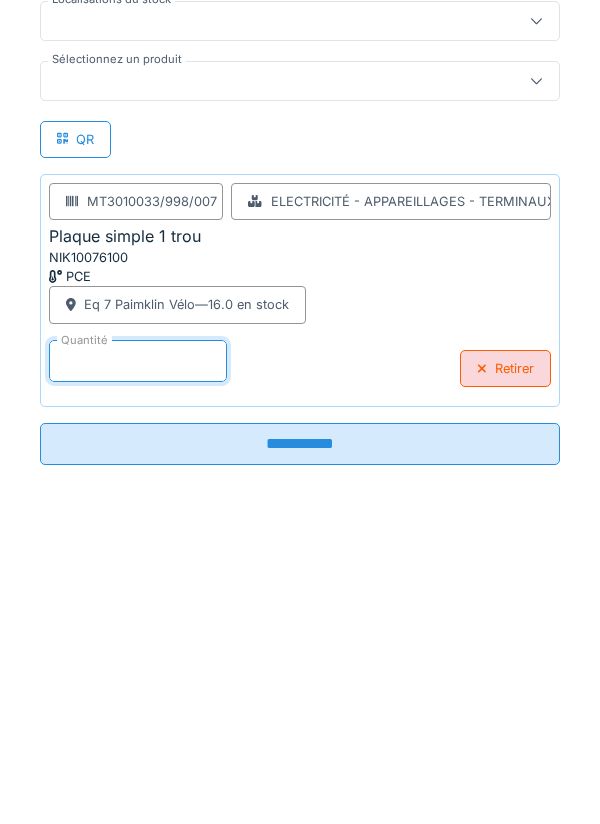 type on "*" 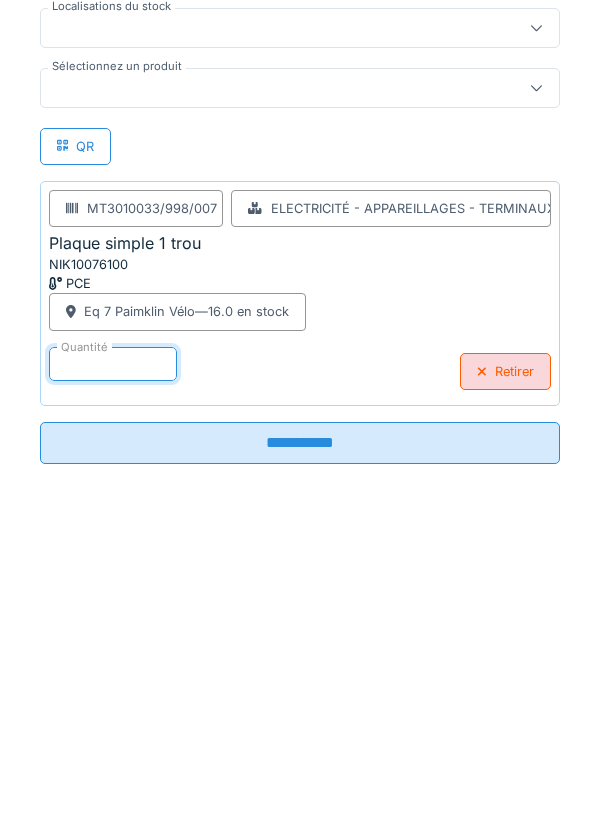 click on "**********" at bounding box center [300, 747] 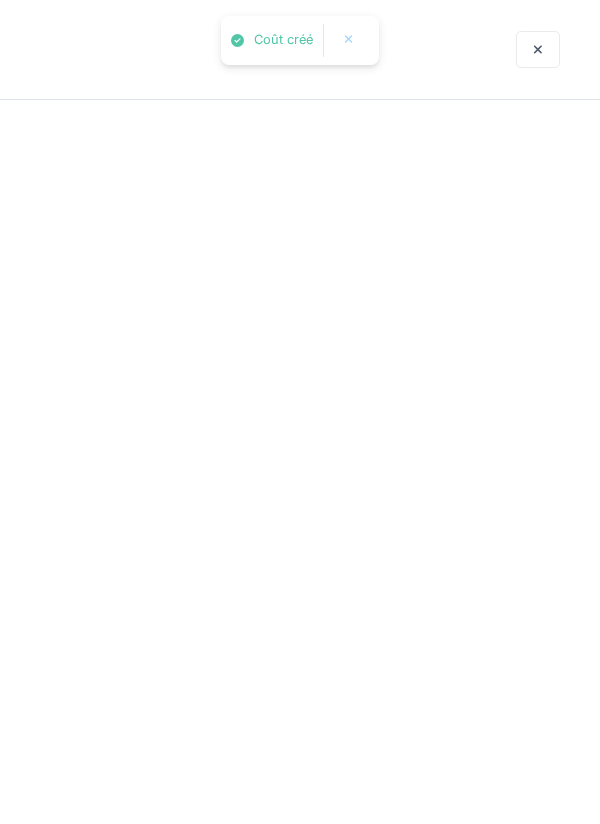 scroll, scrollTop: 0, scrollLeft: 0, axis: both 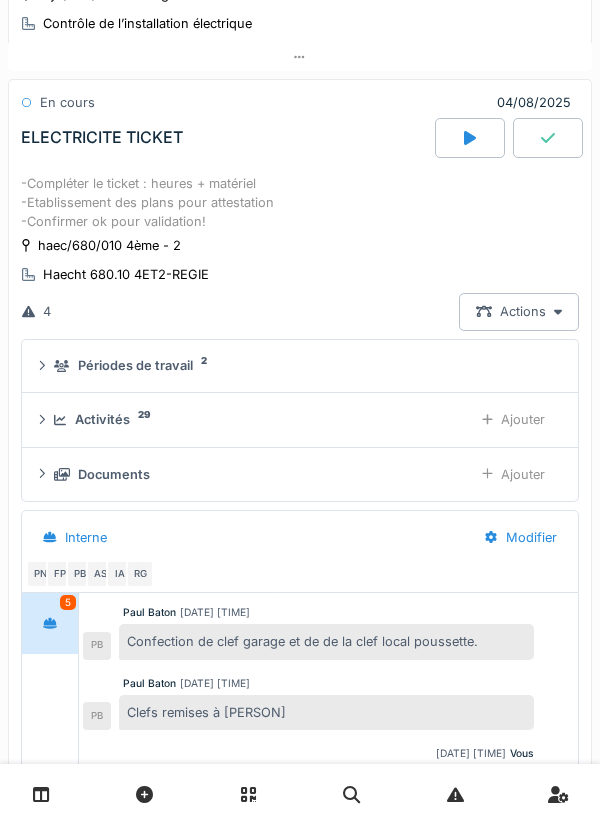 click on "Ajouter" at bounding box center (513, 419) 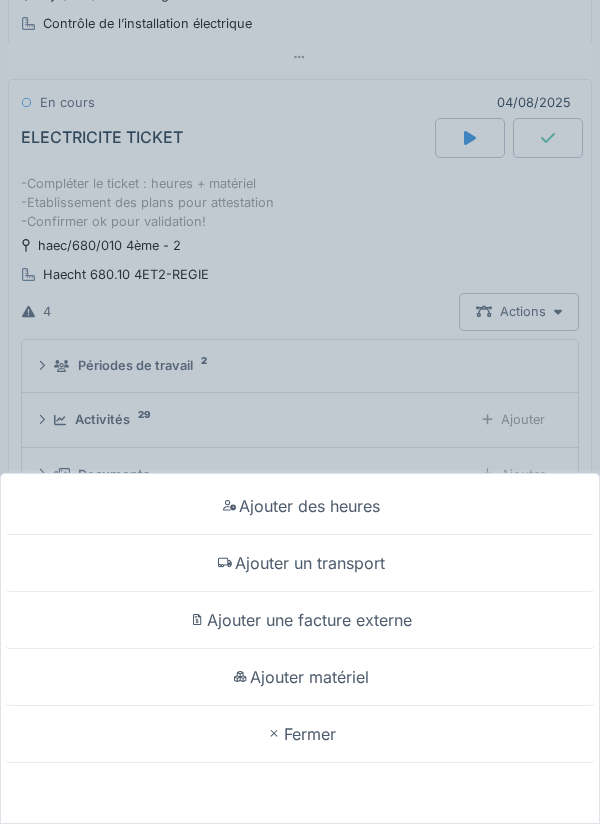 click on "Ajouter matériel" at bounding box center (300, 677) 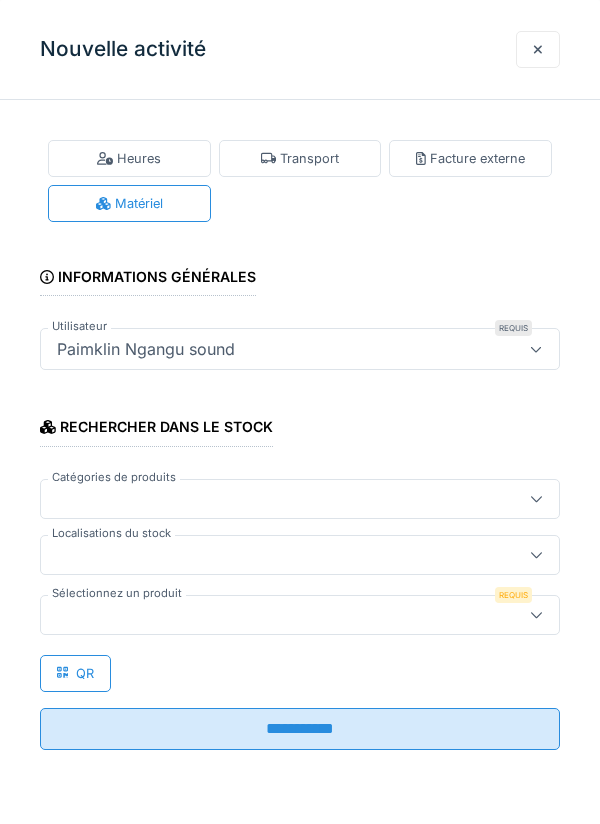 click at bounding box center (274, 615) 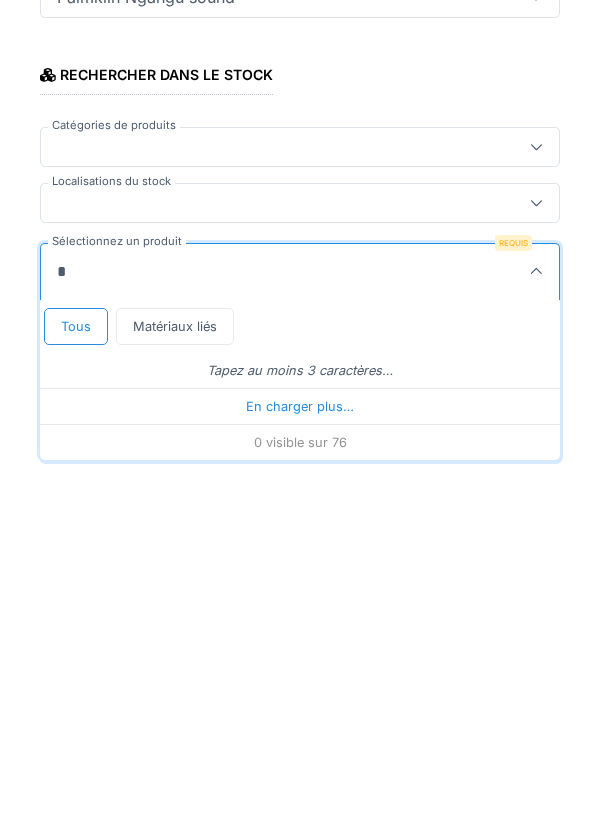 scroll, scrollTop: 0, scrollLeft: 0, axis: both 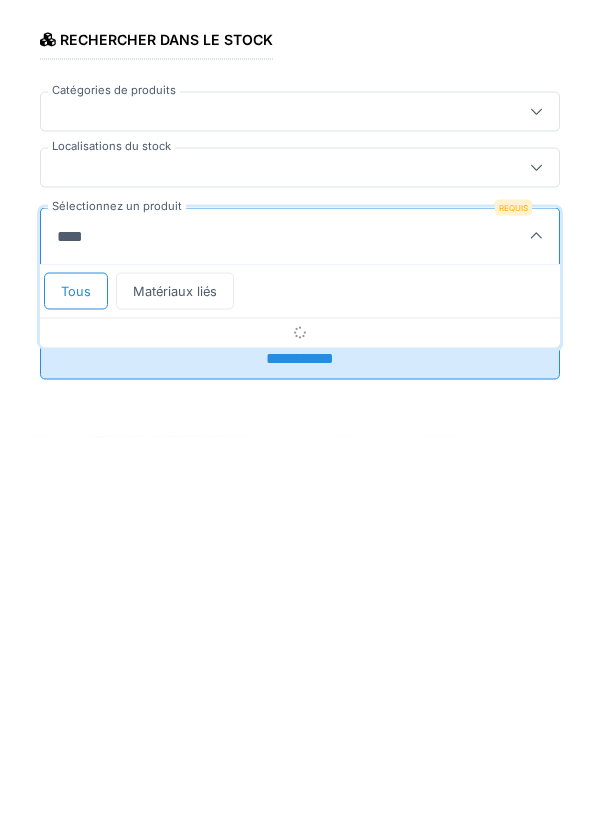 type on "*****" 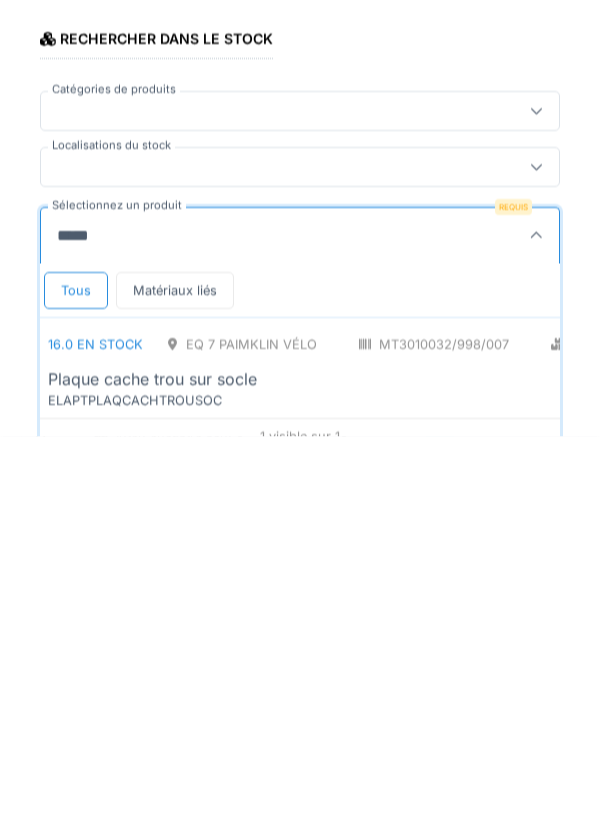 click on "Plaque cache trou sur socle" at bounding box center (506, 767) 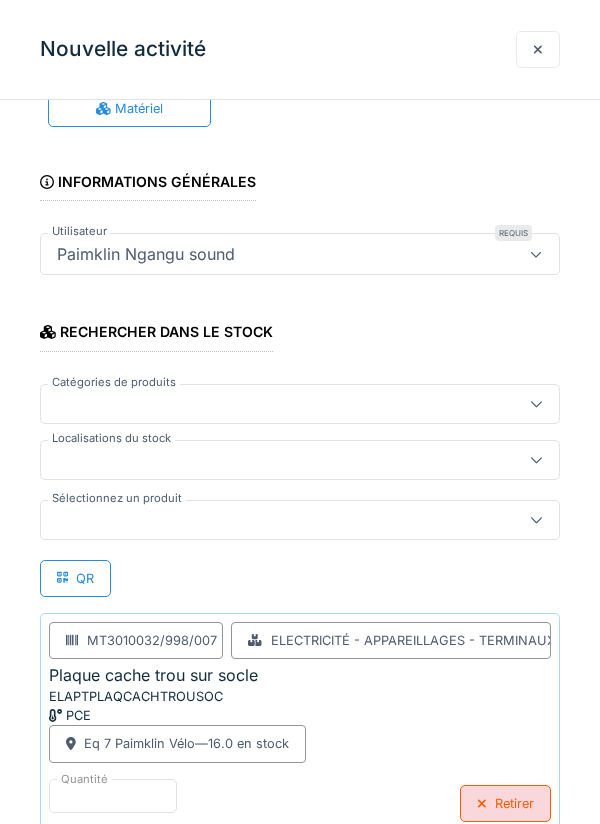 scroll, scrollTop: 127, scrollLeft: 0, axis: vertical 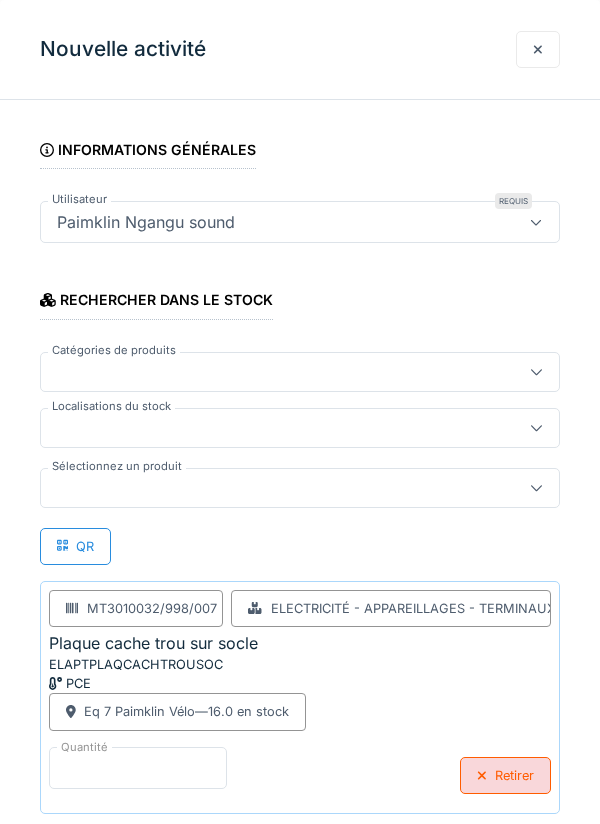 click on "*" at bounding box center (138, 768) 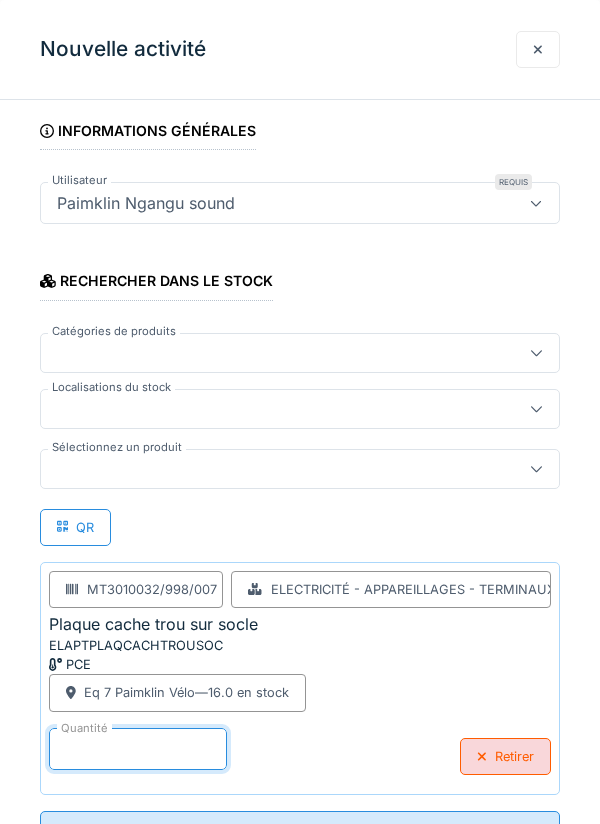 scroll, scrollTop: 38, scrollLeft: 0, axis: vertical 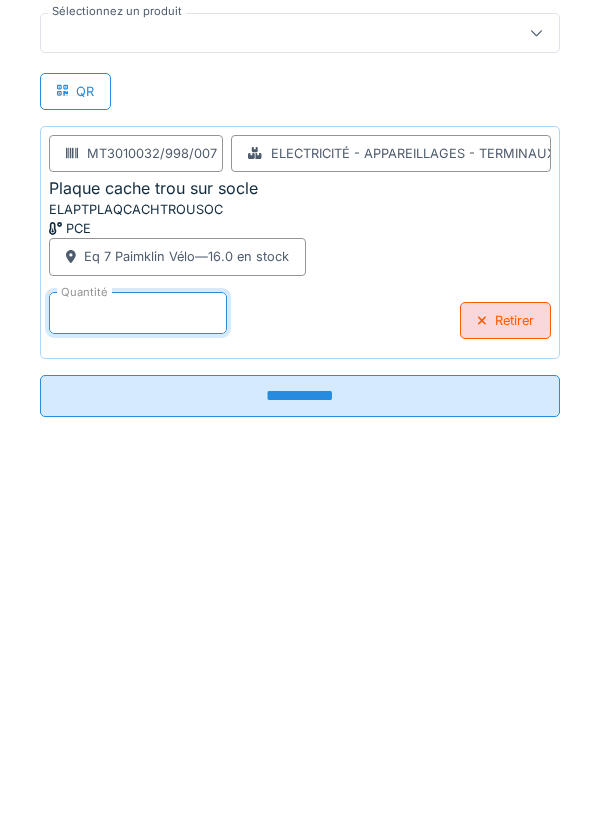 type on "*" 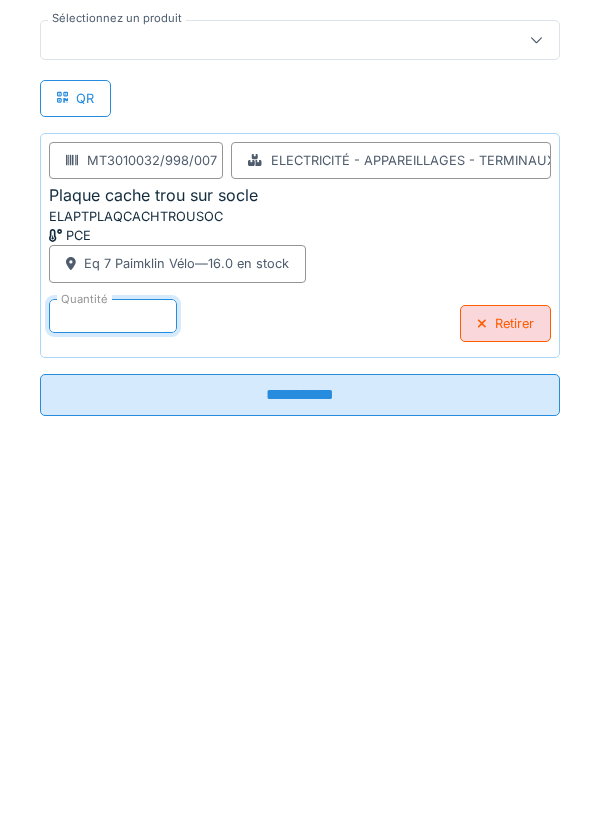 click on "**********" at bounding box center (300, 747) 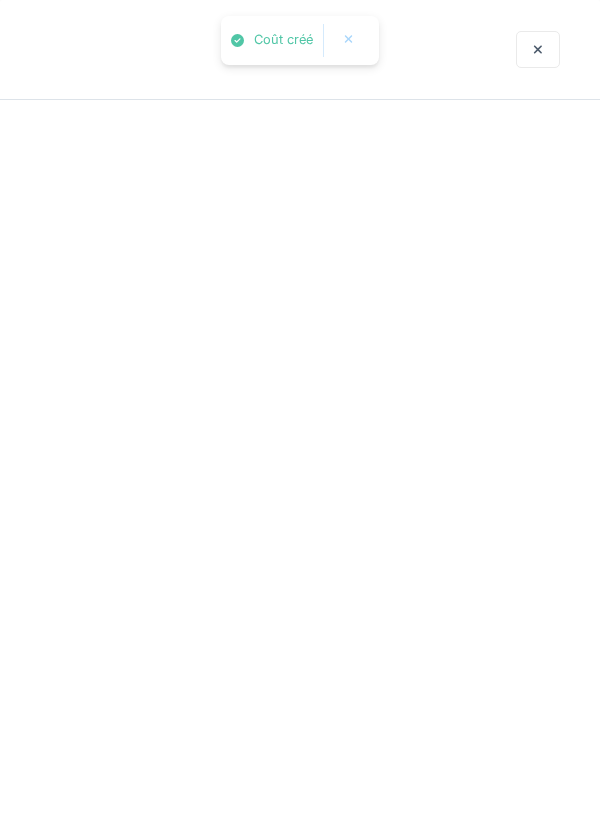 scroll, scrollTop: 0, scrollLeft: 0, axis: both 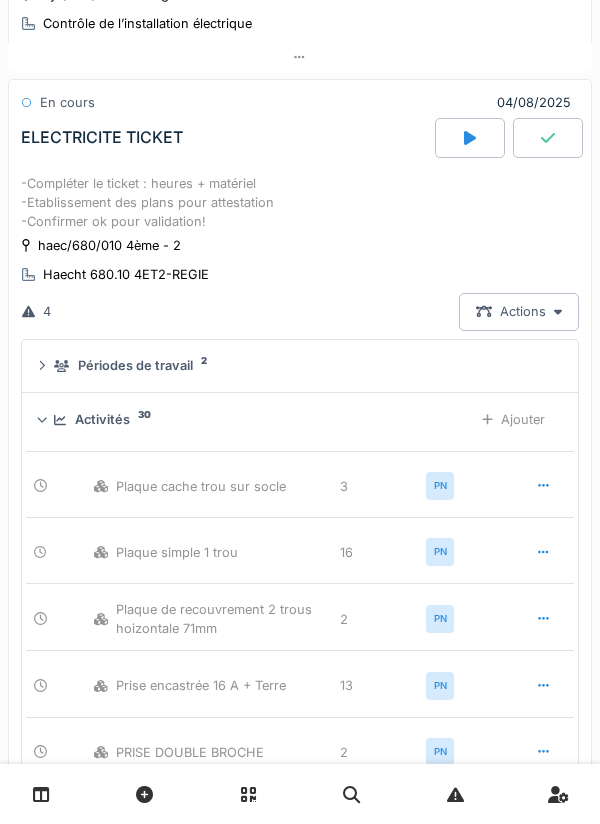 click on "Ajouter" at bounding box center [513, 419] 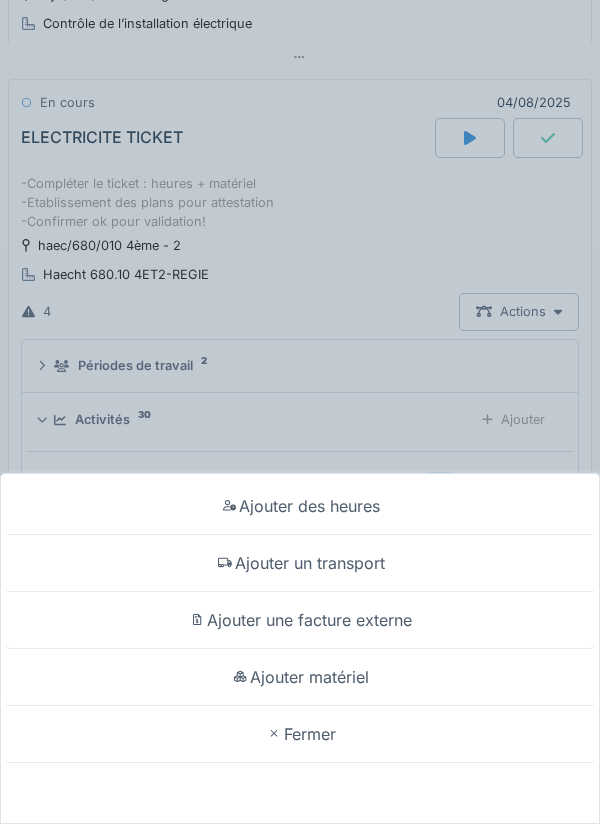 click on "Ajouter matériel" at bounding box center [300, 677] 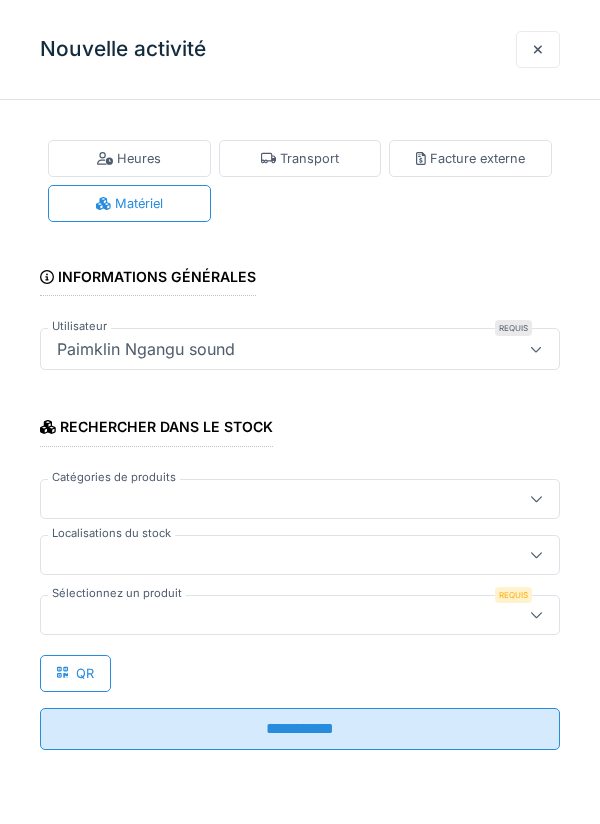 click on "Sélectionnez un produit" at bounding box center [117, 593] 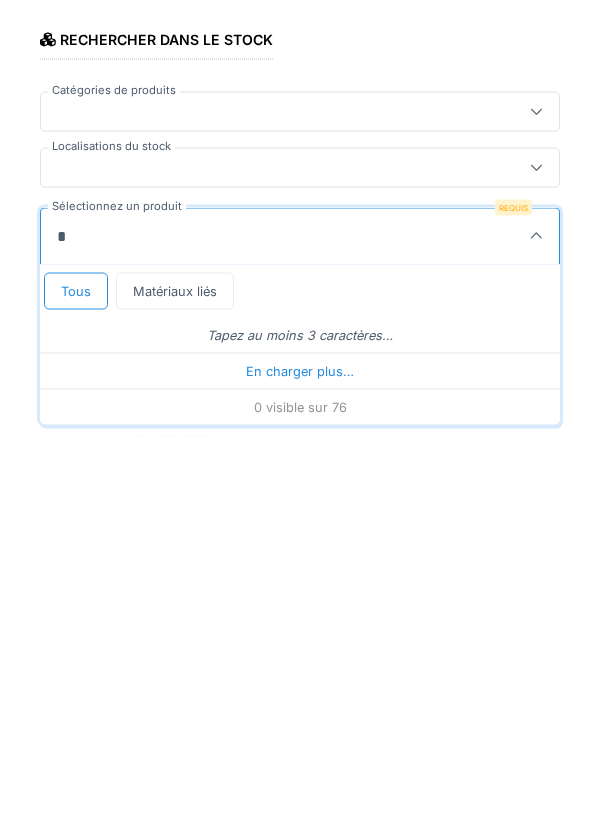 scroll, scrollTop: 0, scrollLeft: 0, axis: both 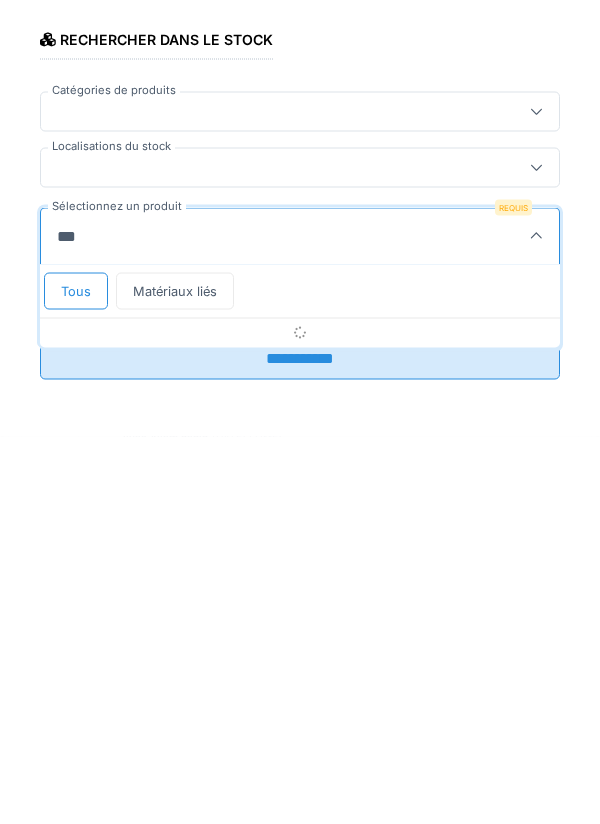 type on "****" 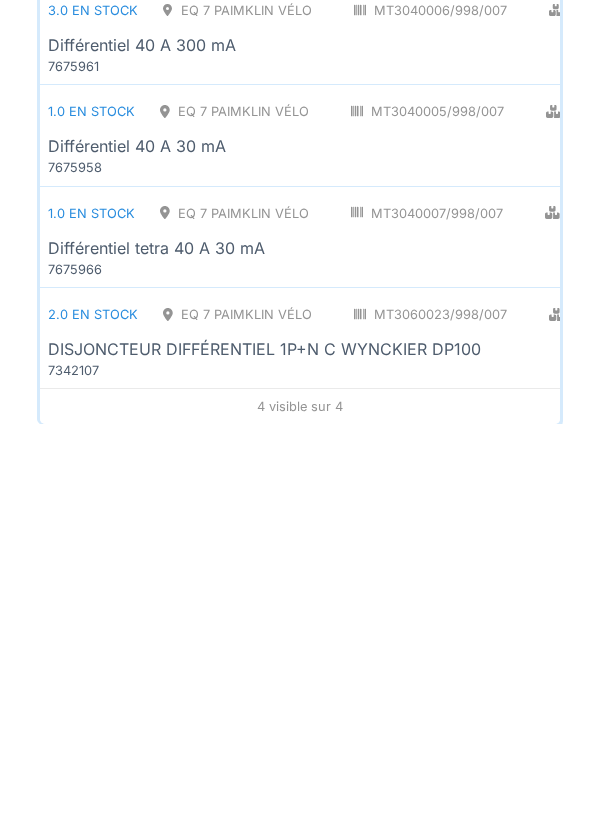 scroll, scrollTop: 322, scrollLeft: 0, axis: vertical 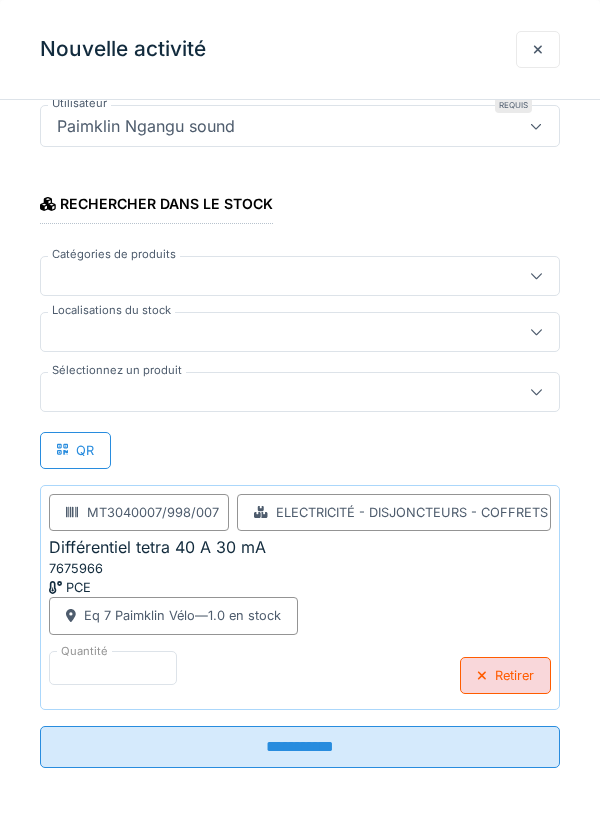 click on "**********" at bounding box center [300, 747] 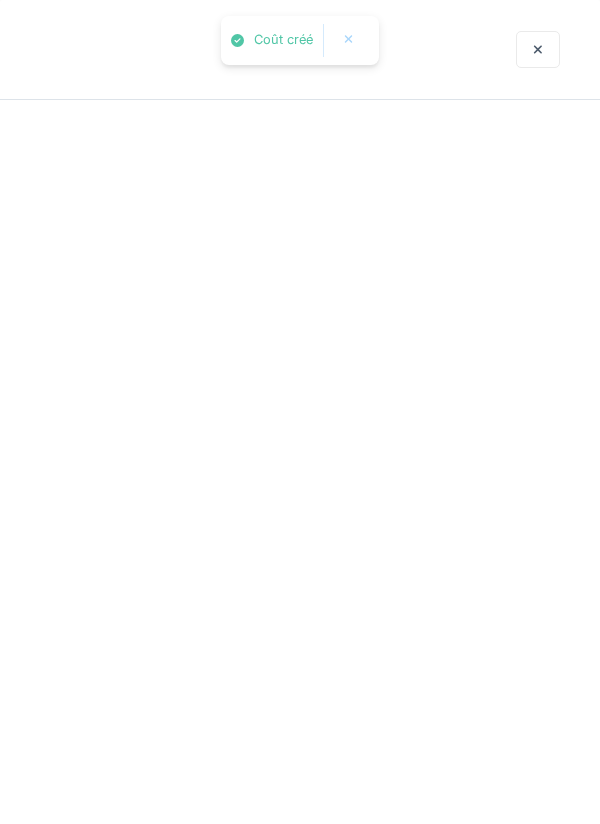 scroll, scrollTop: 0, scrollLeft: 0, axis: both 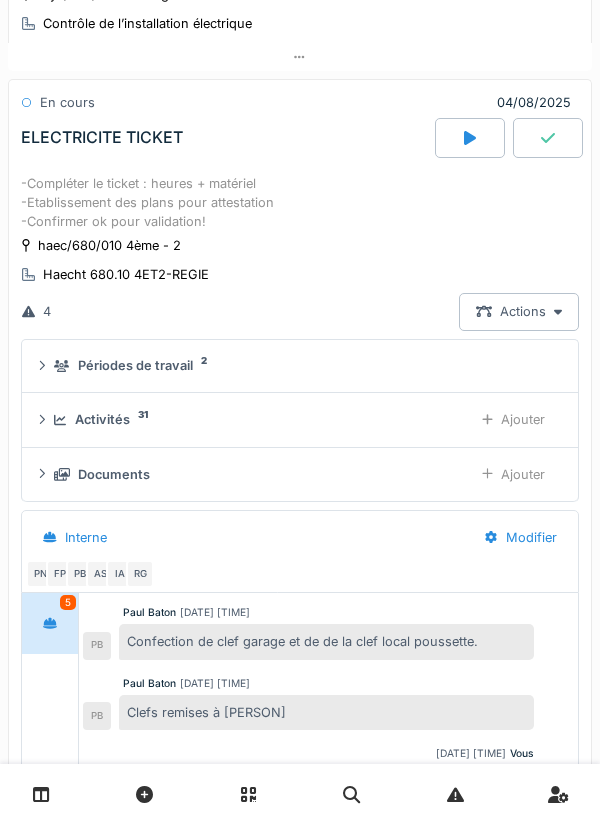 click on "Ajouter" at bounding box center [513, 419] 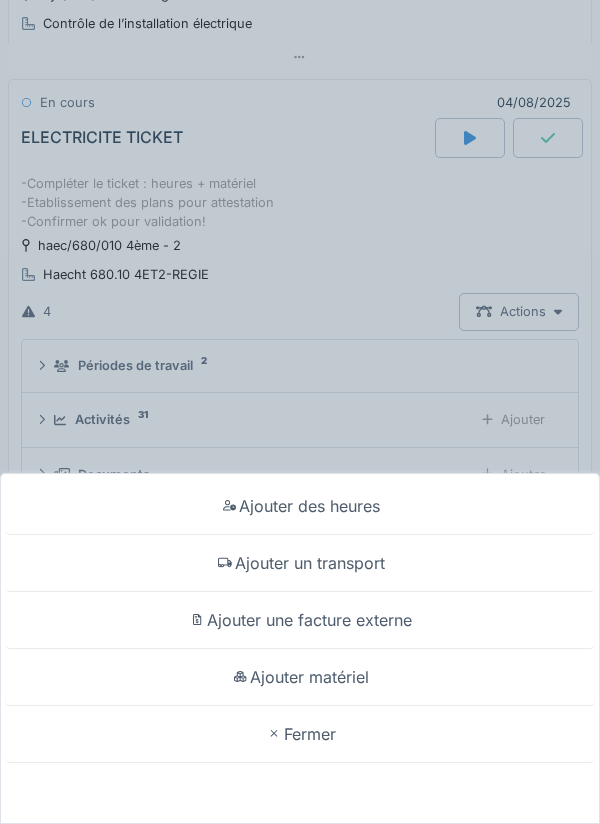 click on "Ajouter matériel" at bounding box center [300, 677] 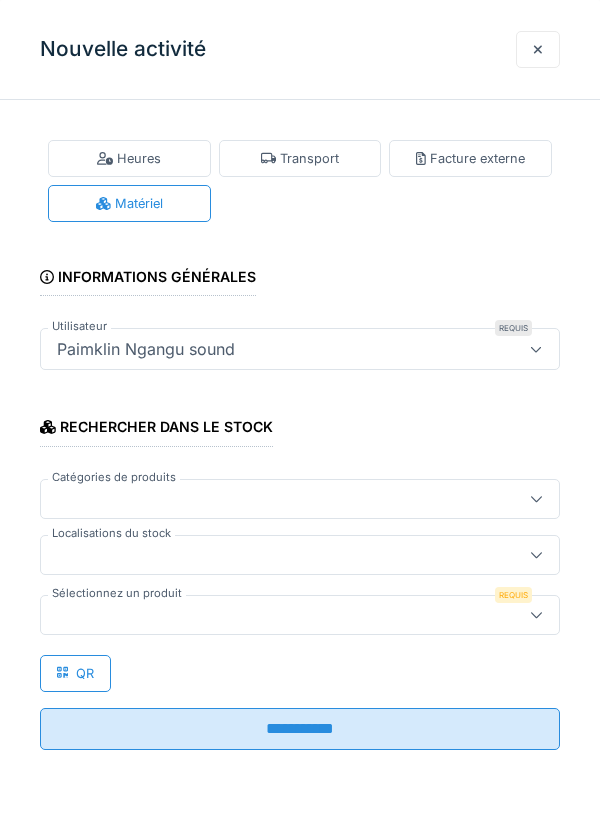 click at bounding box center [274, 555] 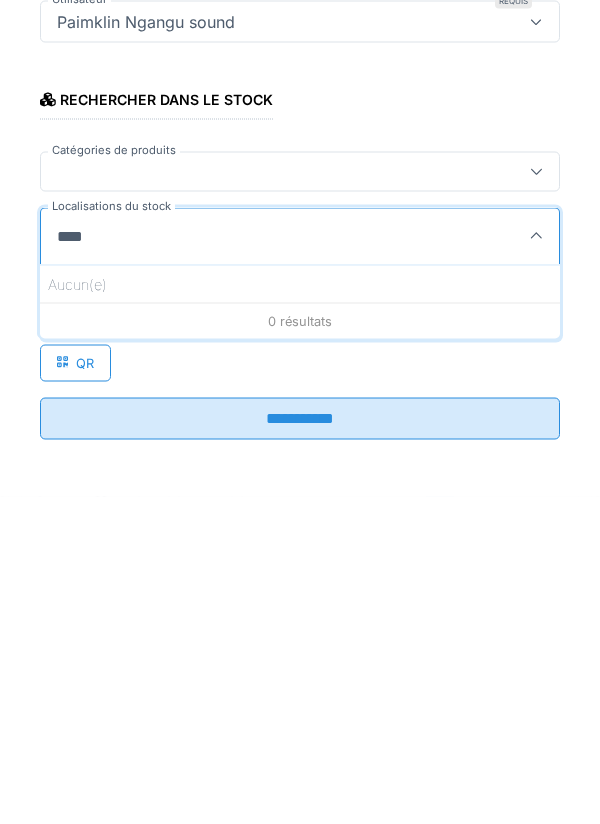 type on "**********" 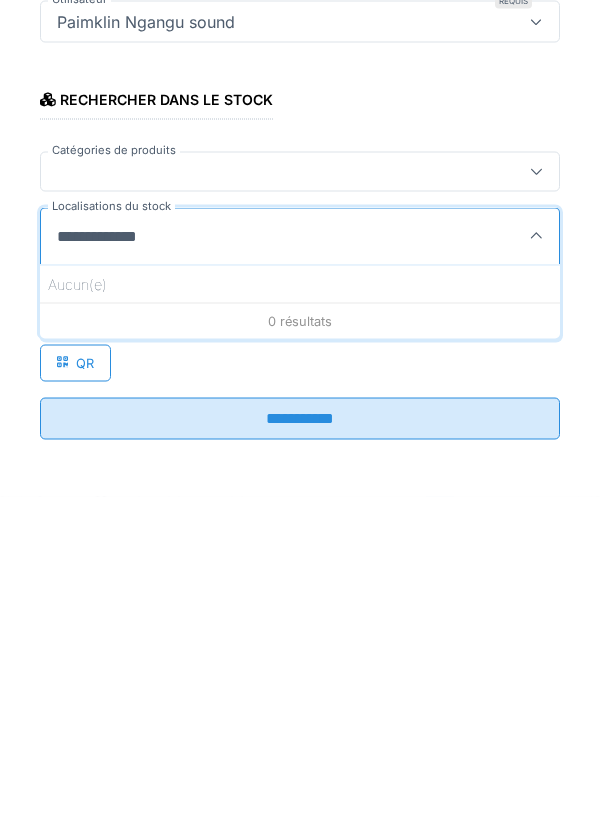 click on "Aucun(e)" at bounding box center (300, 611) 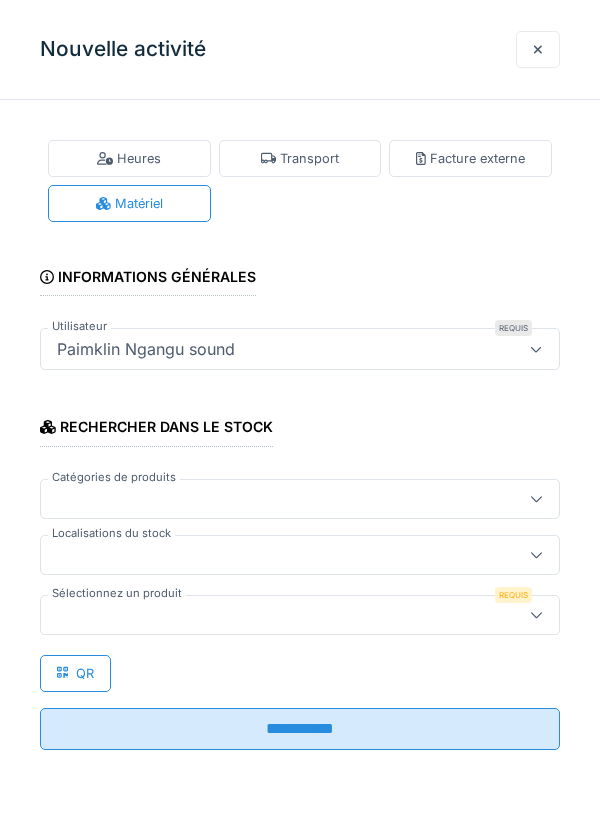 click at bounding box center (274, 615) 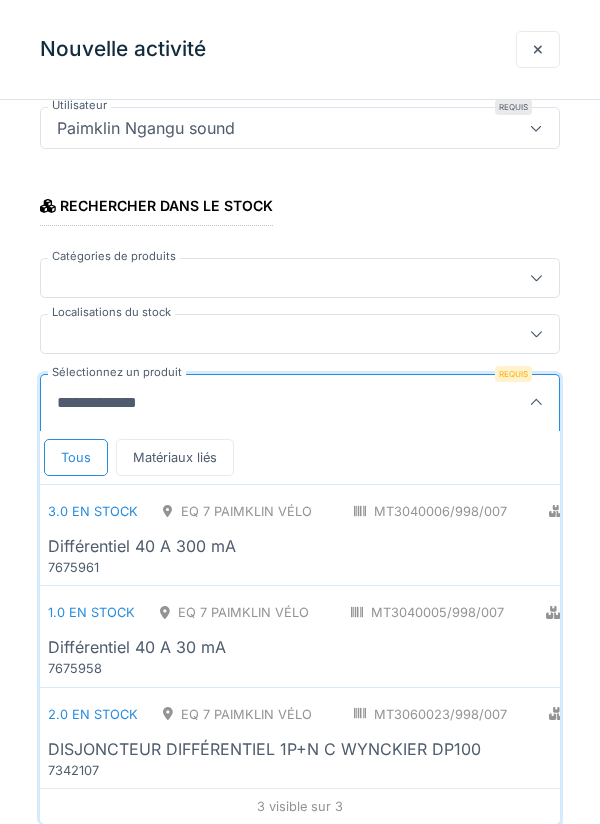 scroll, scrollTop: 0, scrollLeft: 0, axis: both 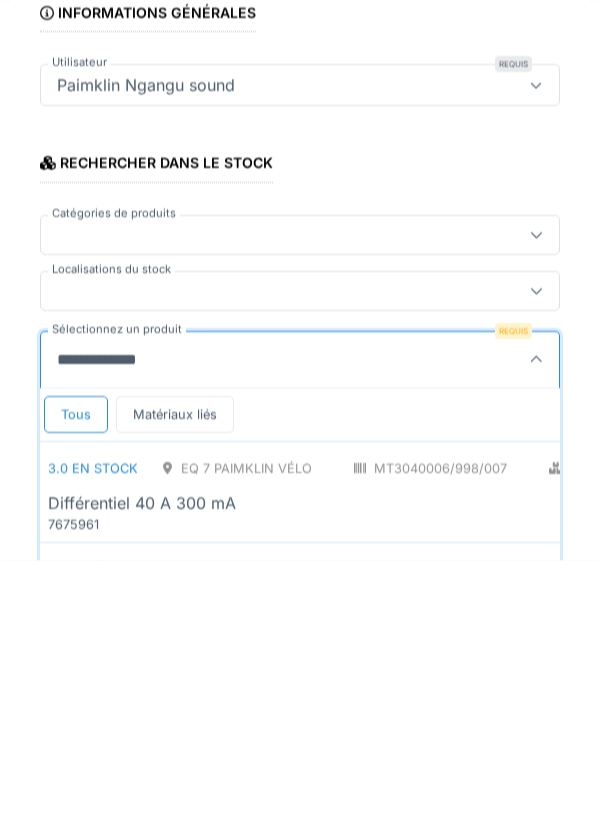 click on "**********" at bounding box center (262, 624) 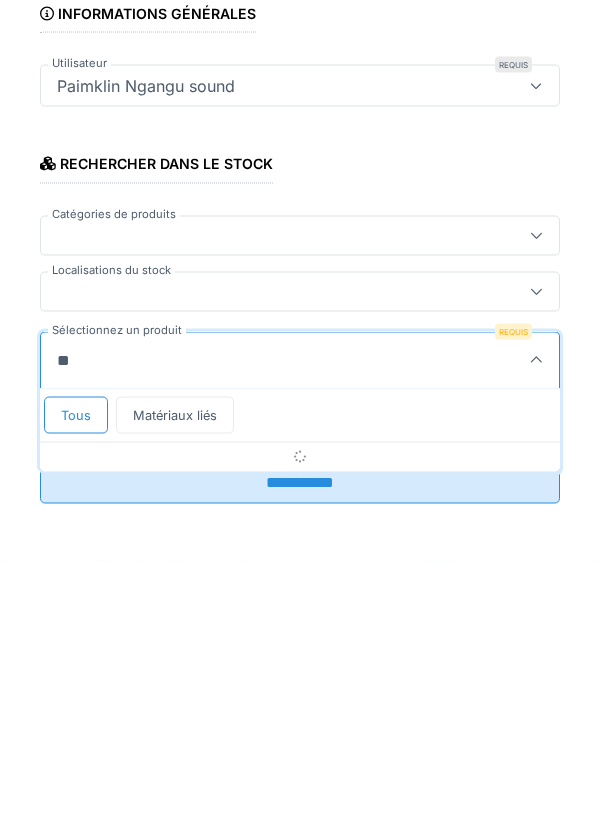 type on "*" 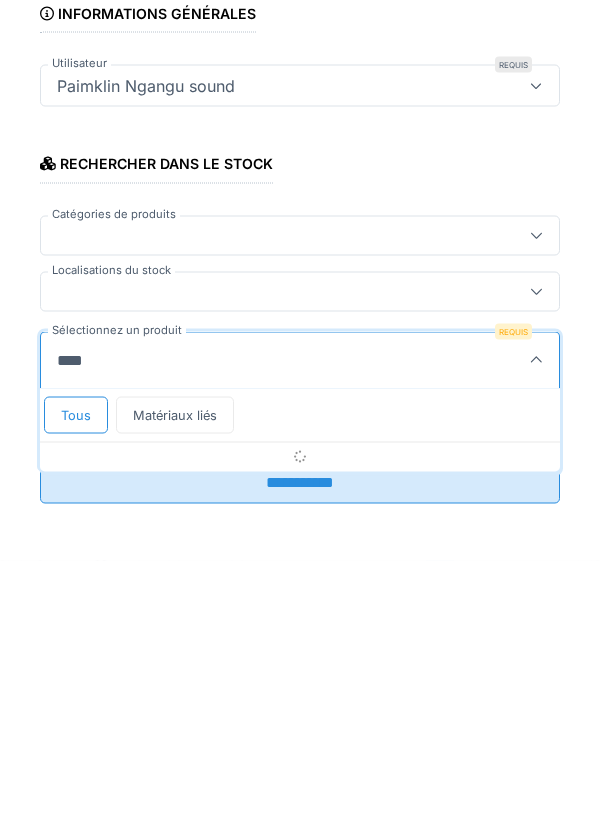 type on "*******" 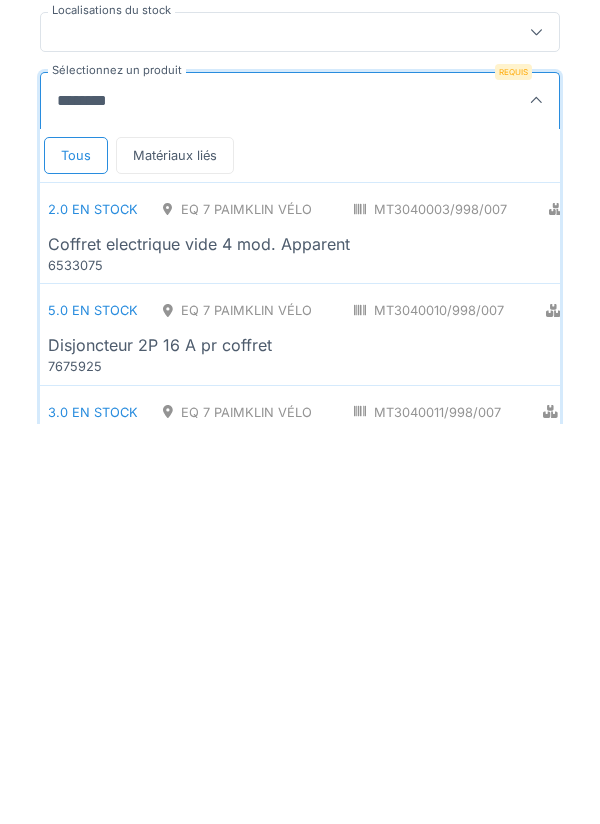 scroll, scrollTop: 123, scrollLeft: 0, axis: vertical 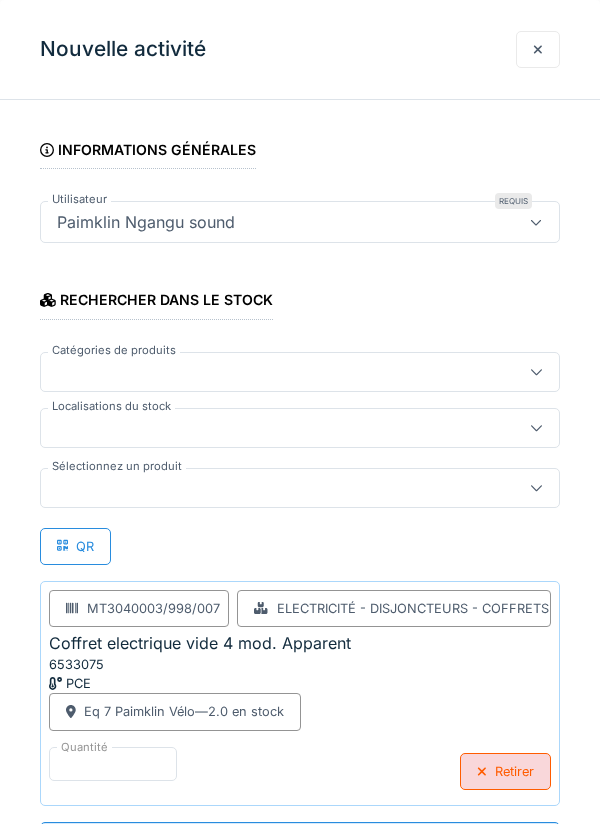 click on "**********" at bounding box center (300, 843) 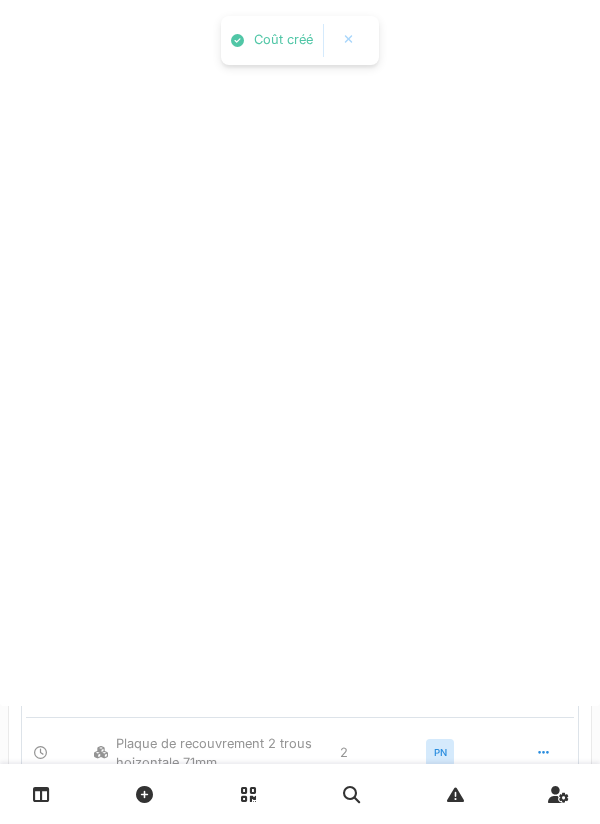 scroll, scrollTop: 0, scrollLeft: 0, axis: both 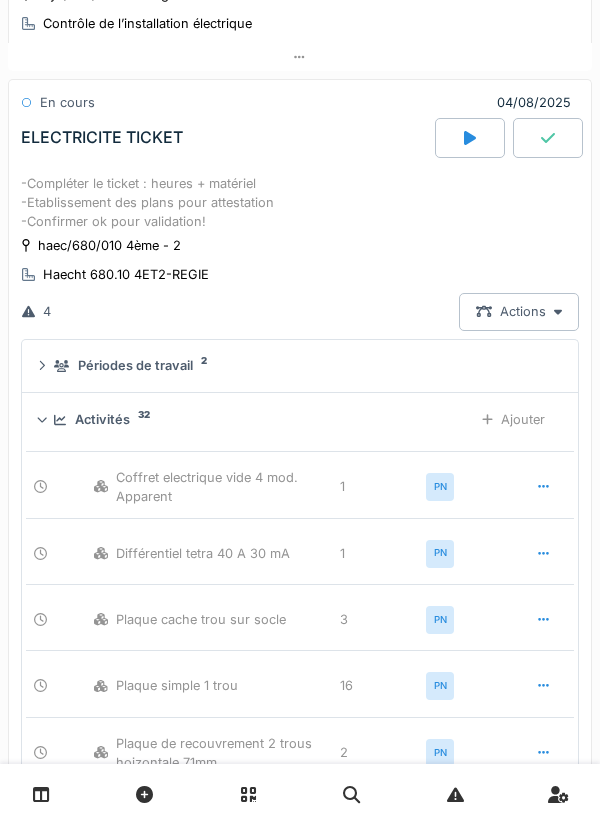 click on "-Compléter le ticket : heures + matériel
-Etablissement des plans pour attestation
-Confirmer ok pour validation!
haec/680/010 4ème - 2 Haecht 680.10 4ET2-REGIE 4 Actions Périodes de travail 2 Activités 32 Ajouter Coffret electrique vide 4 mod. Apparent 1 PN Différentiel tetra 40 A 30 mA 1 PN Plaque cache trou sur socle 3 PN Plaque simple 1 trou 16 PN Plaque de recouvrement 2 trous hoizontale 71mm 2 PN Prise encastrée 16 A + Terre 13 PN PRISE DOUBLE BROCHE 2 PN Coffret électrique vide 24 mod. Apparent 1 PN Inter. encastré sch. 6 6 PN Nez raccordement grand 1 PN Nez raccordement cadre grand 1 PN Armature Hublot LEGRAND - ROND 100W 1 PN Lampe LEDVANCE - CLASSIC A V 8.5W 827 FR E27 7 PN Socket E27 noir 6 PN Disjoncteur 2P 32 A pr coffret 1 PN Disjoncteur 2P 20 A pr coffret 5 PN Disjoncteur 2P 16 A pr coffret 4 PN Intervention 01h55 PN ELECTRICITE 1 RG Intervention 04h08 RG ELECTRICITE 1 RG Intervention 01h15 RG Intervention 08h17 IA Intervention 23h23 PN Transport 1 IA ELECTRICITE 05h08 IA Intervention" at bounding box center (300, 1687) 